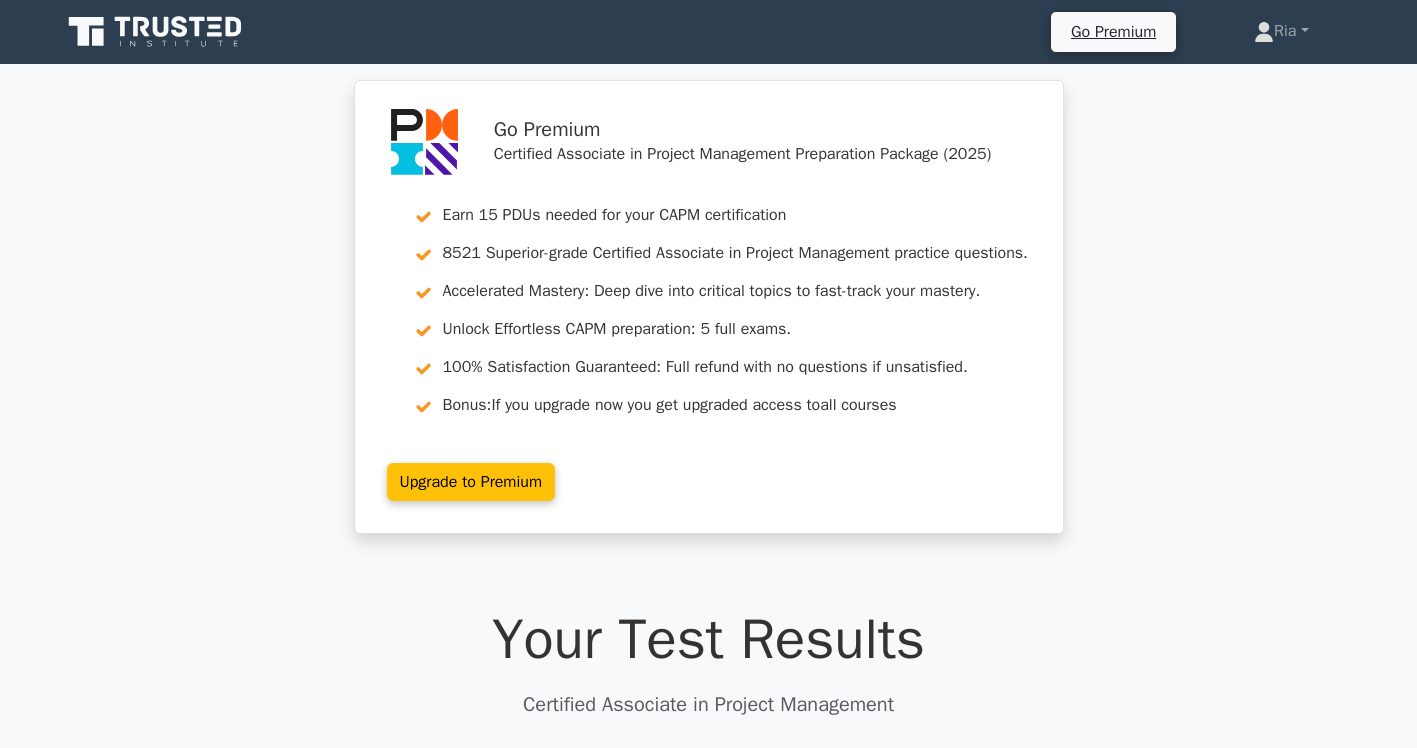 scroll, scrollTop: 0, scrollLeft: 0, axis: both 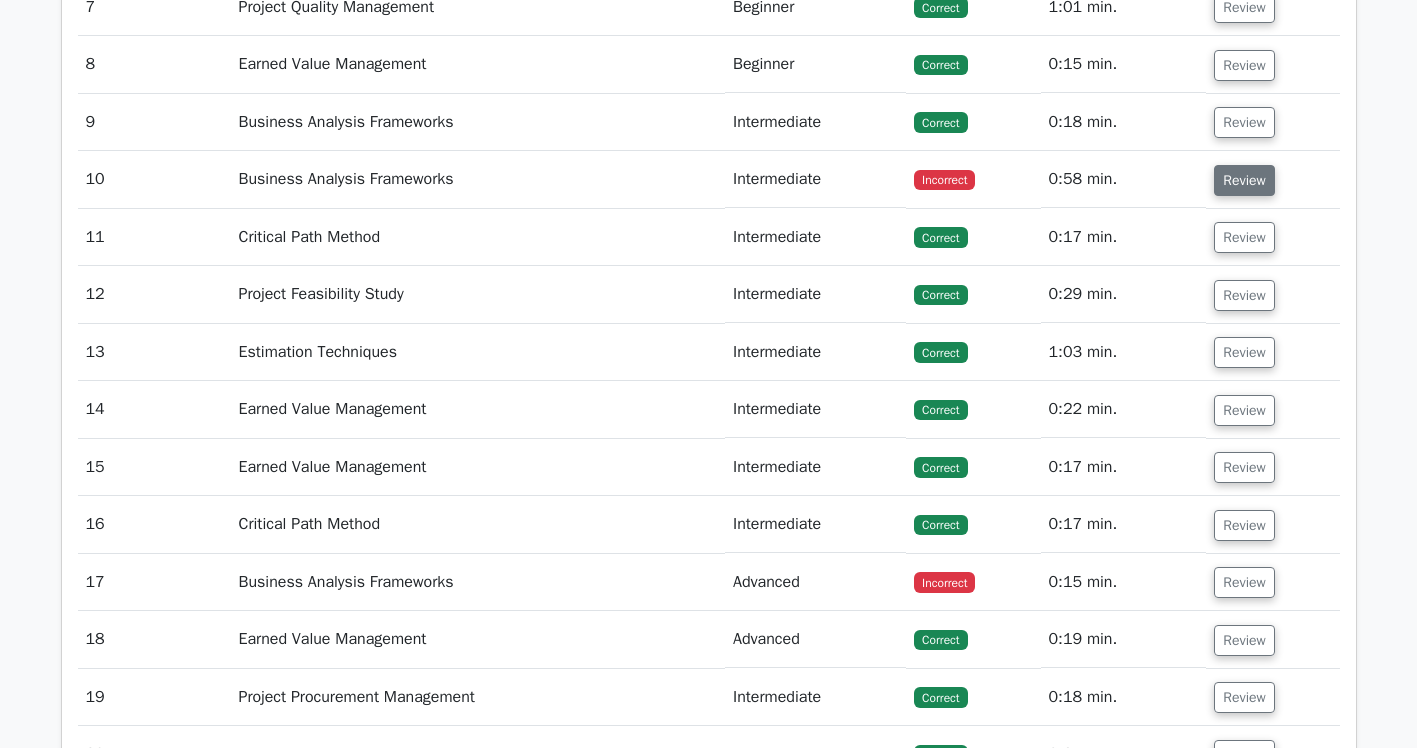 click on "Review" at bounding box center [1244, 180] 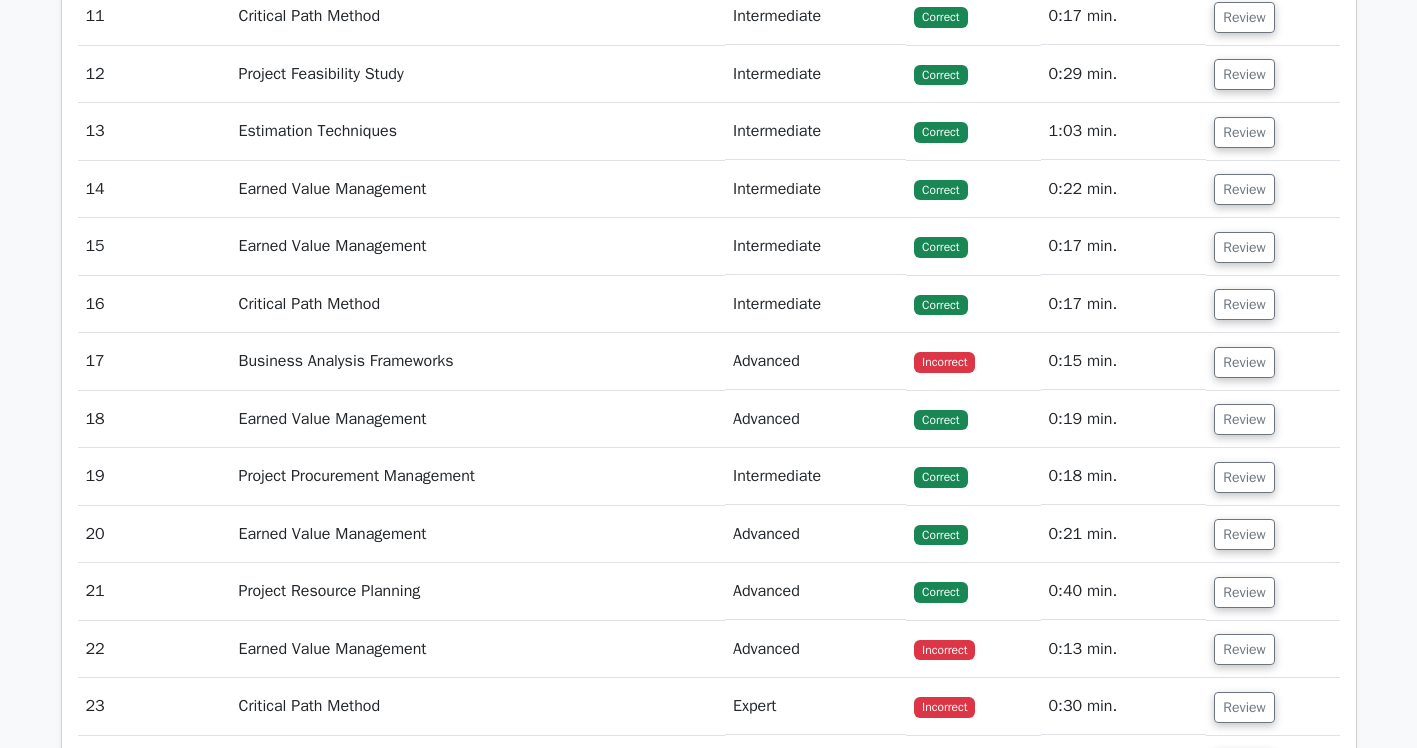 scroll, scrollTop: 4400, scrollLeft: 0, axis: vertical 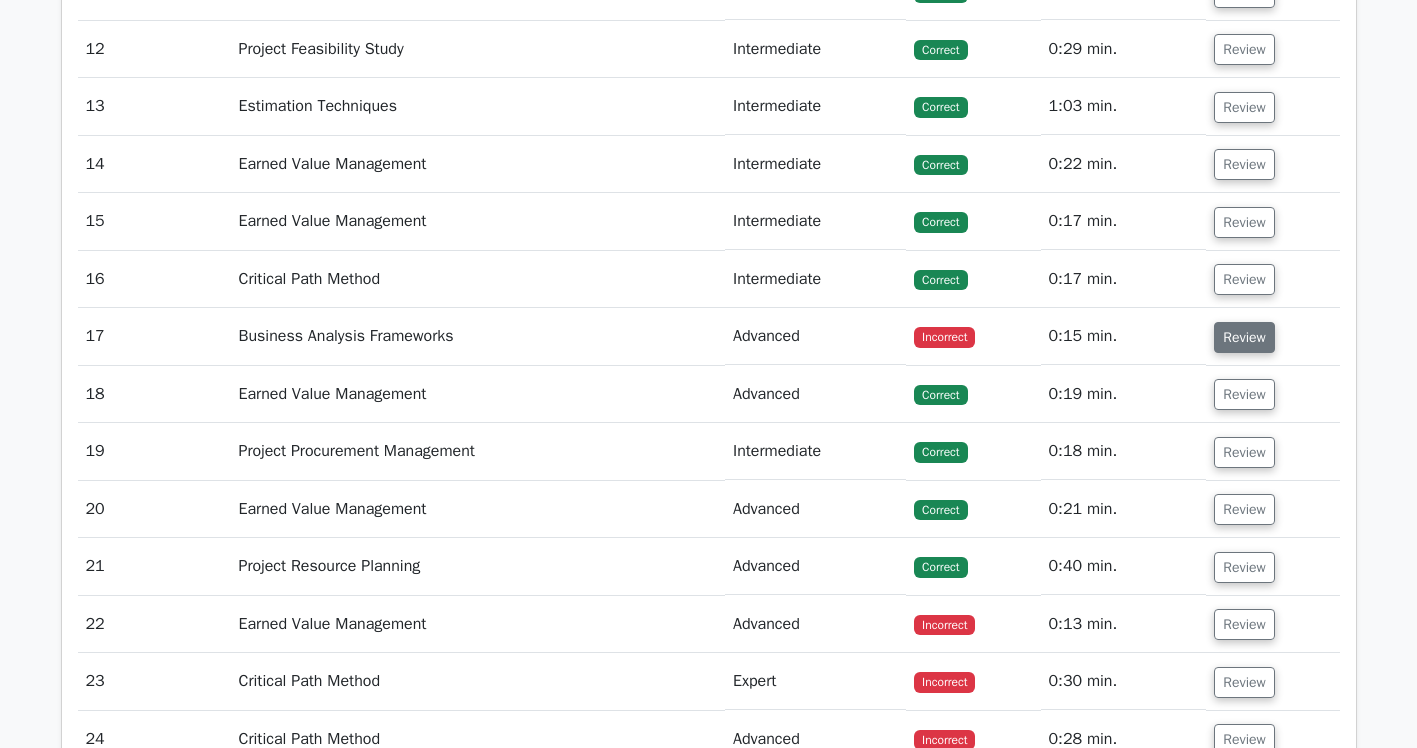 click on "Review" at bounding box center [1244, 337] 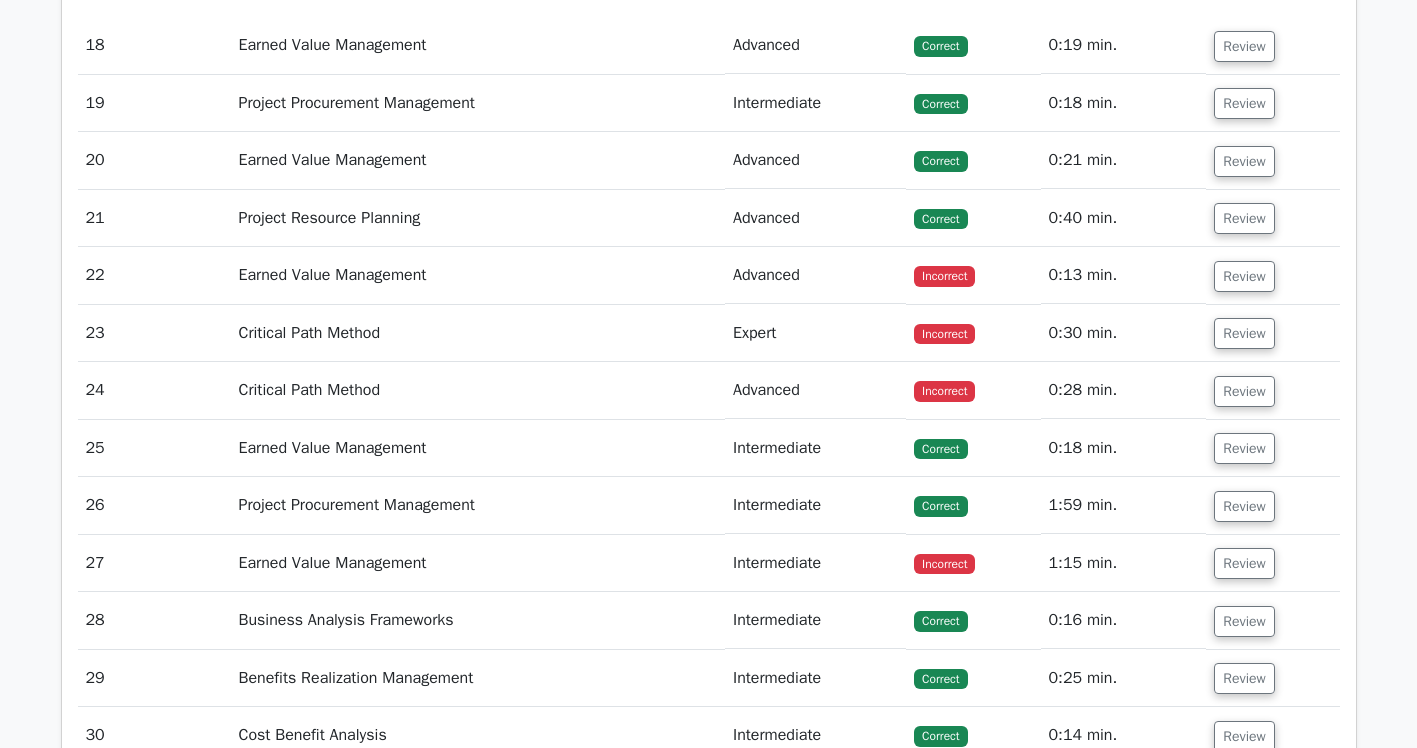 scroll, scrollTop: 5400, scrollLeft: 0, axis: vertical 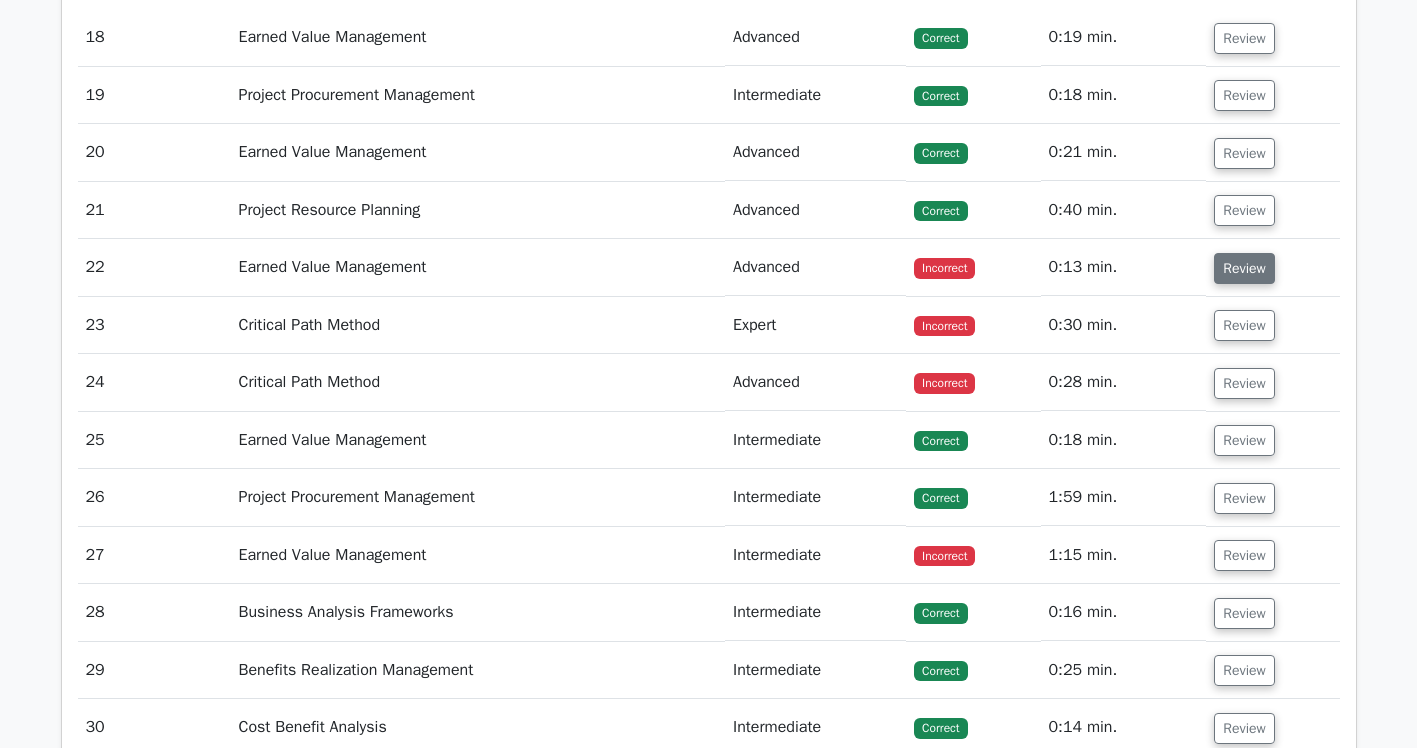 click on "Review" at bounding box center [1244, 268] 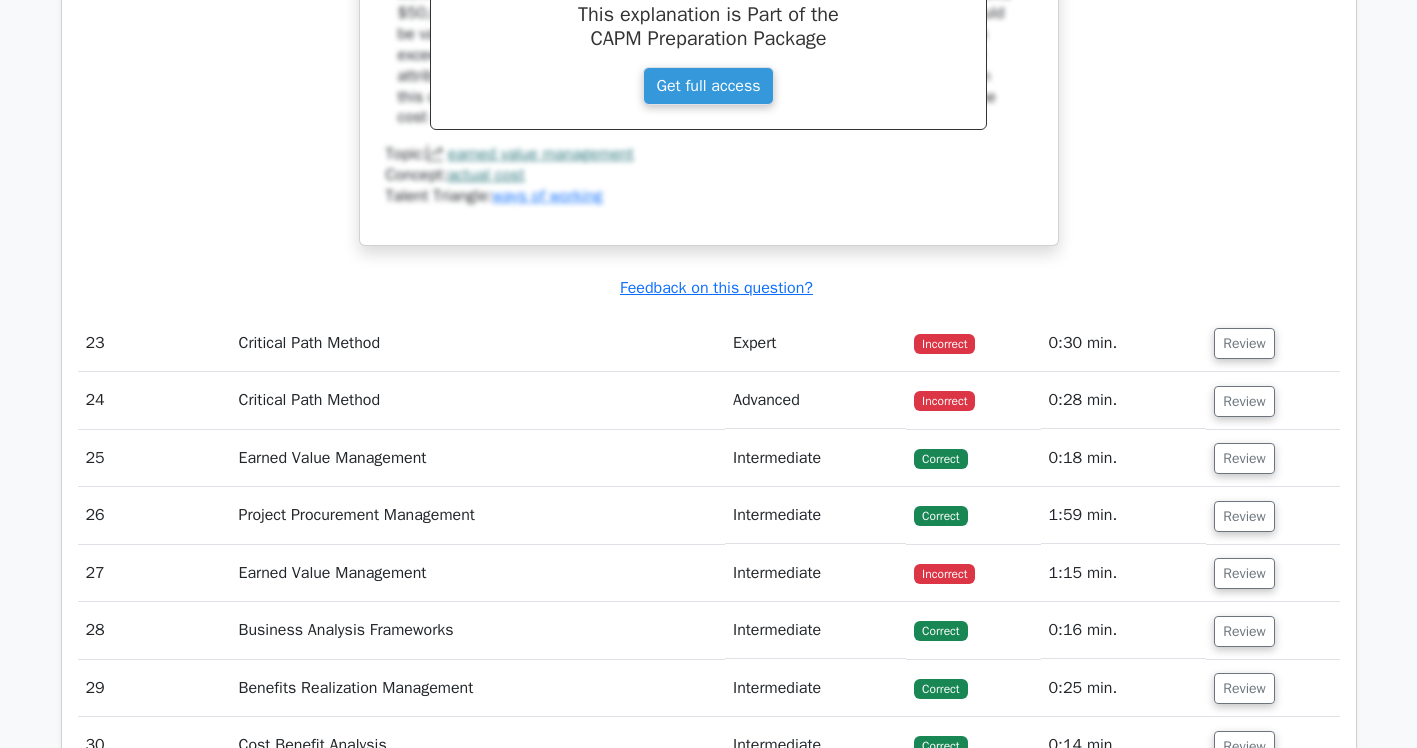 scroll, scrollTop: 6300, scrollLeft: 0, axis: vertical 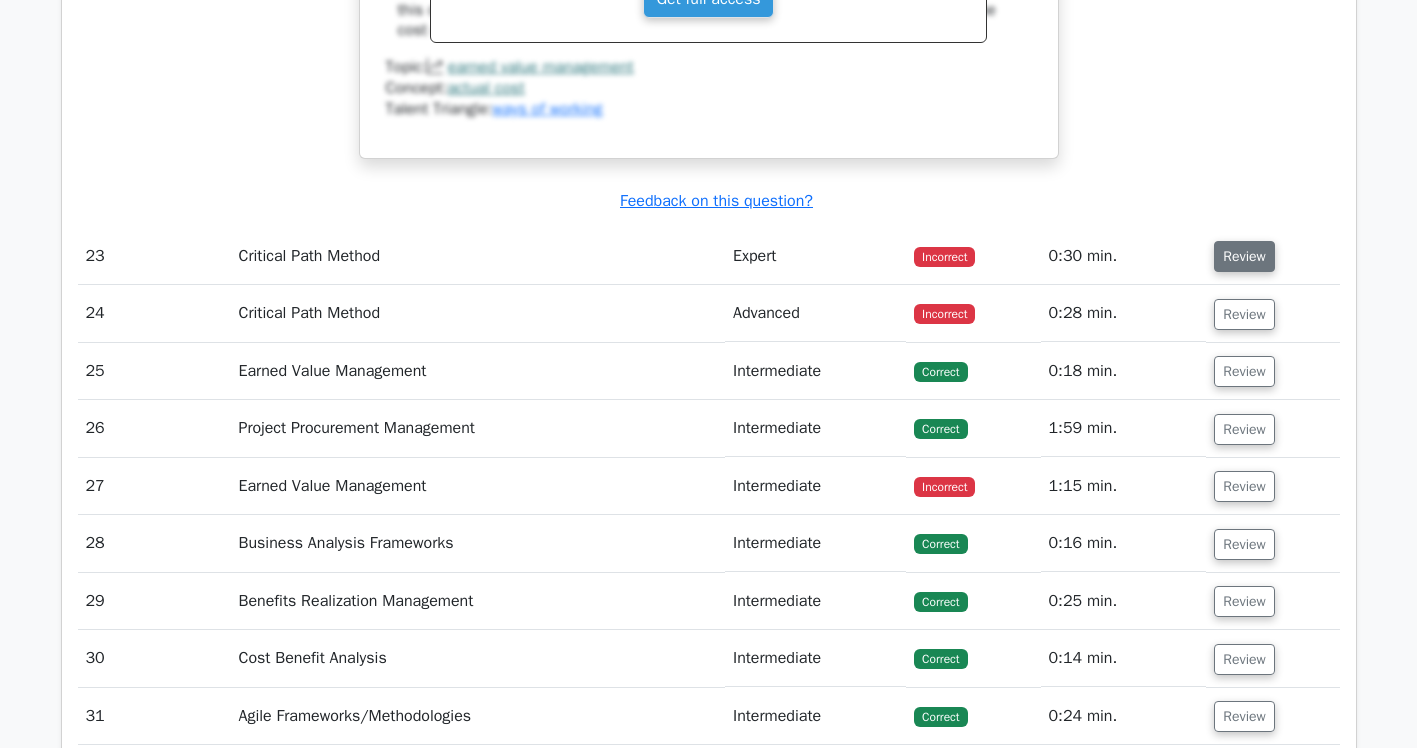 click on "Review" at bounding box center (1244, 256) 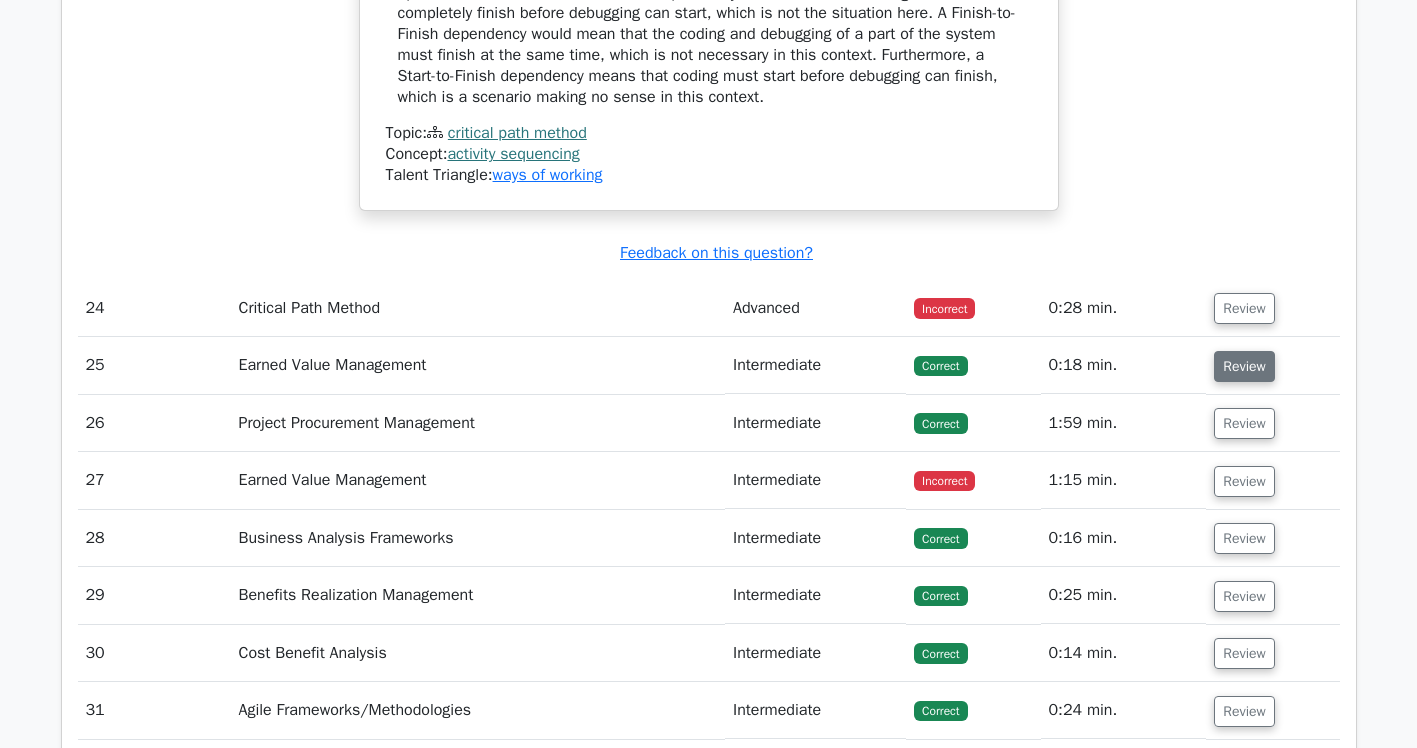 scroll, scrollTop: 7200, scrollLeft: 0, axis: vertical 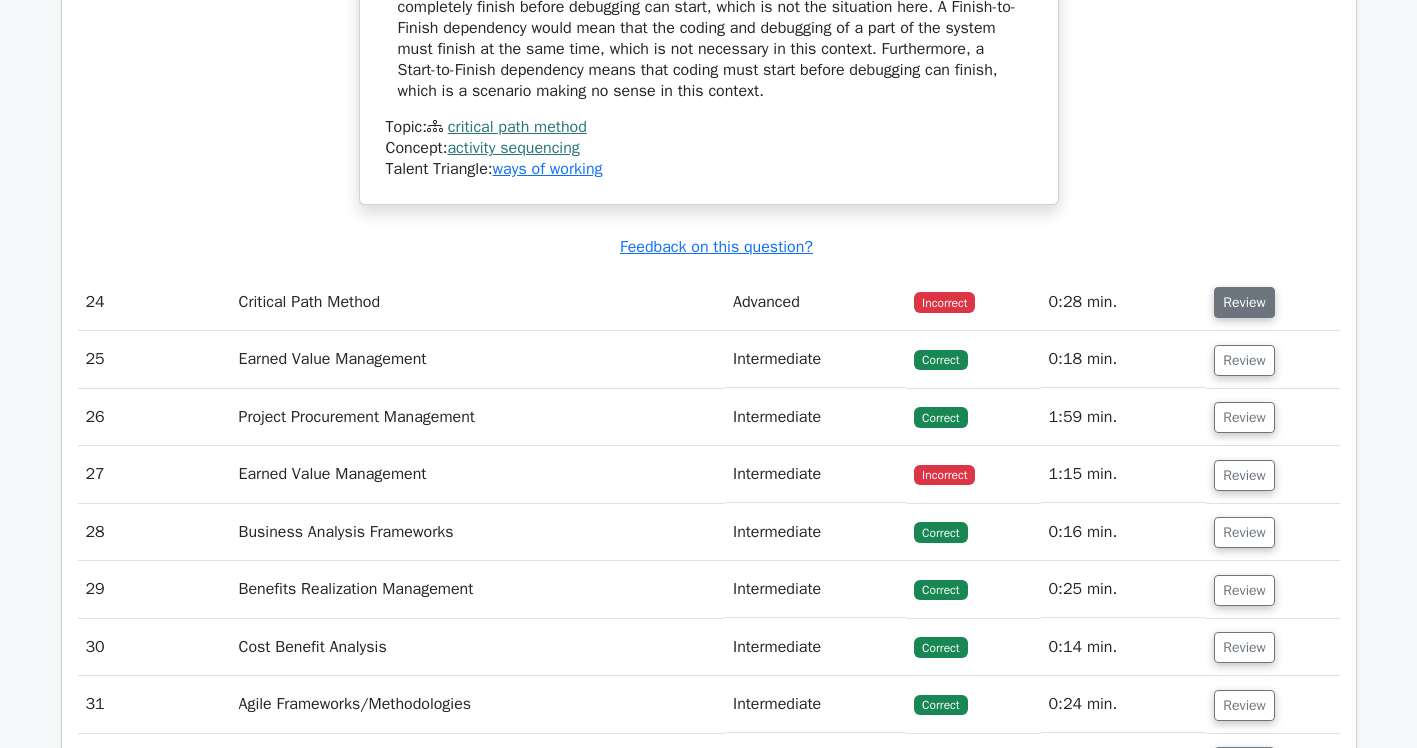 click on "Review" at bounding box center [1244, 302] 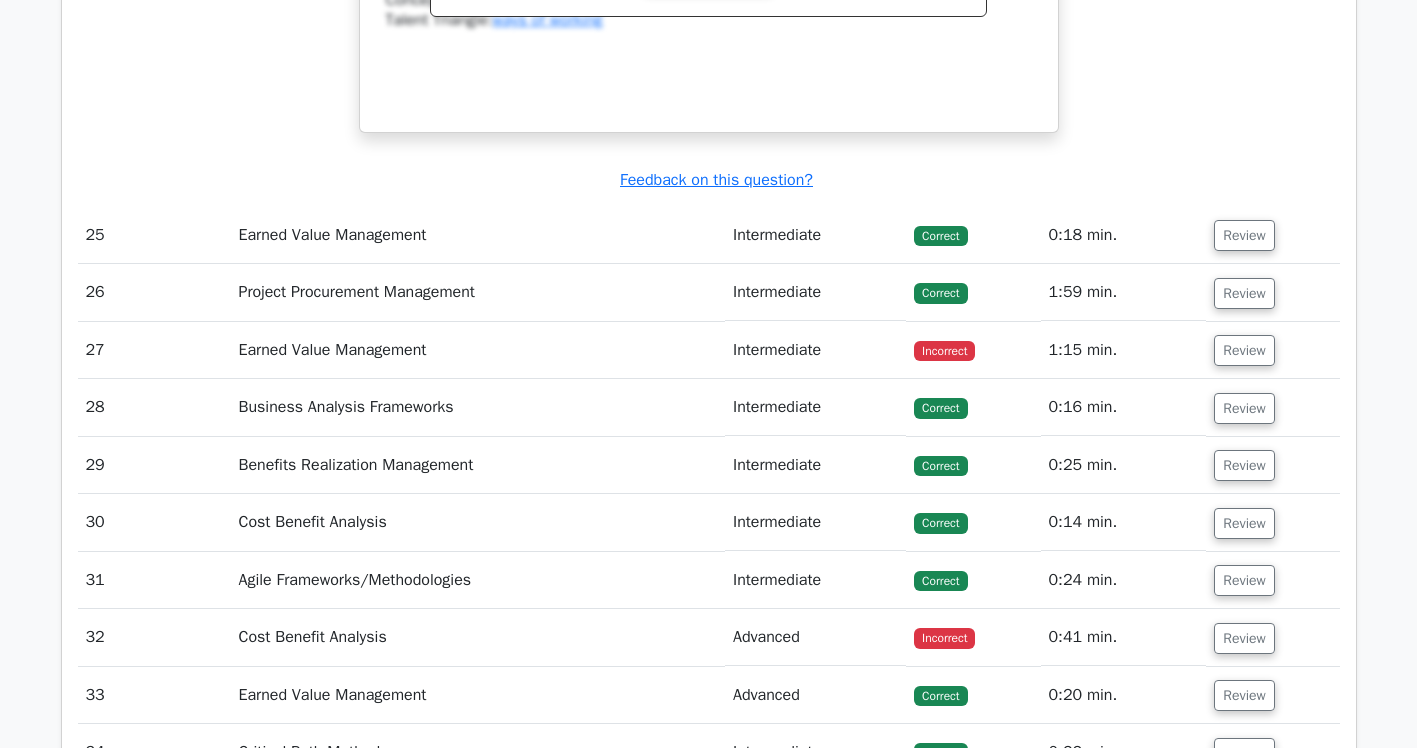 scroll, scrollTop: 8200, scrollLeft: 0, axis: vertical 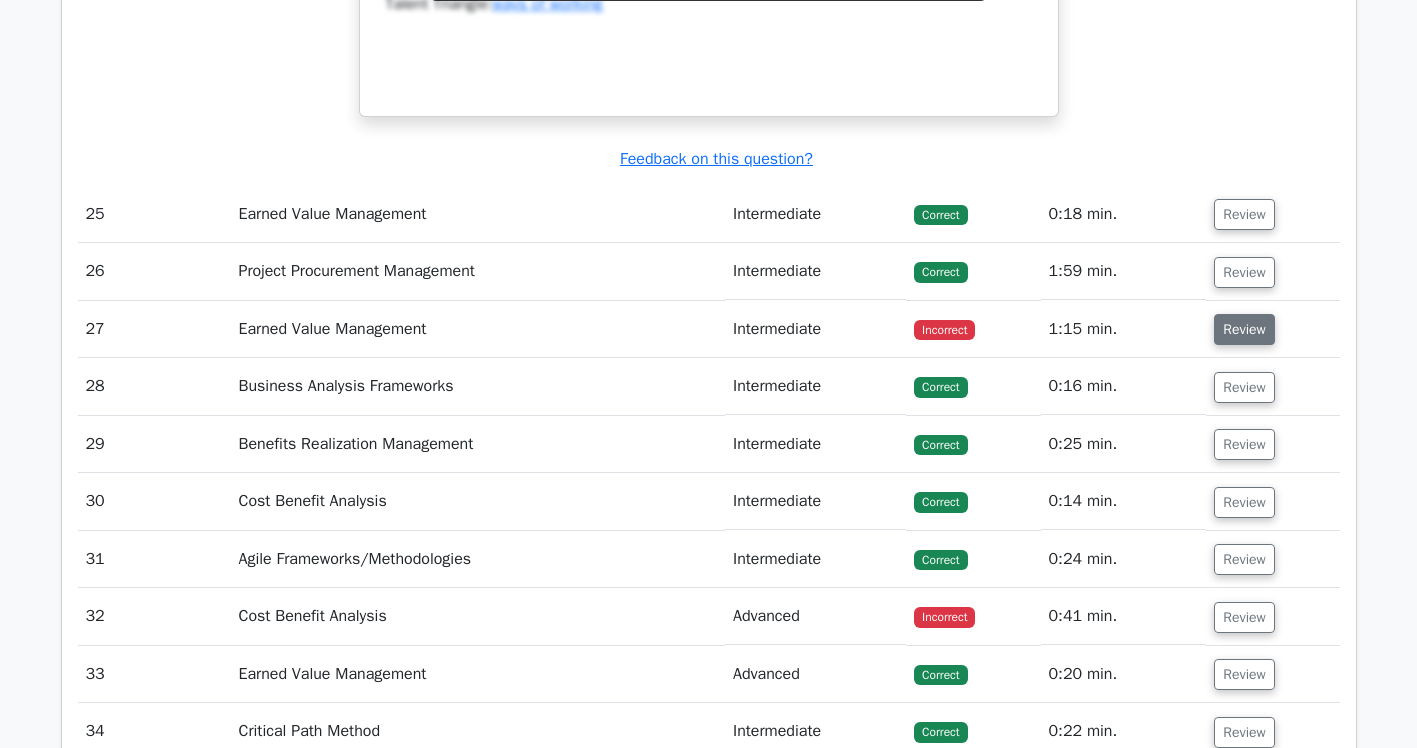 click on "Review" at bounding box center [1244, 329] 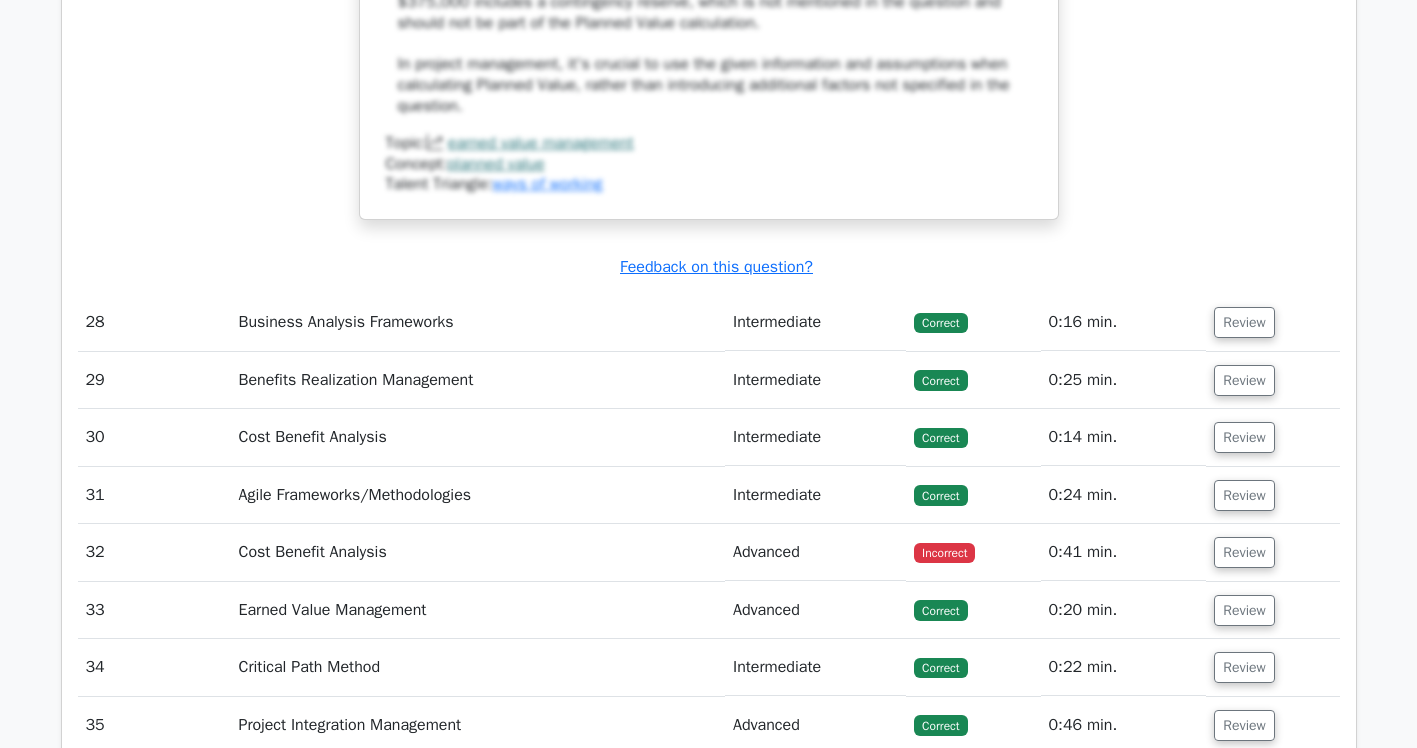 scroll, scrollTop: 9500, scrollLeft: 0, axis: vertical 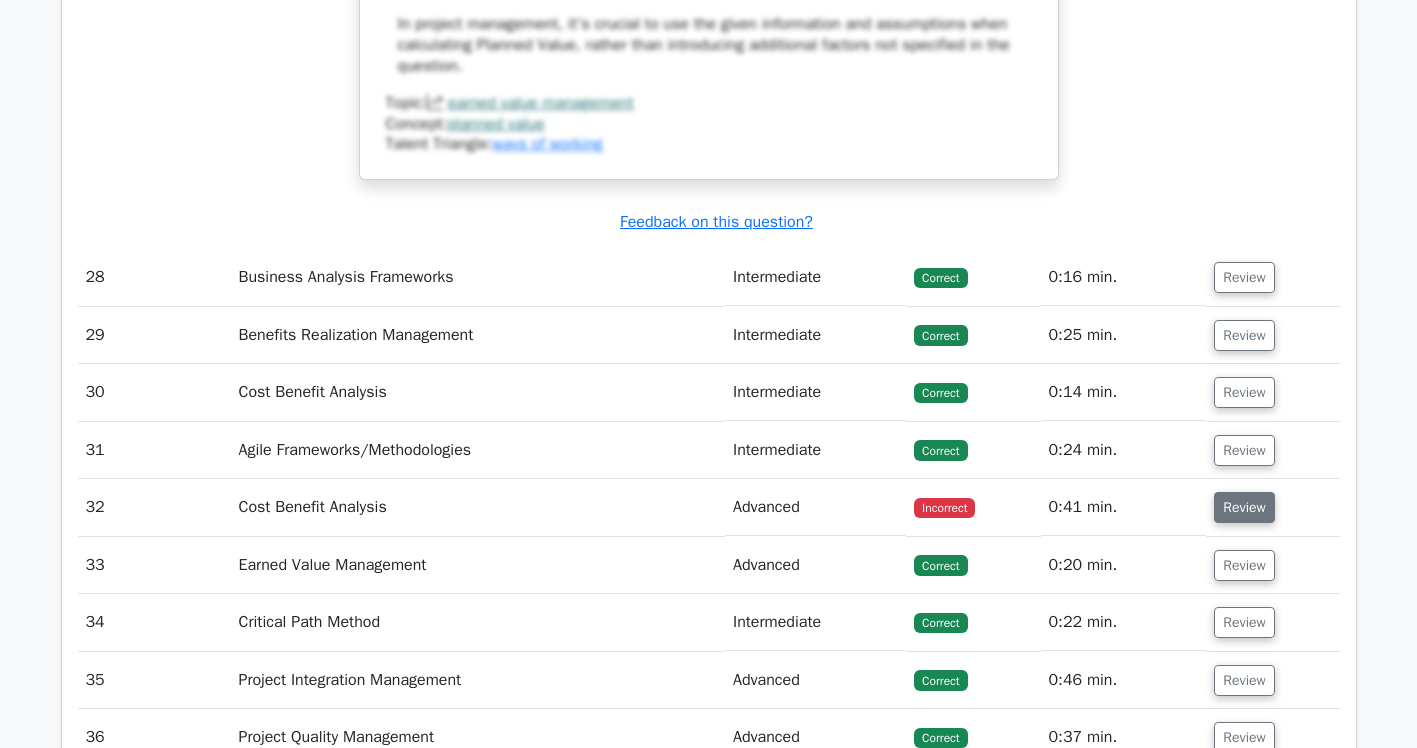 click on "Review" at bounding box center (1244, 507) 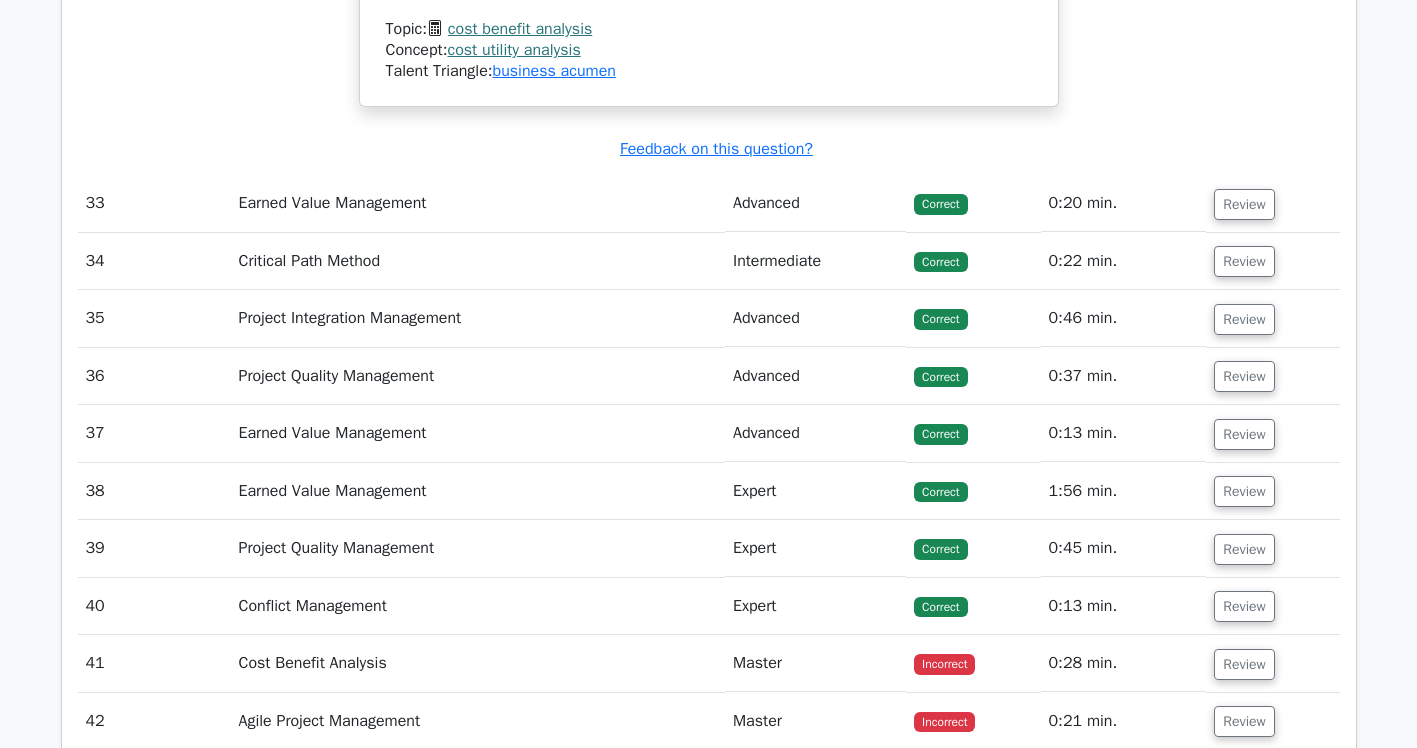 scroll, scrollTop: 10900, scrollLeft: 0, axis: vertical 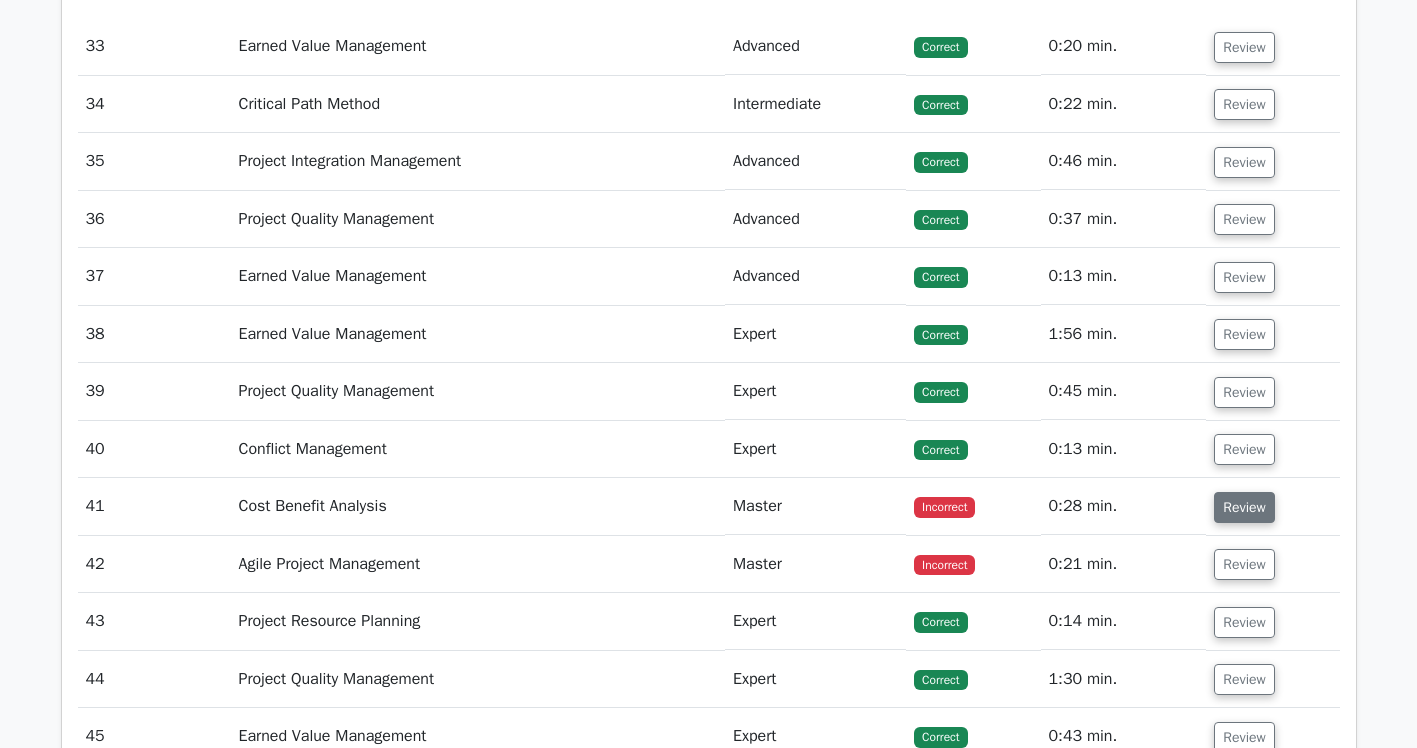 click on "Review" at bounding box center (1244, 507) 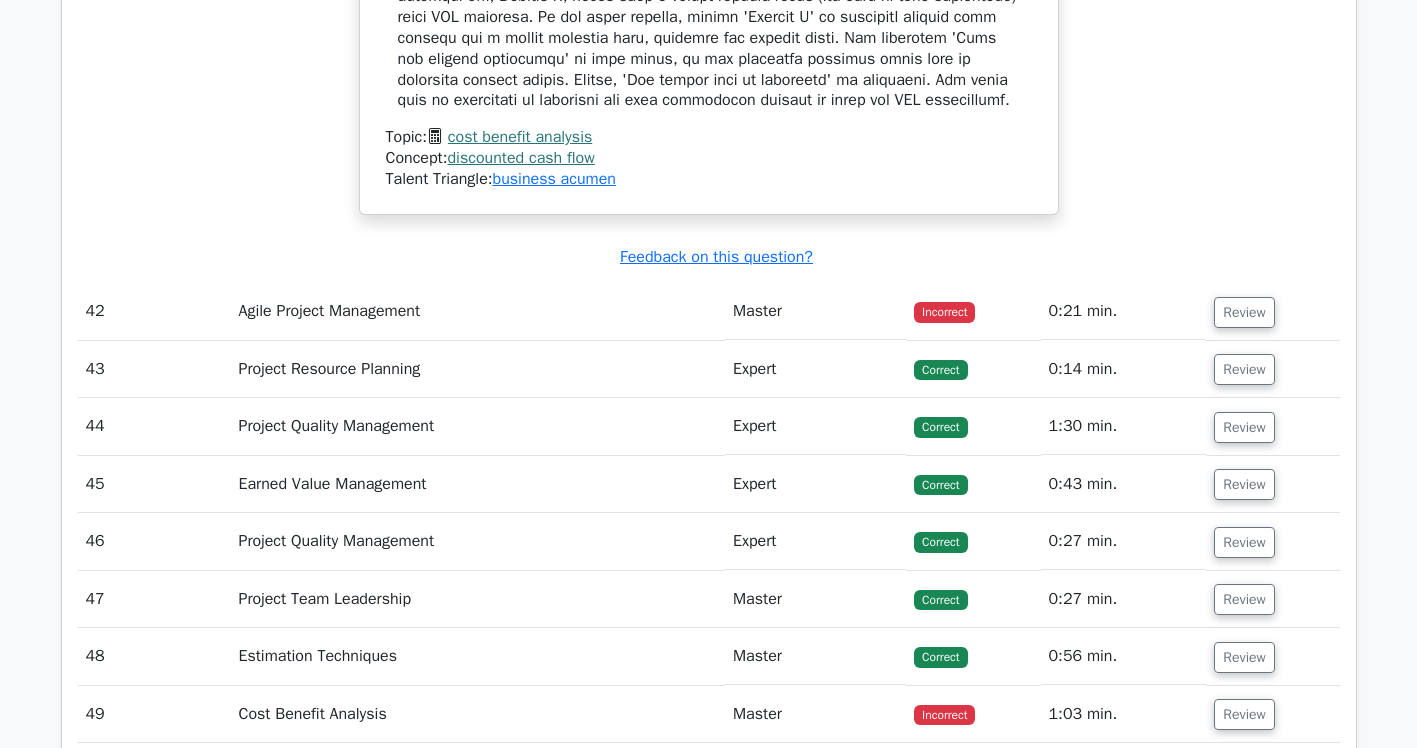 scroll, scrollTop: 12200, scrollLeft: 0, axis: vertical 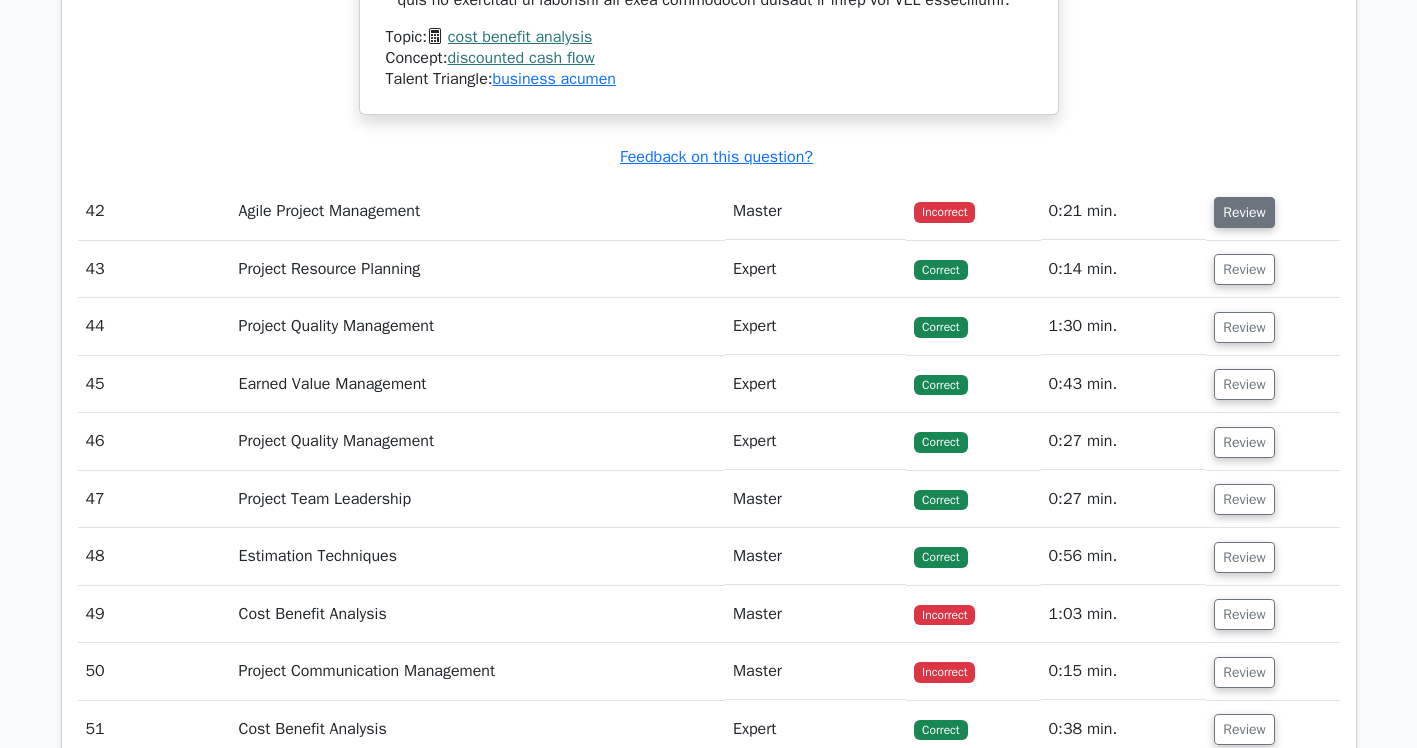 click on "Review" at bounding box center [1244, 212] 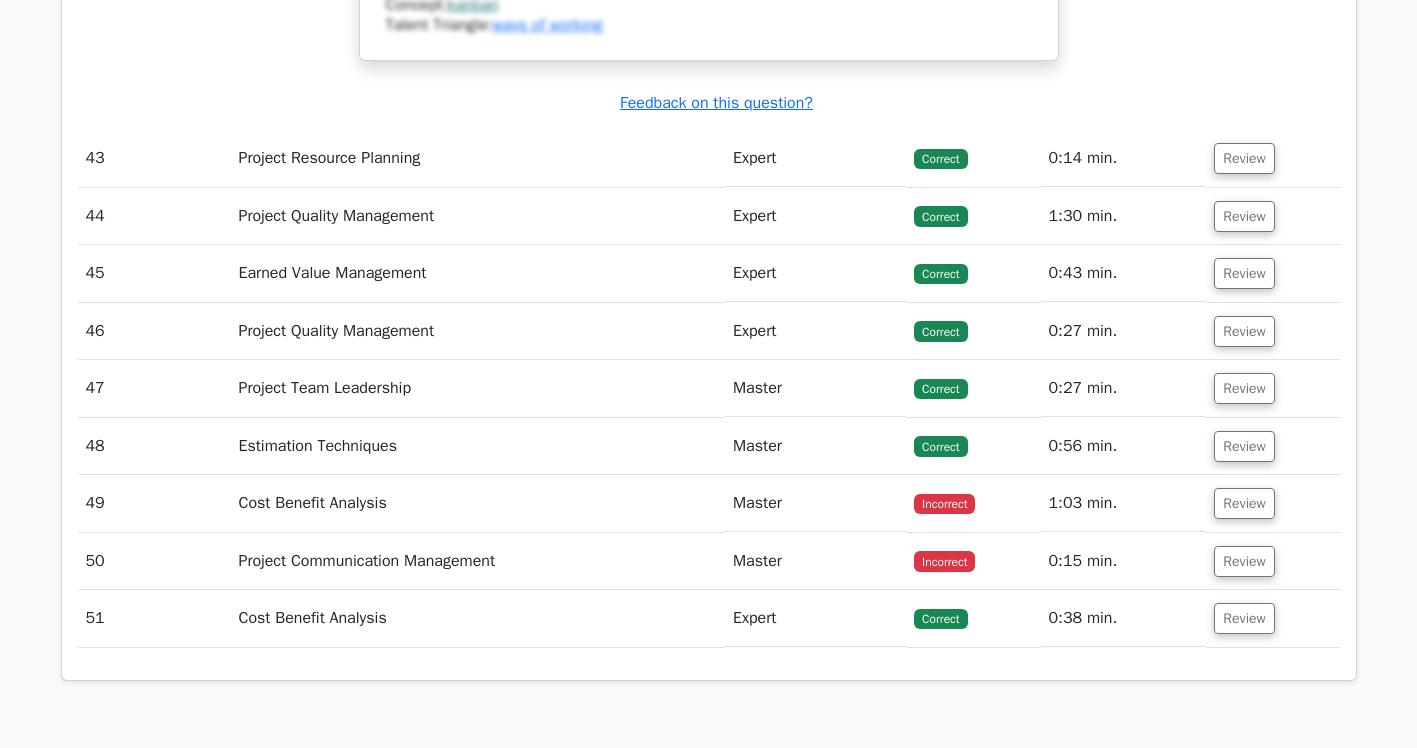 scroll, scrollTop: 13500, scrollLeft: 0, axis: vertical 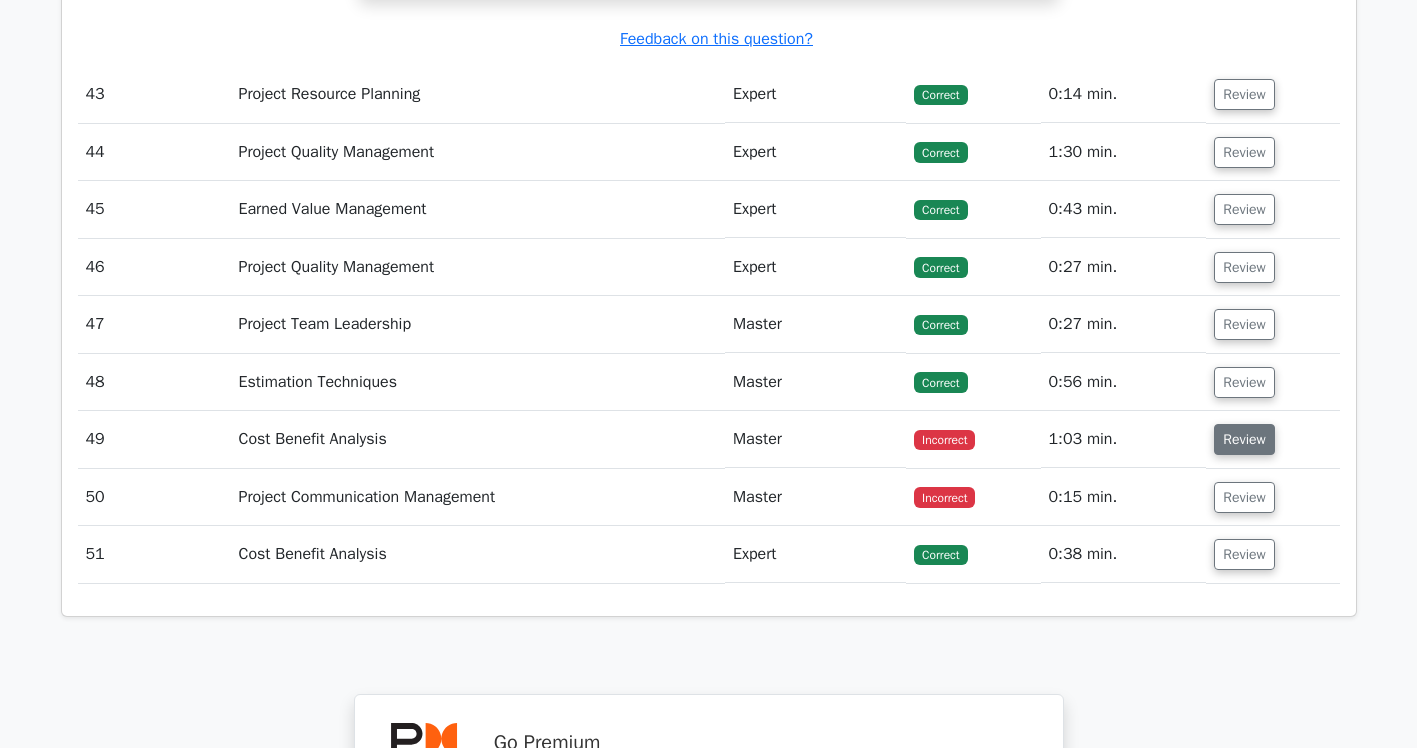 click on "Review" at bounding box center (1244, 439) 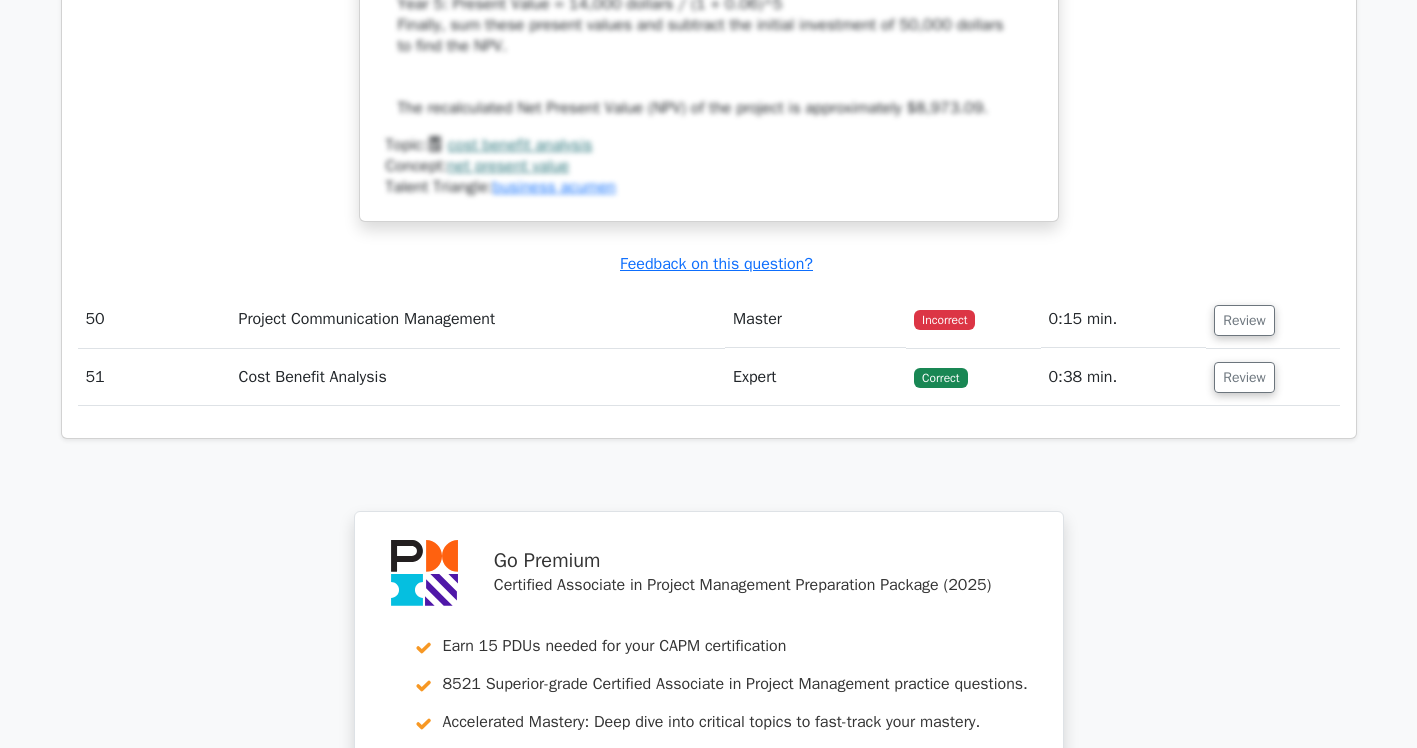 scroll, scrollTop: 14900, scrollLeft: 0, axis: vertical 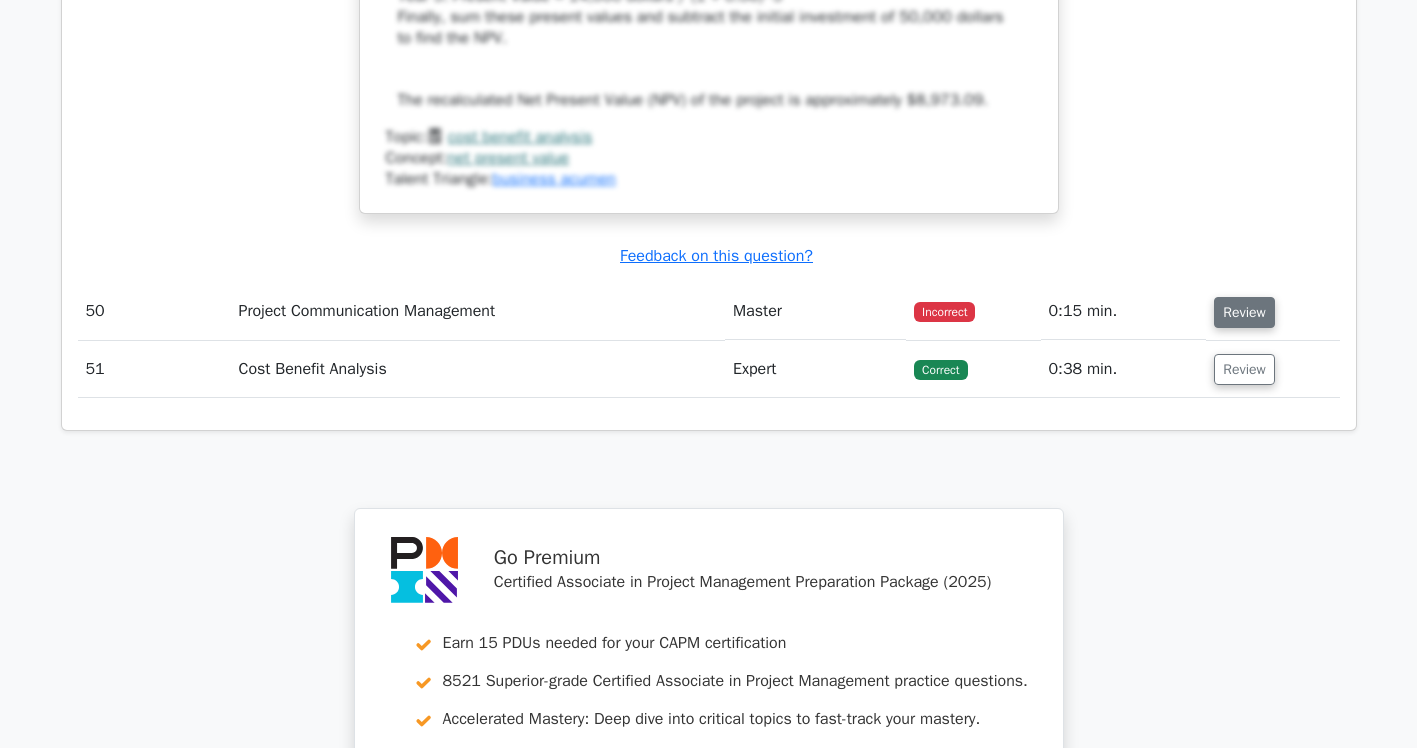 click on "Review" at bounding box center (1244, 312) 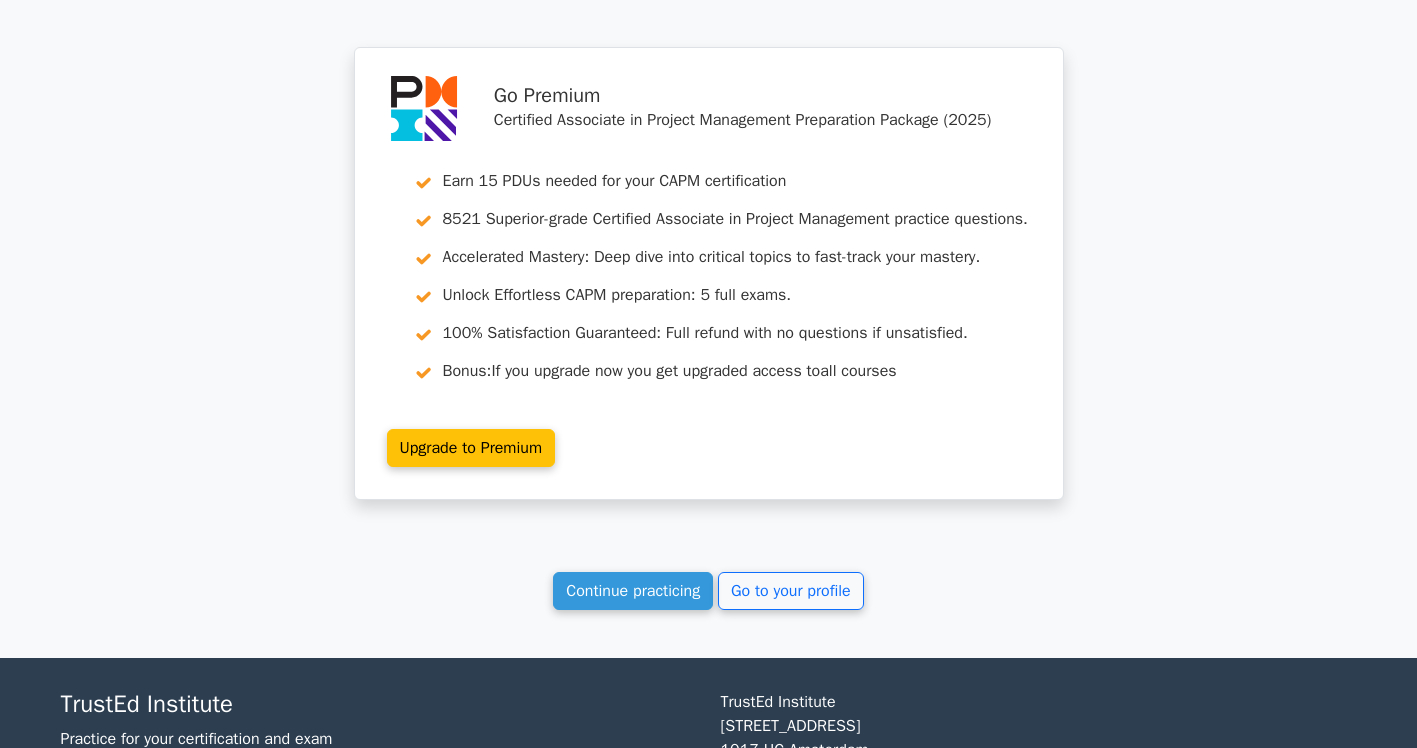 scroll, scrollTop: 16300, scrollLeft: 0, axis: vertical 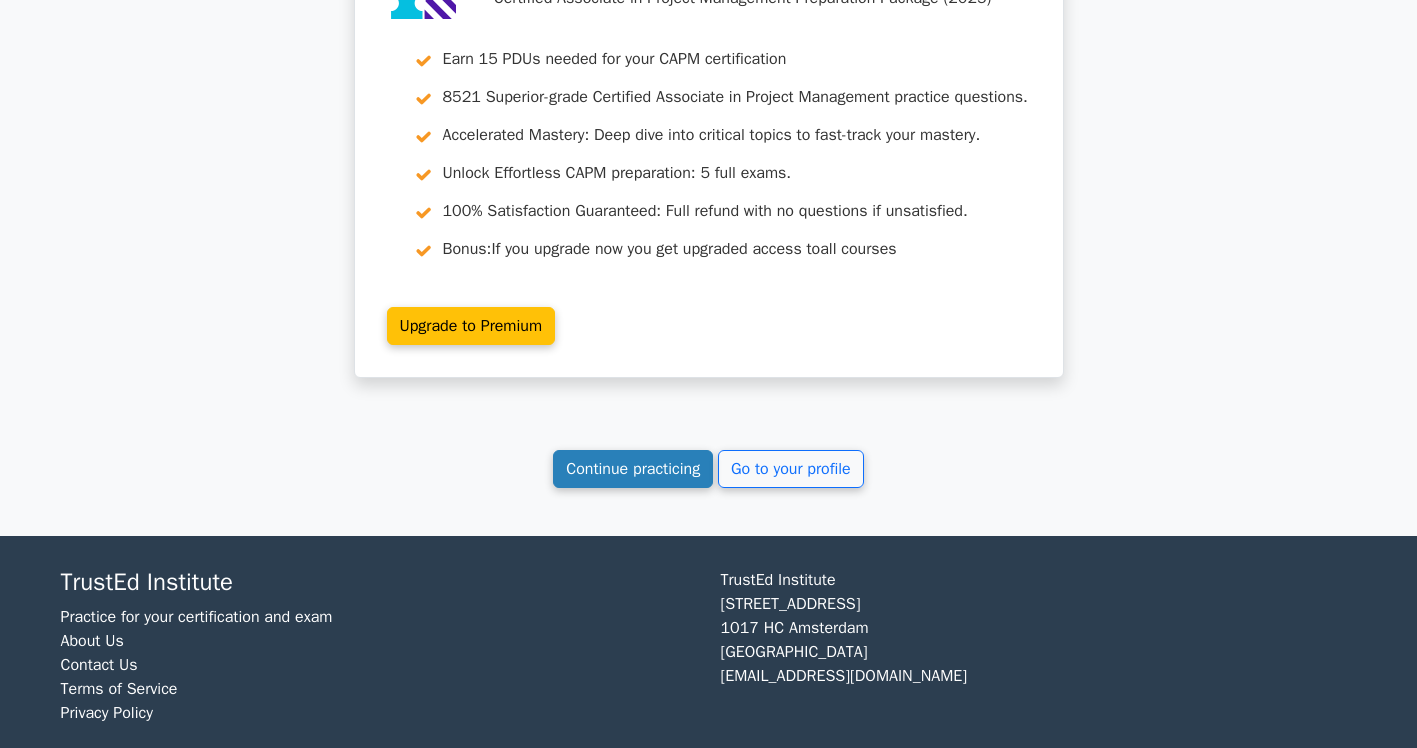 click on "Continue practicing" at bounding box center (633, 469) 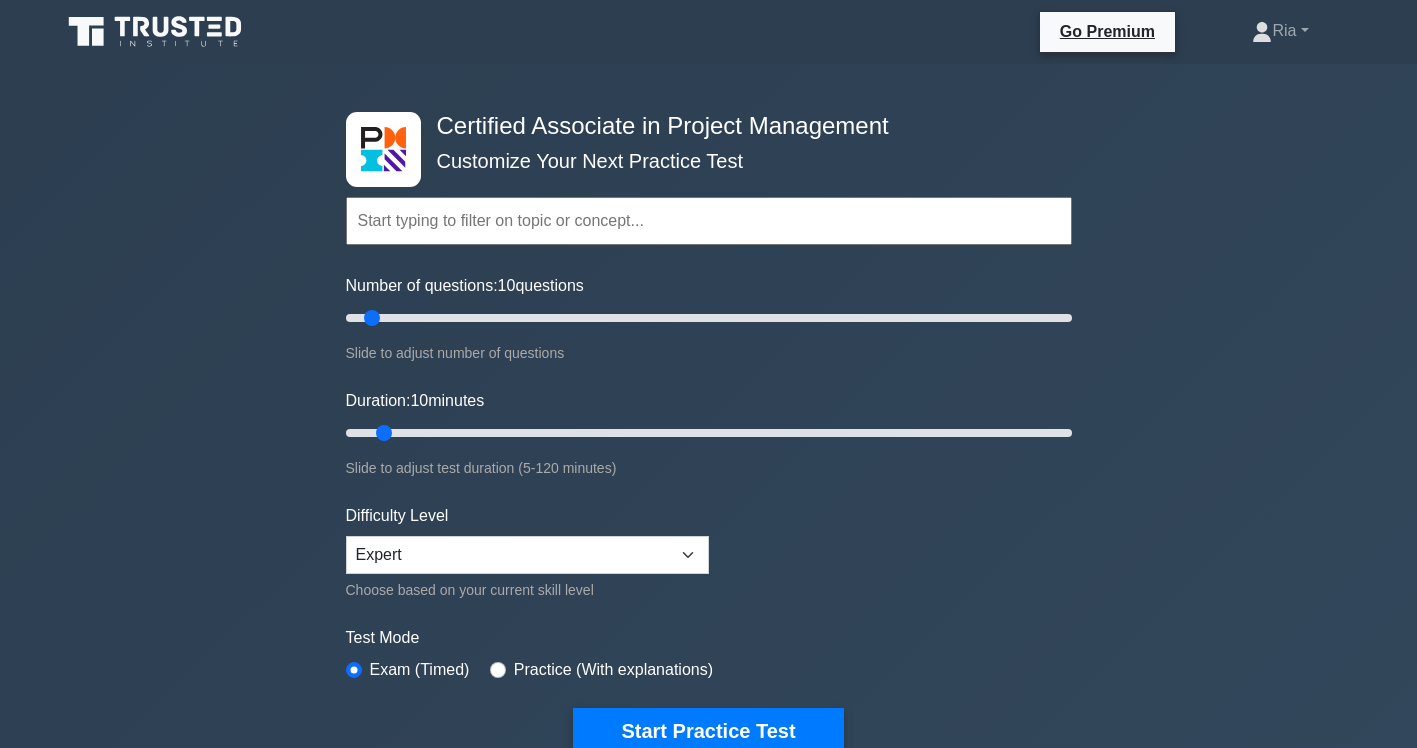 scroll, scrollTop: 0, scrollLeft: 0, axis: both 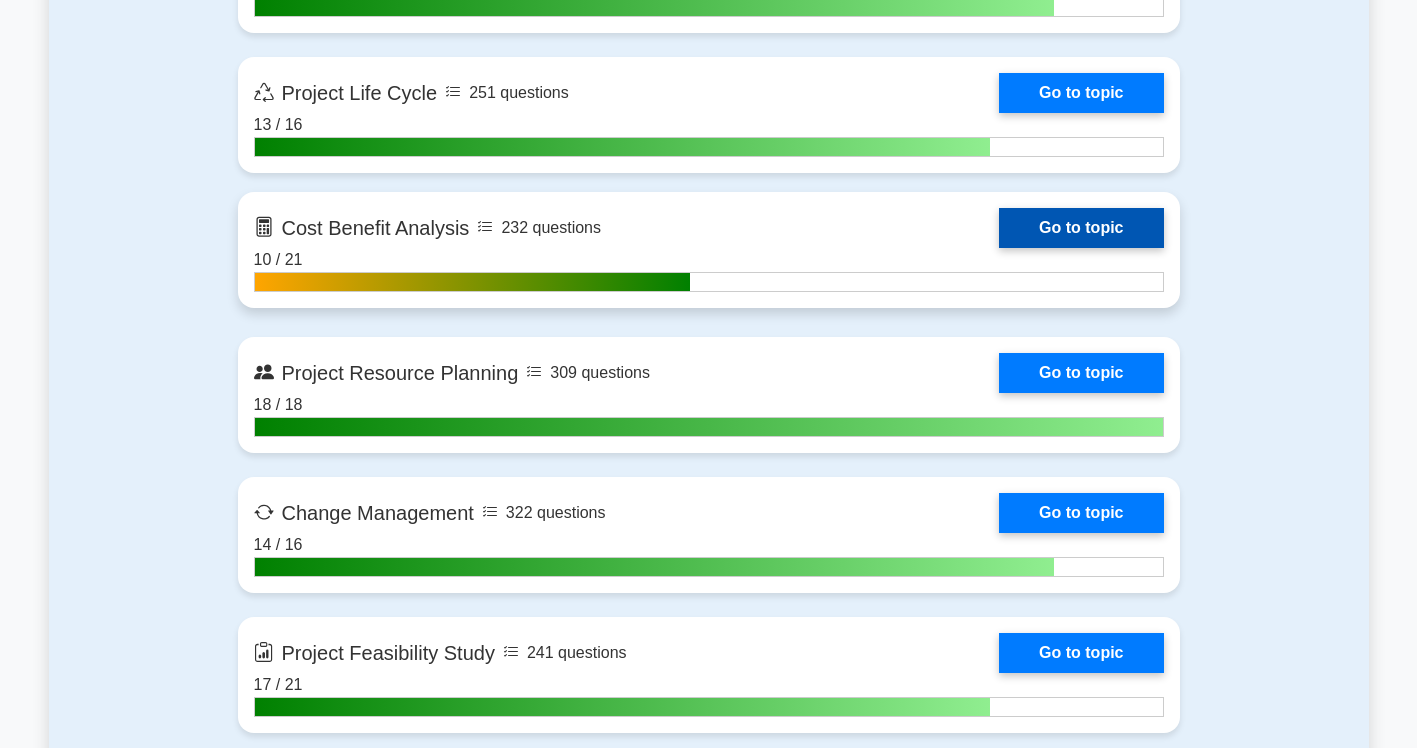 click on "Go to topic" at bounding box center [1081, 228] 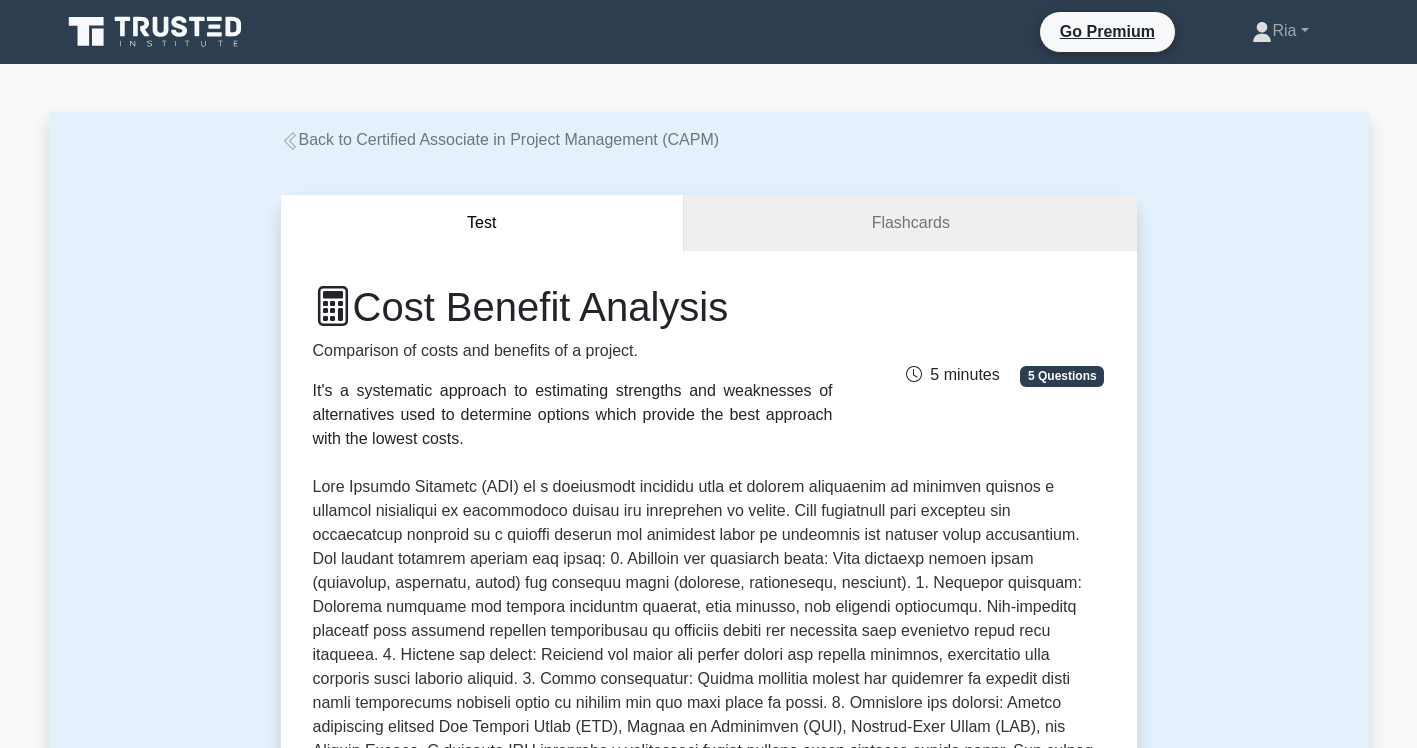 scroll, scrollTop: 0, scrollLeft: 0, axis: both 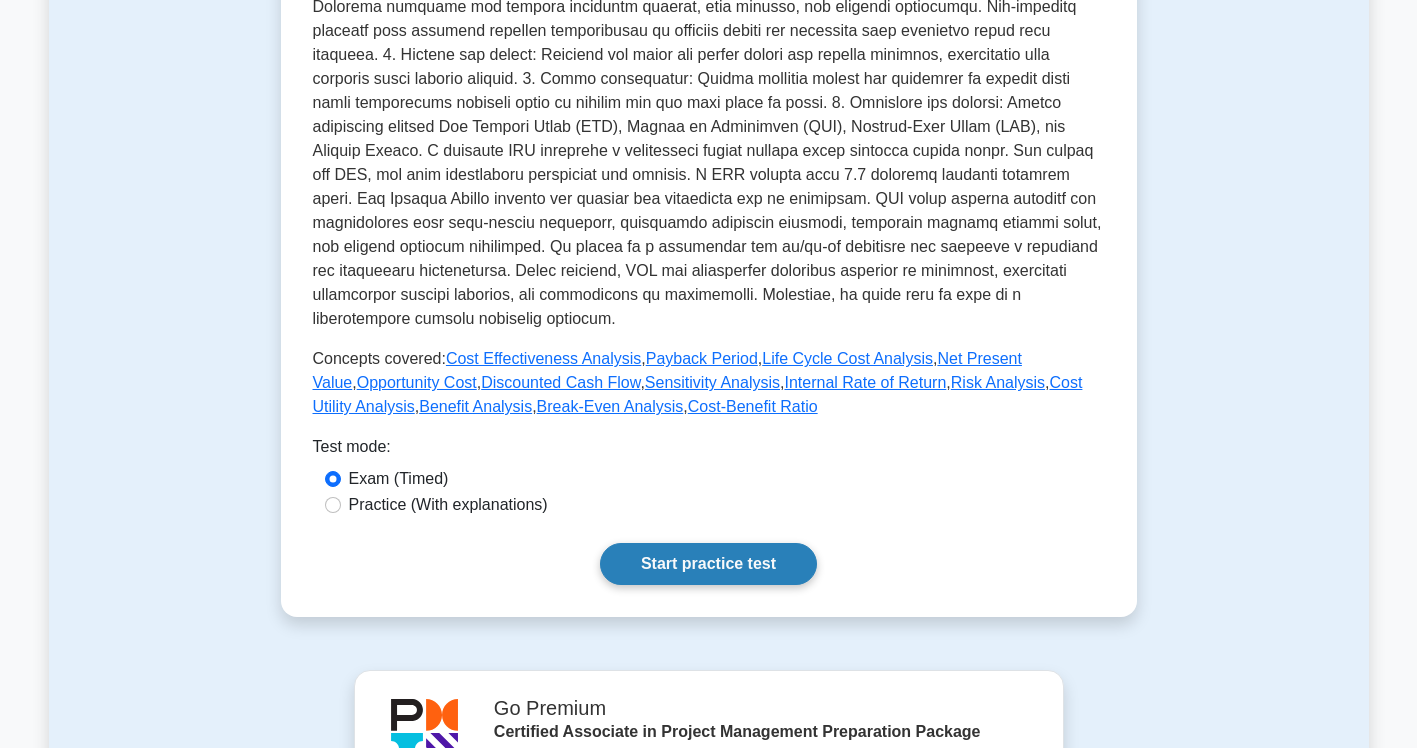 click on "Start practice test" at bounding box center [708, 564] 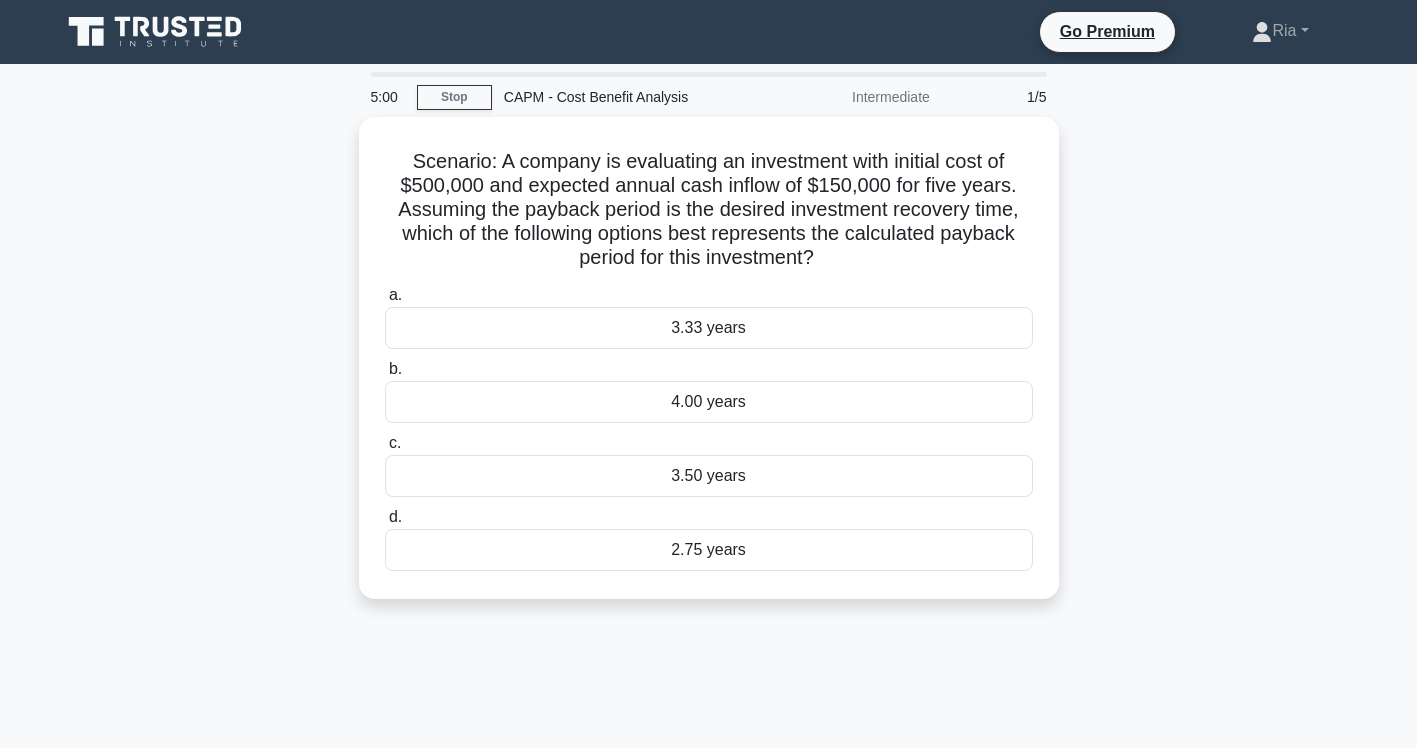 scroll, scrollTop: 0, scrollLeft: 0, axis: both 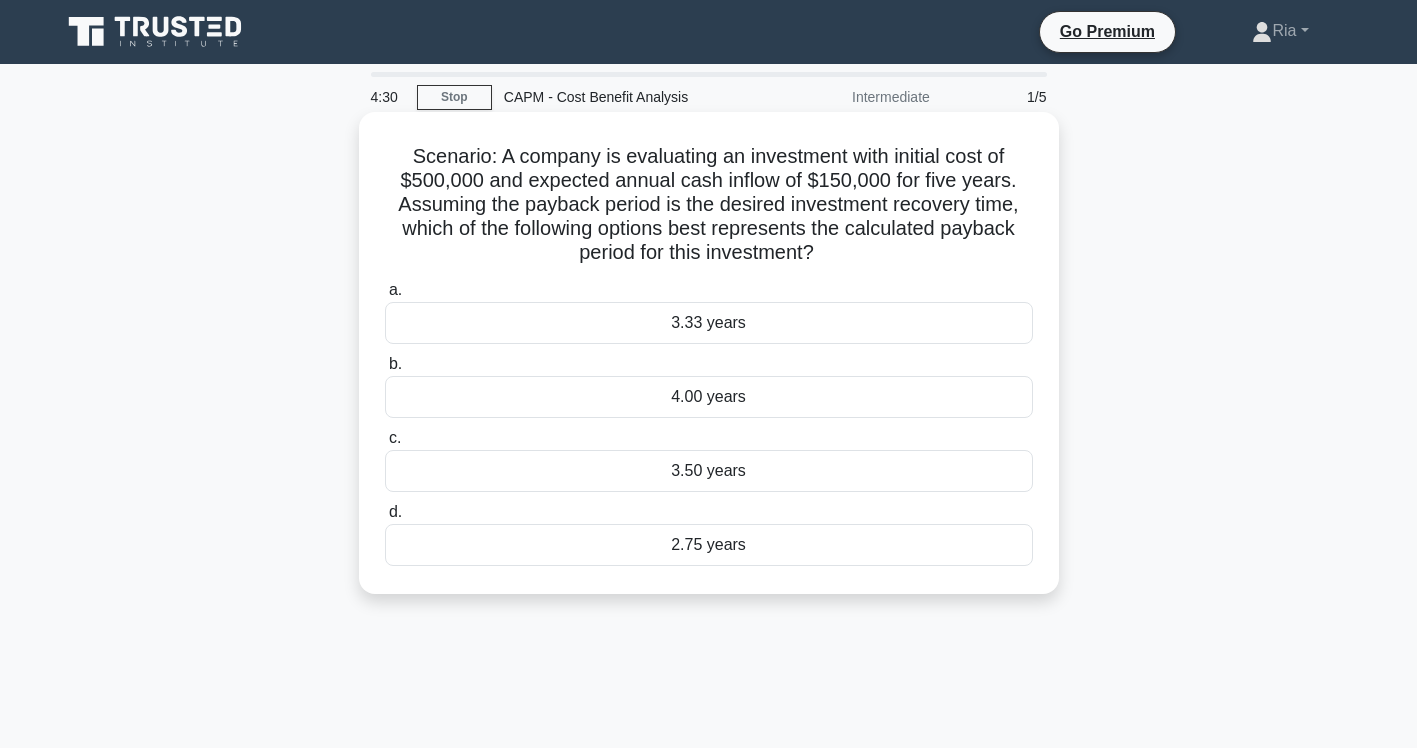 click on "3.33 years" at bounding box center (709, 323) 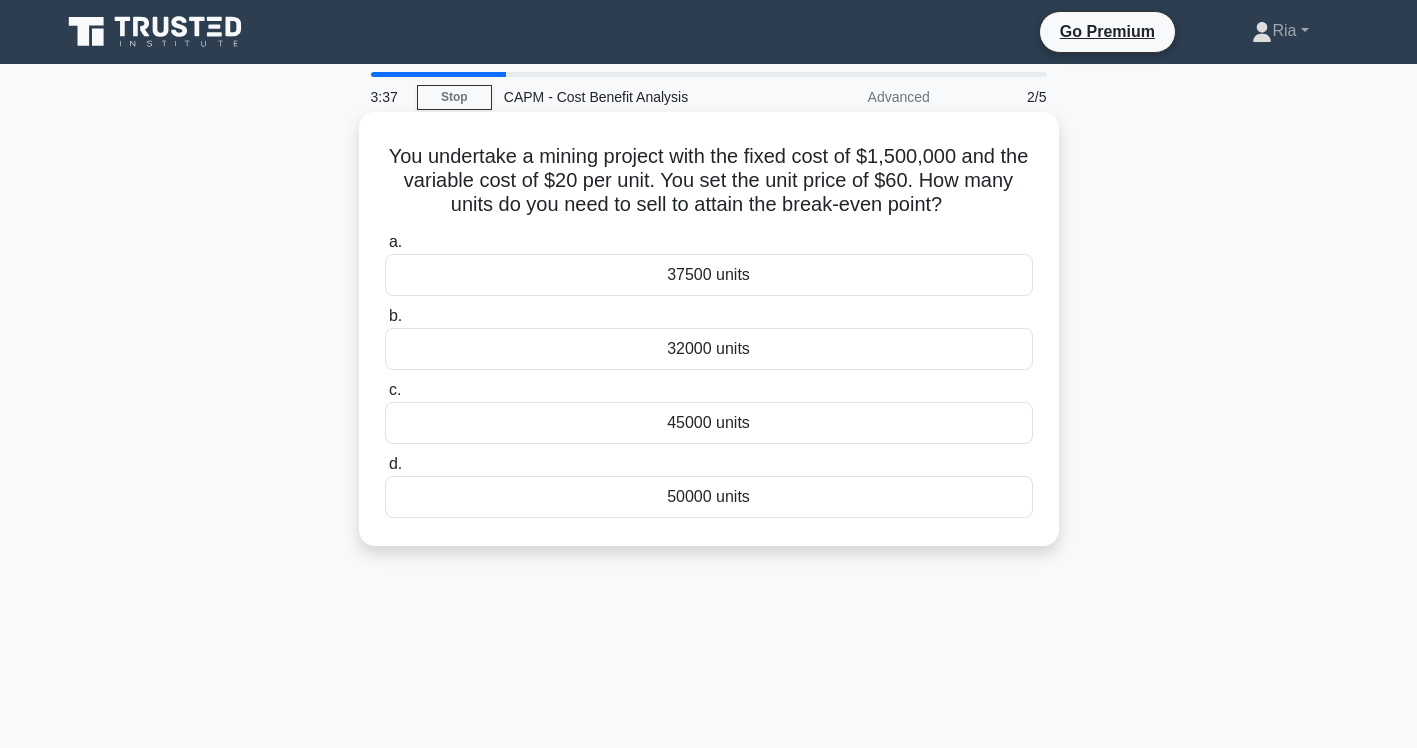 click on "37500 units" at bounding box center [709, 275] 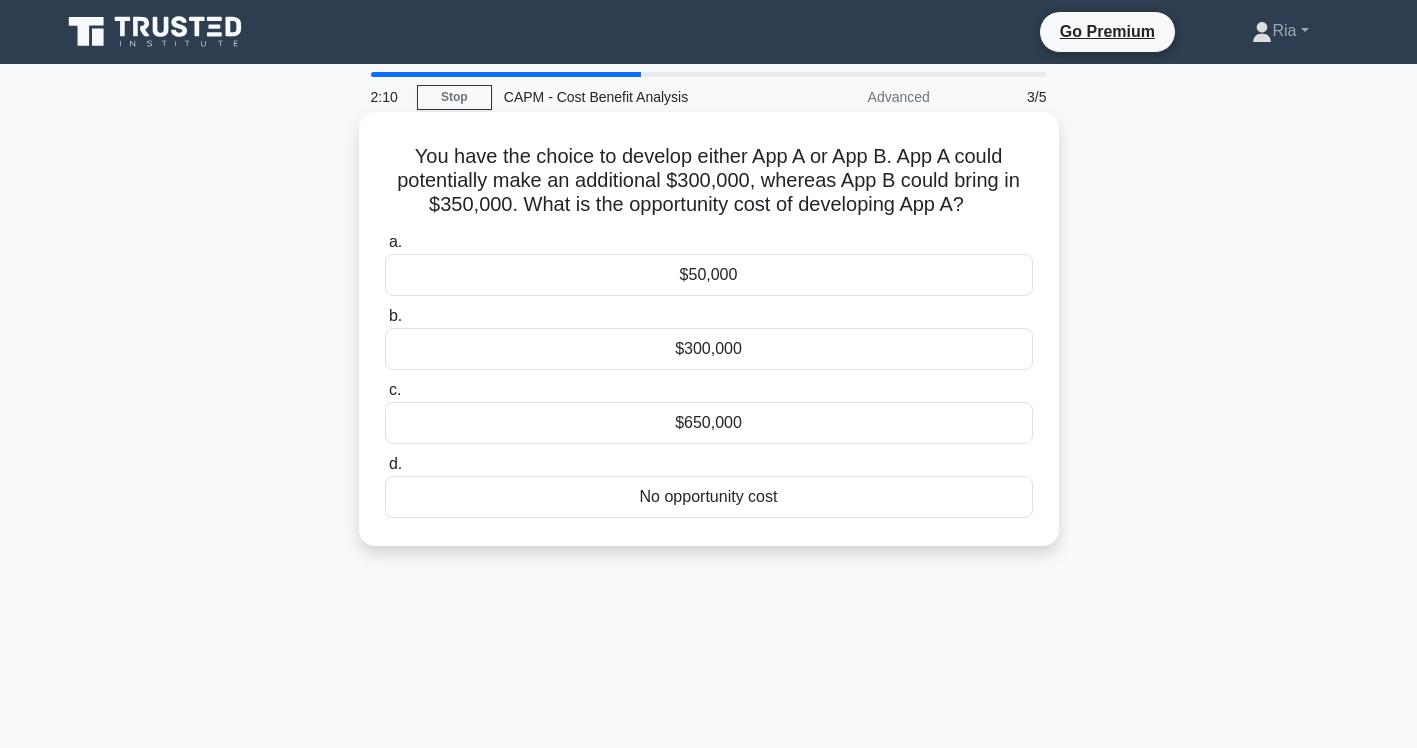 click on "No opportunity cost" at bounding box center [709, 497] 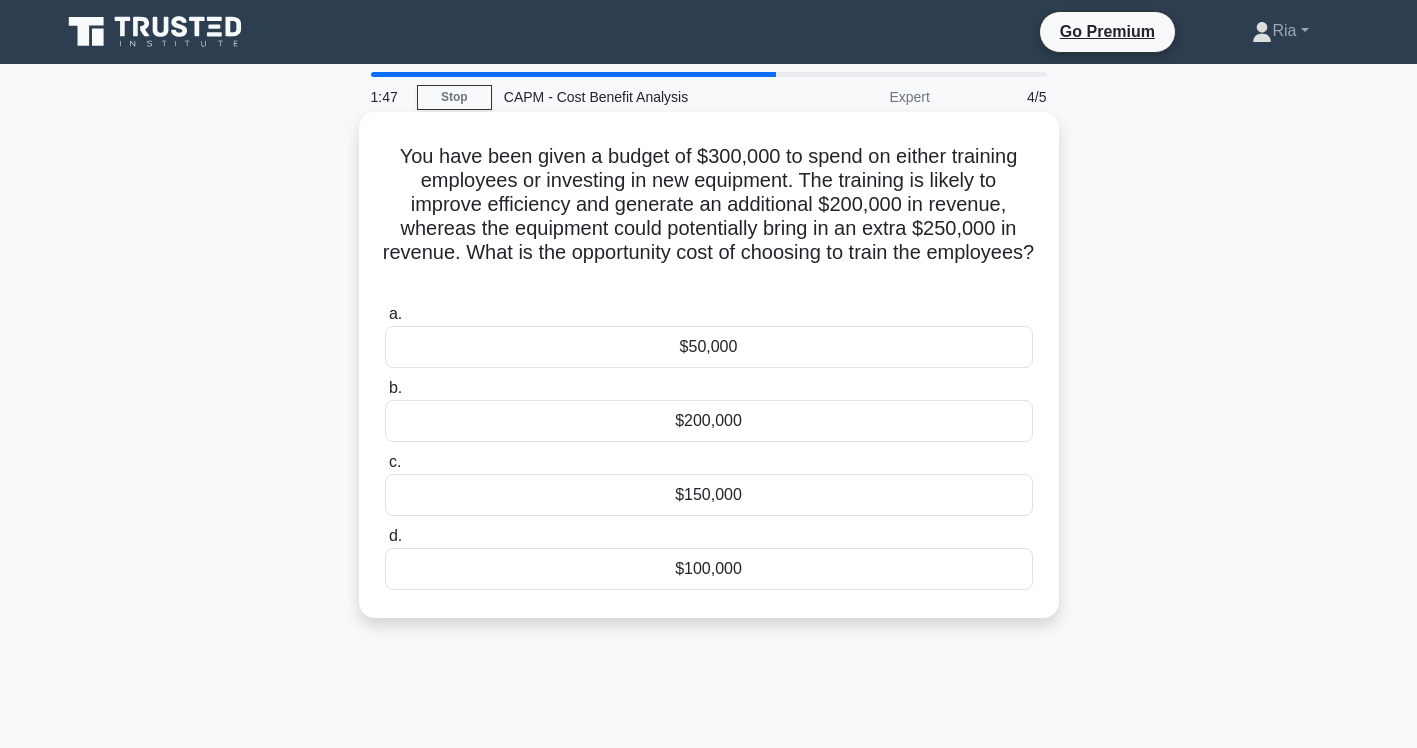 click on "$100,000" at bounding box center [709, 569] 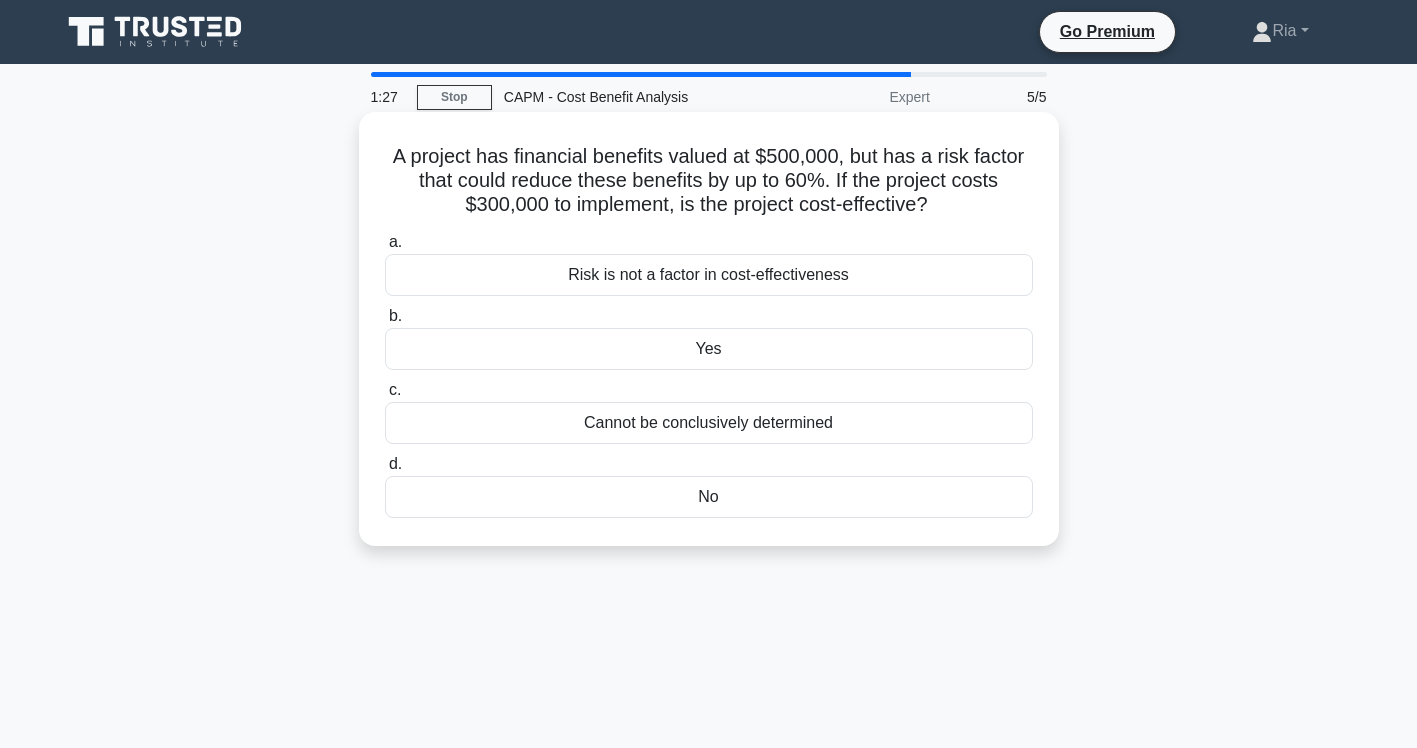 click on "No" at bounding box center [709, 497] 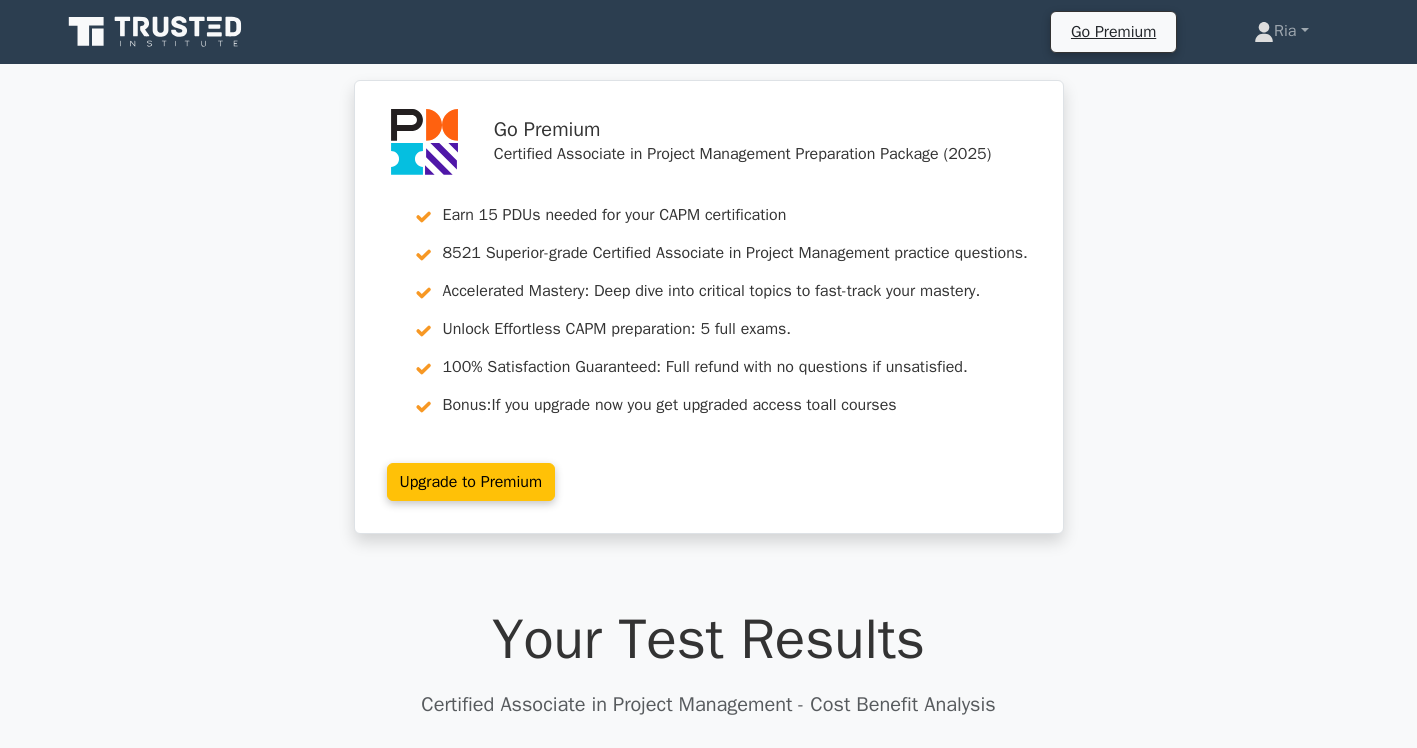 scroll, scrollTop: 0, scrollLeft: 0, axis: both 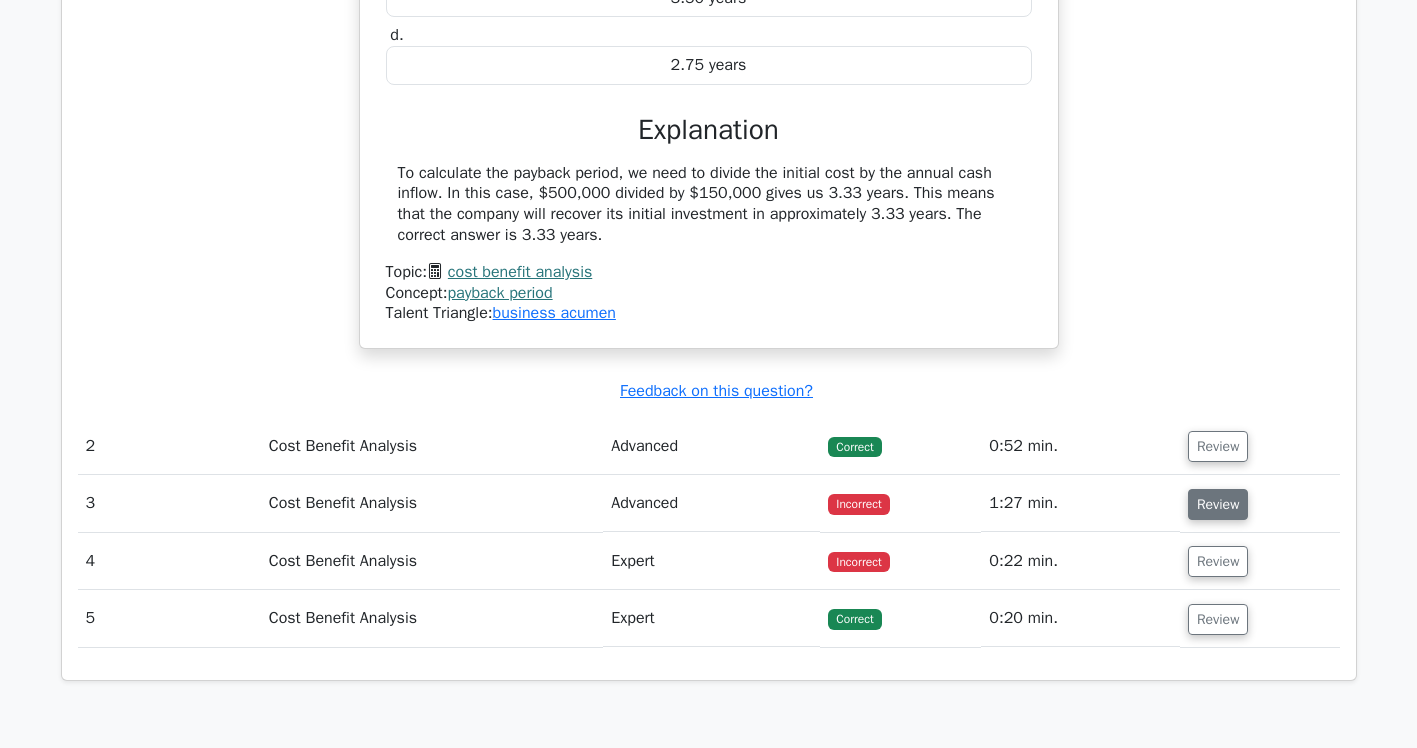 click on "Review" at bounding box center [1218, 504] 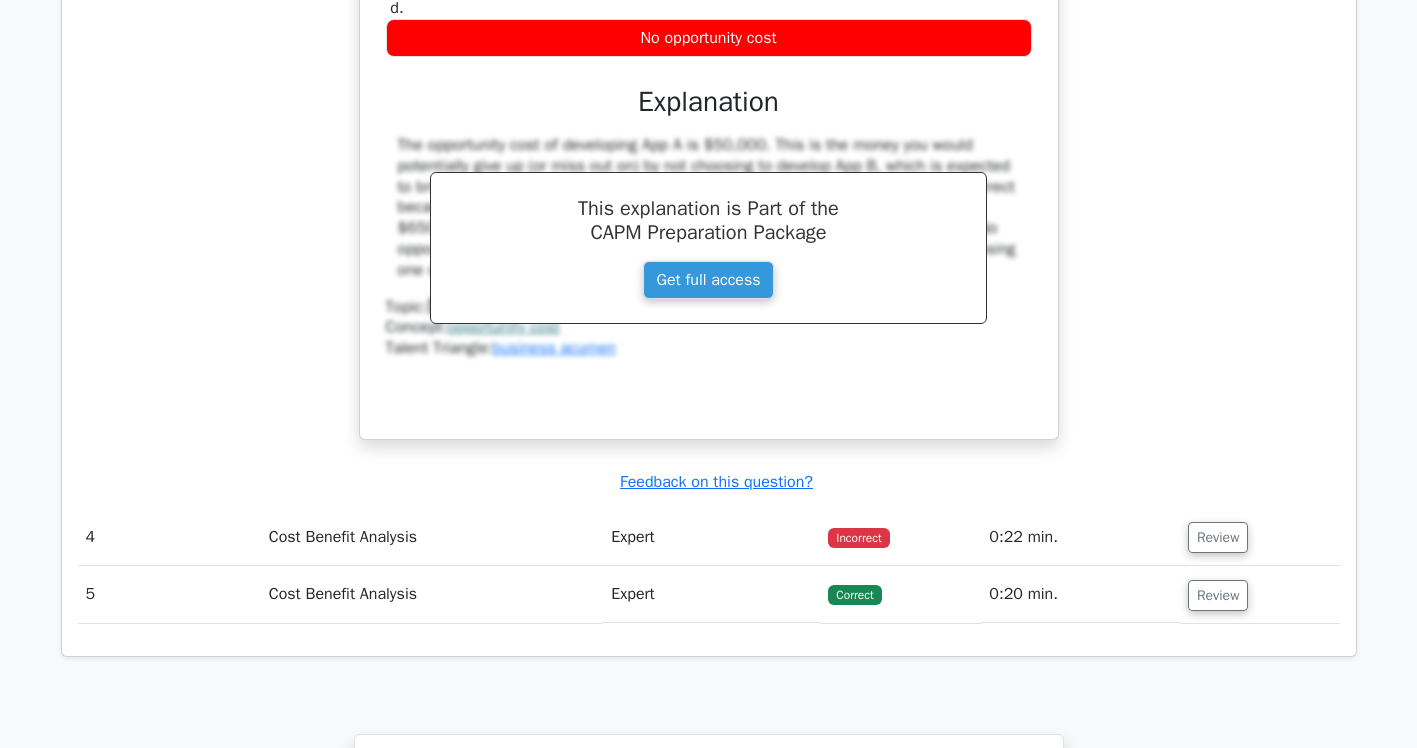 scroll, scrollTop: 2800, scrollLeft: 0, axis: vertical 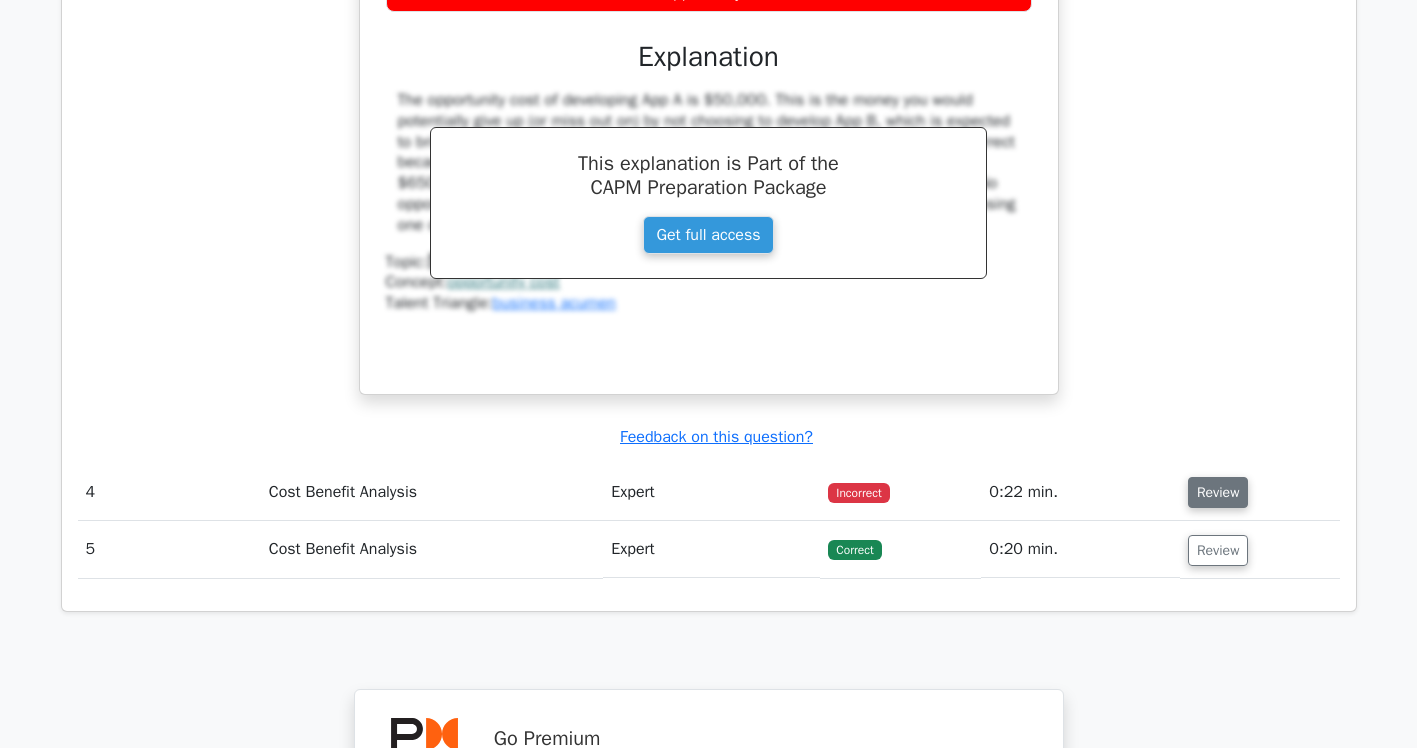 click on "Review" at bounding box center [1218, 492] 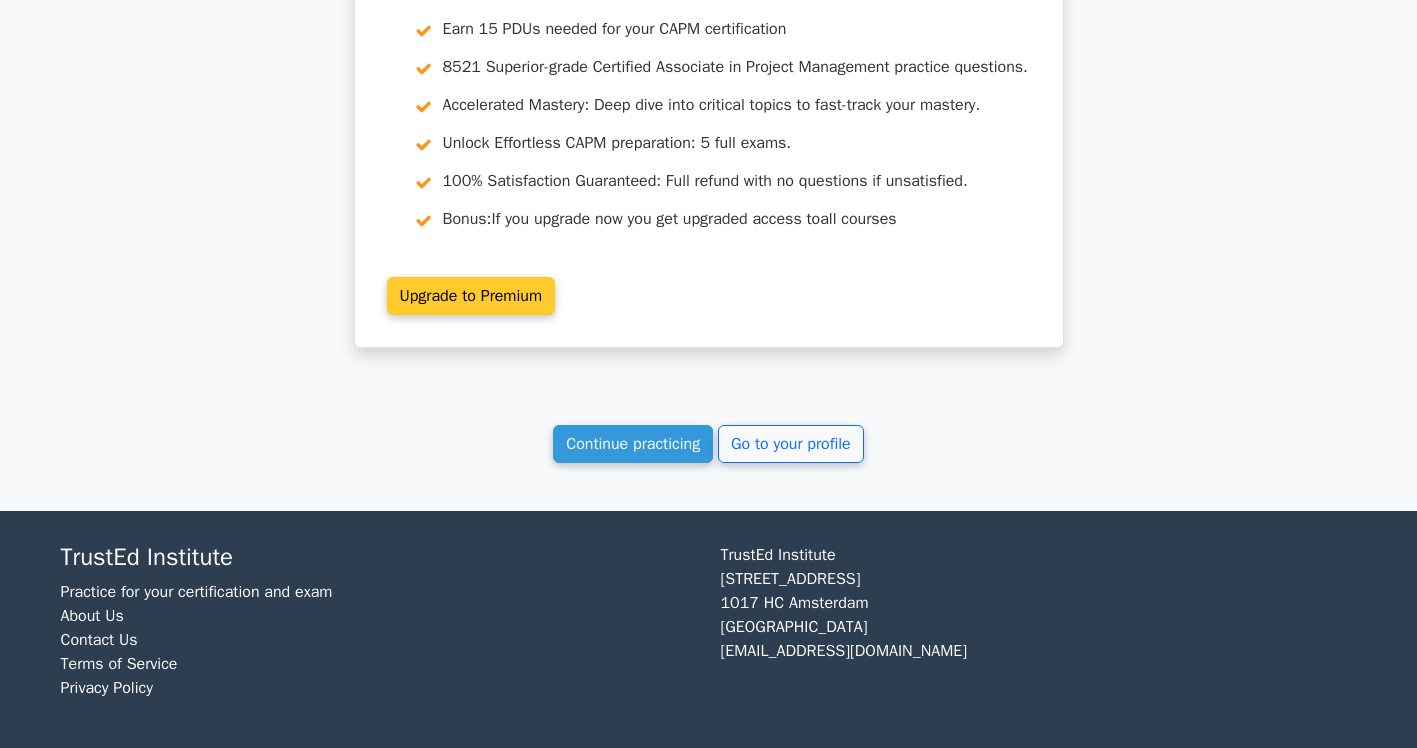 scroll, scrollTop: 4507, scrollLeft: 0, axis: vertical 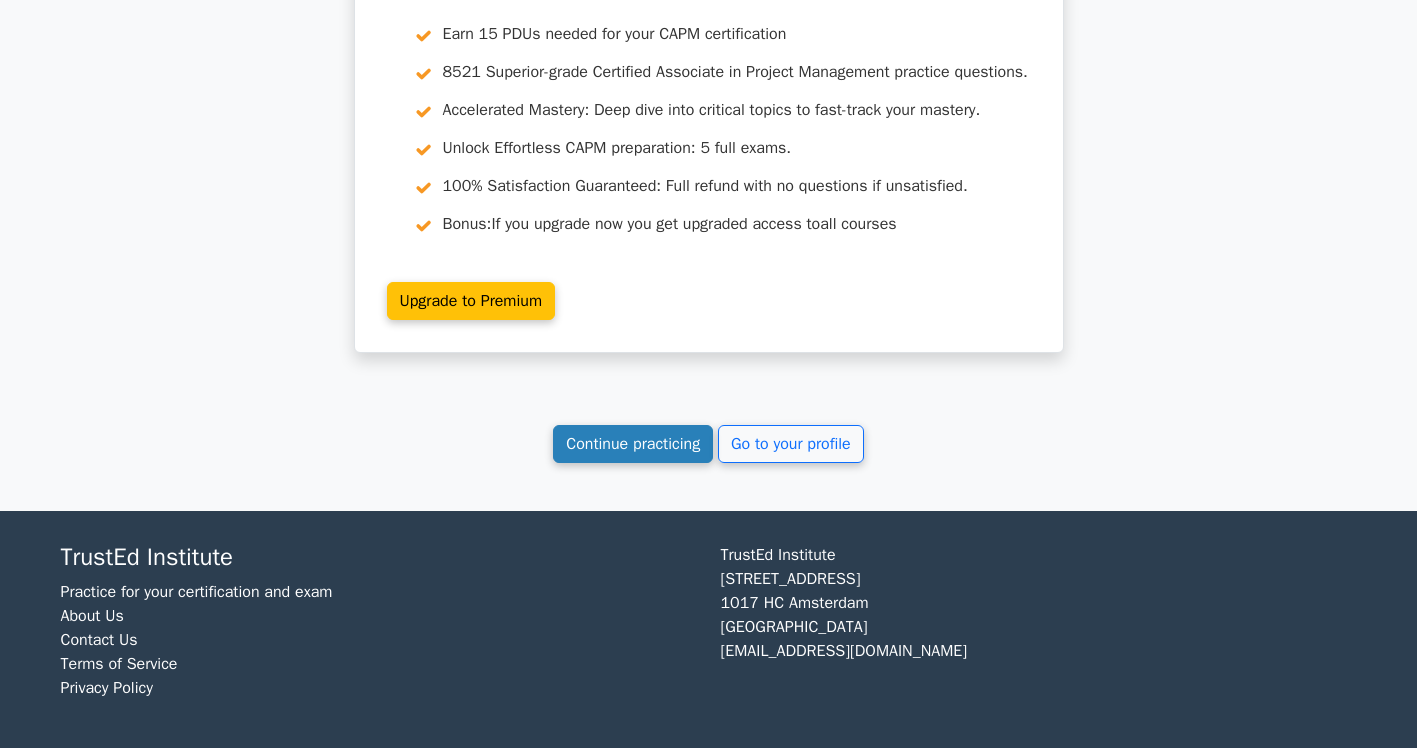 click on "Continue practicing" at bounding box center [633, 444] 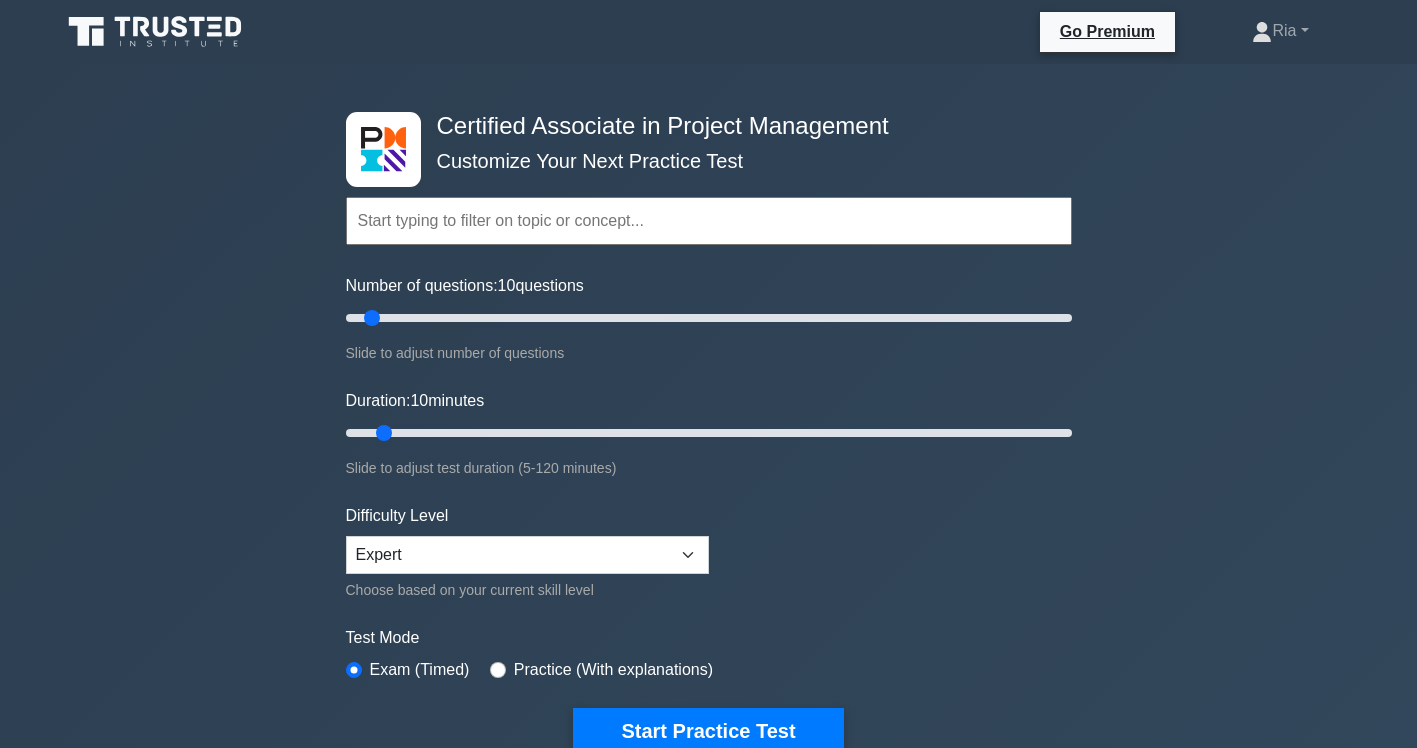 scroll, scrollTop: 0, scrollLeft: 0, axis: both 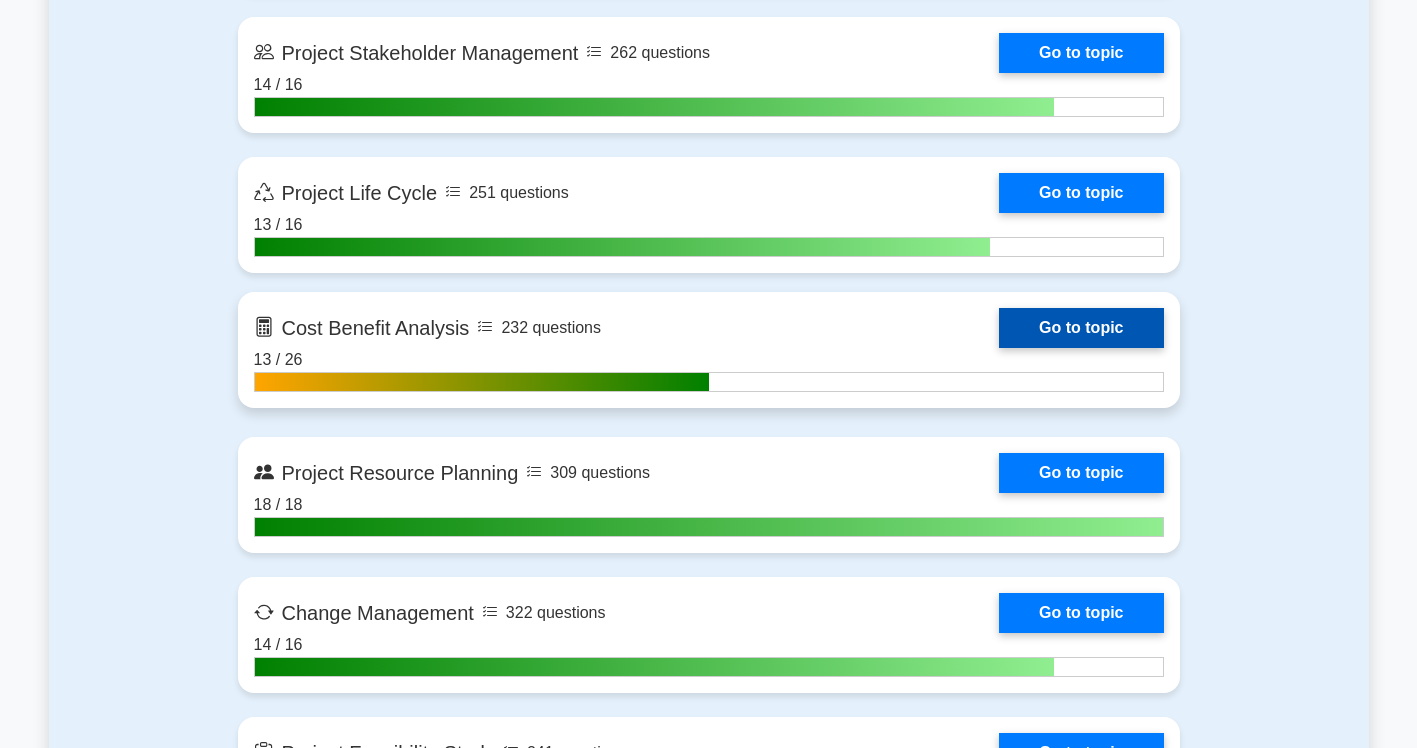 click on "Go to topic" at bounding box center [1081, 328] 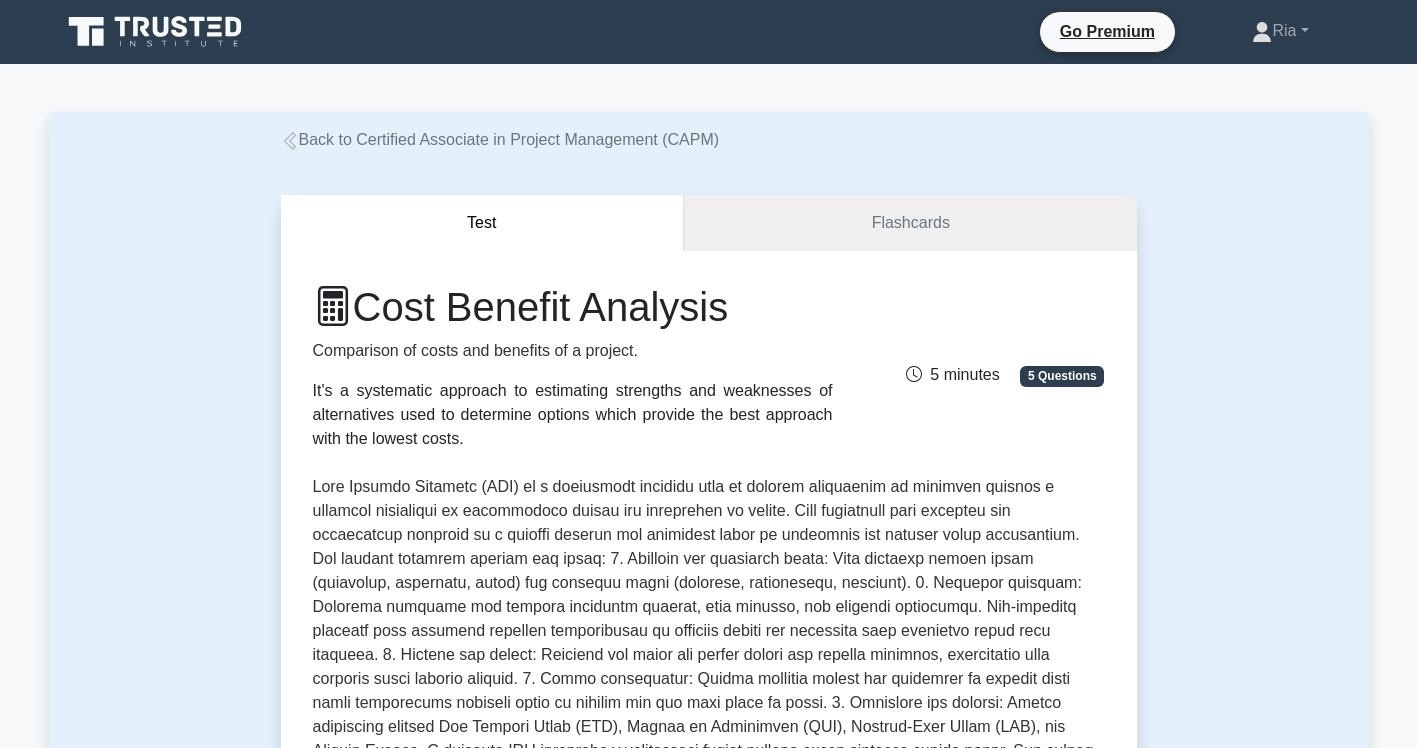 scroll, scrollTop: 0, scrollLeft: 0, axis: both 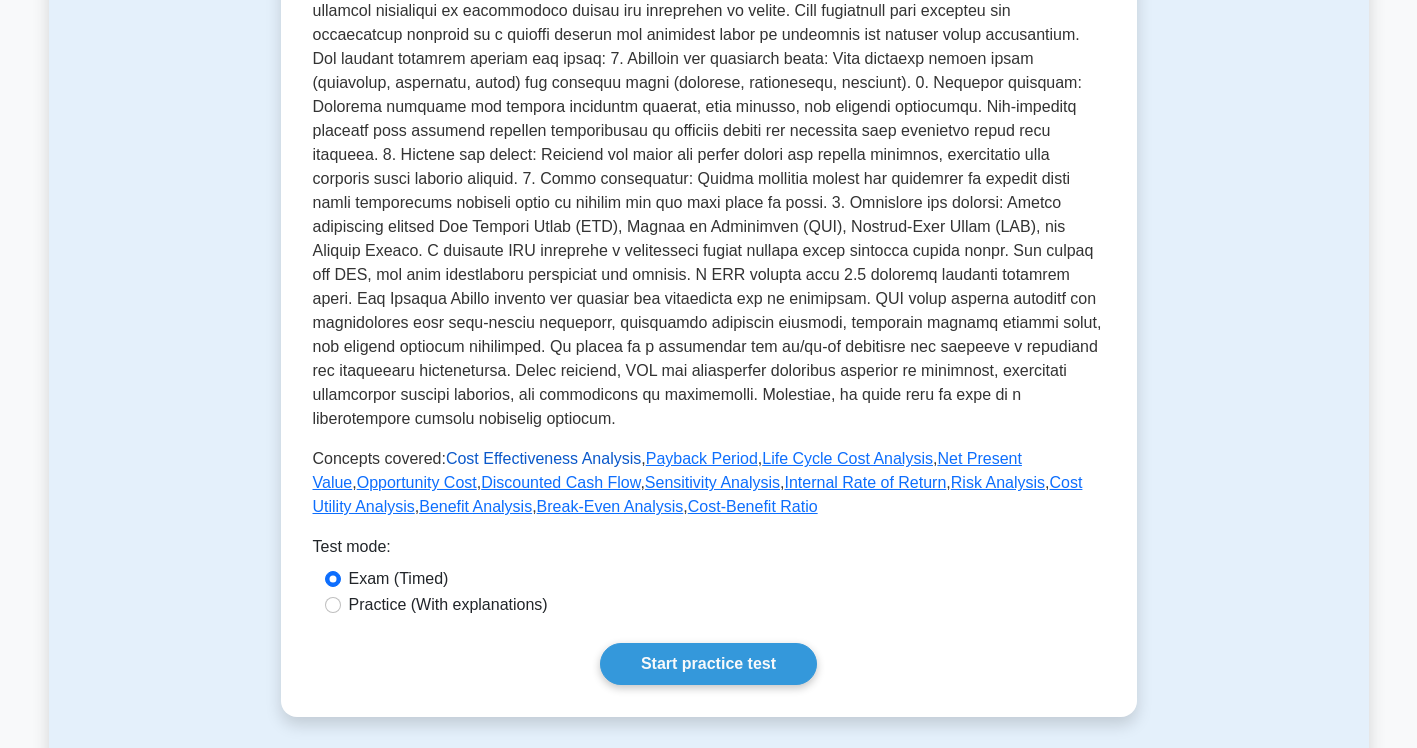 click on "Cost Effectiveness Analysis" at bounding box center (543, 458) 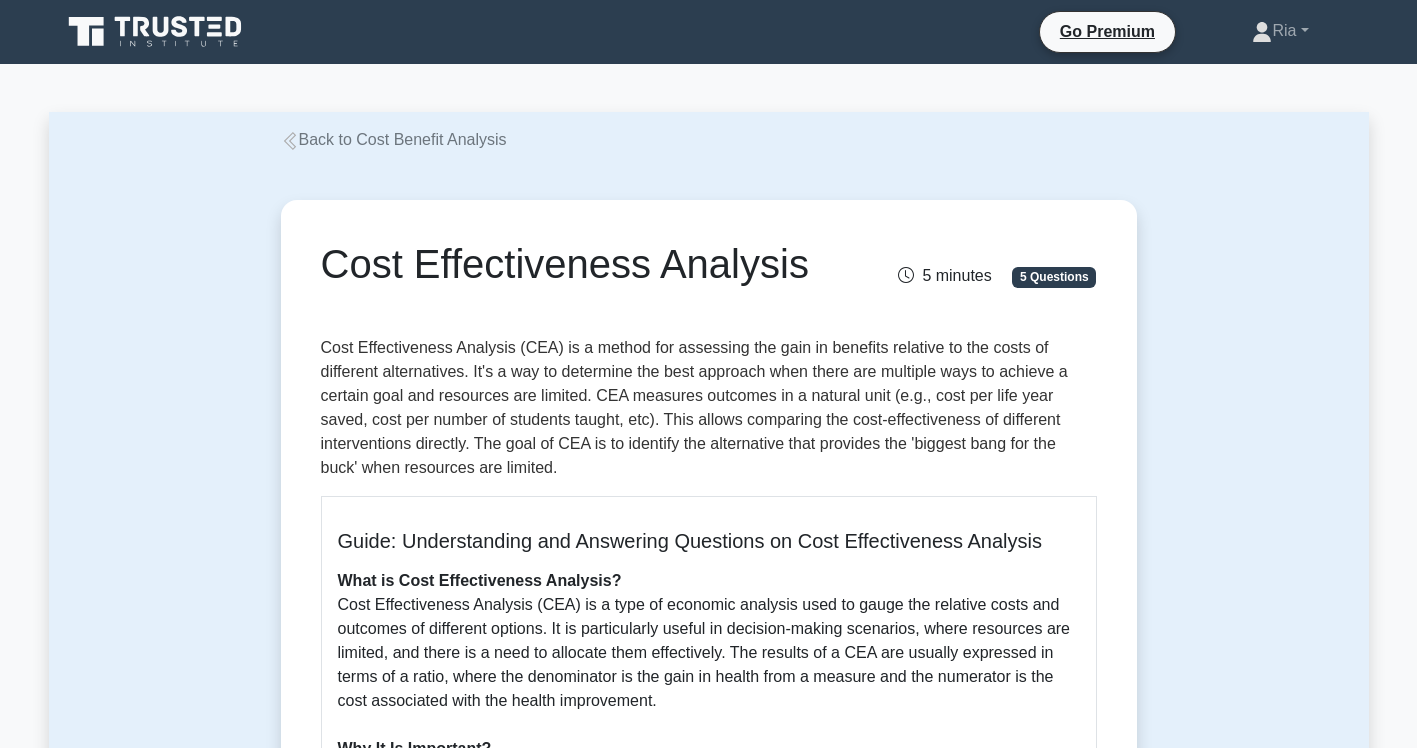 scroll, scrollTop: 0, scrollLeft: 0, axis: both 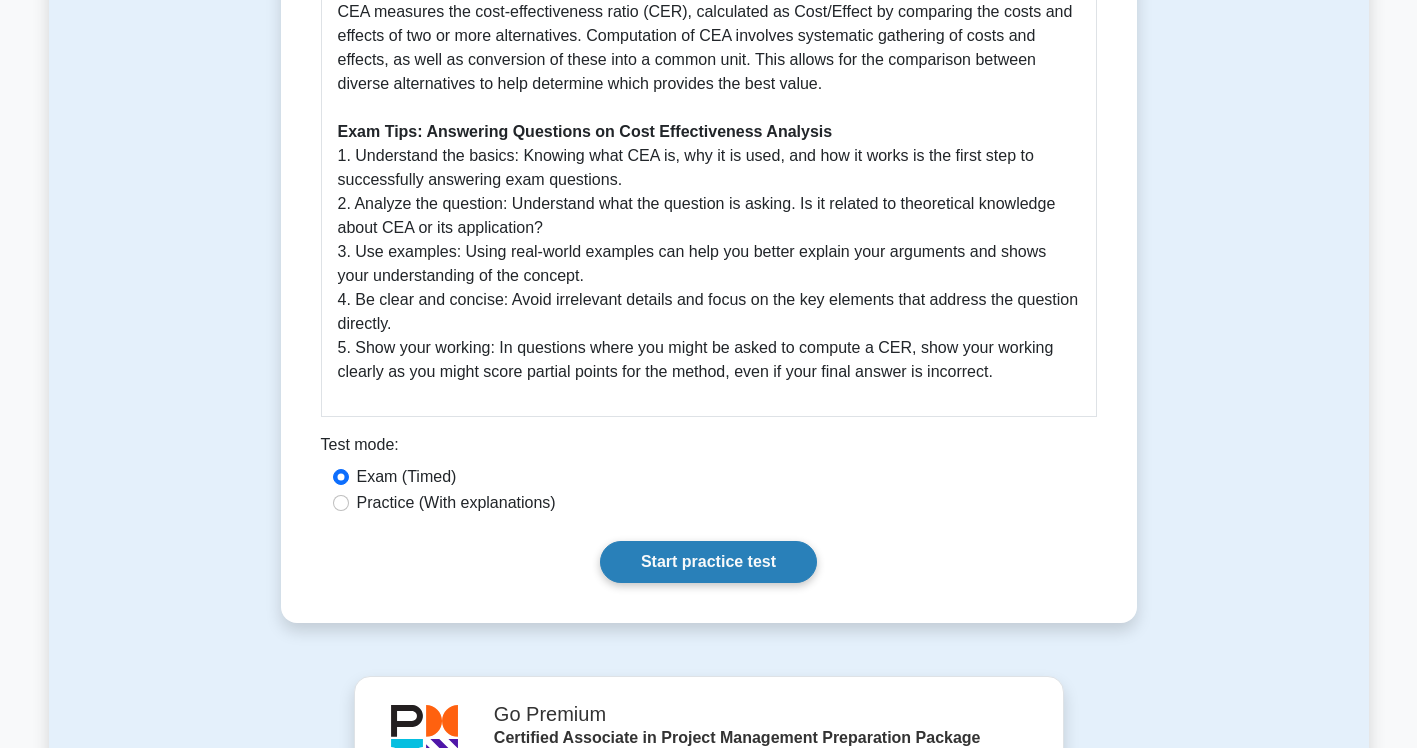 click on "Start practice test" at bounding box center (708, 562) 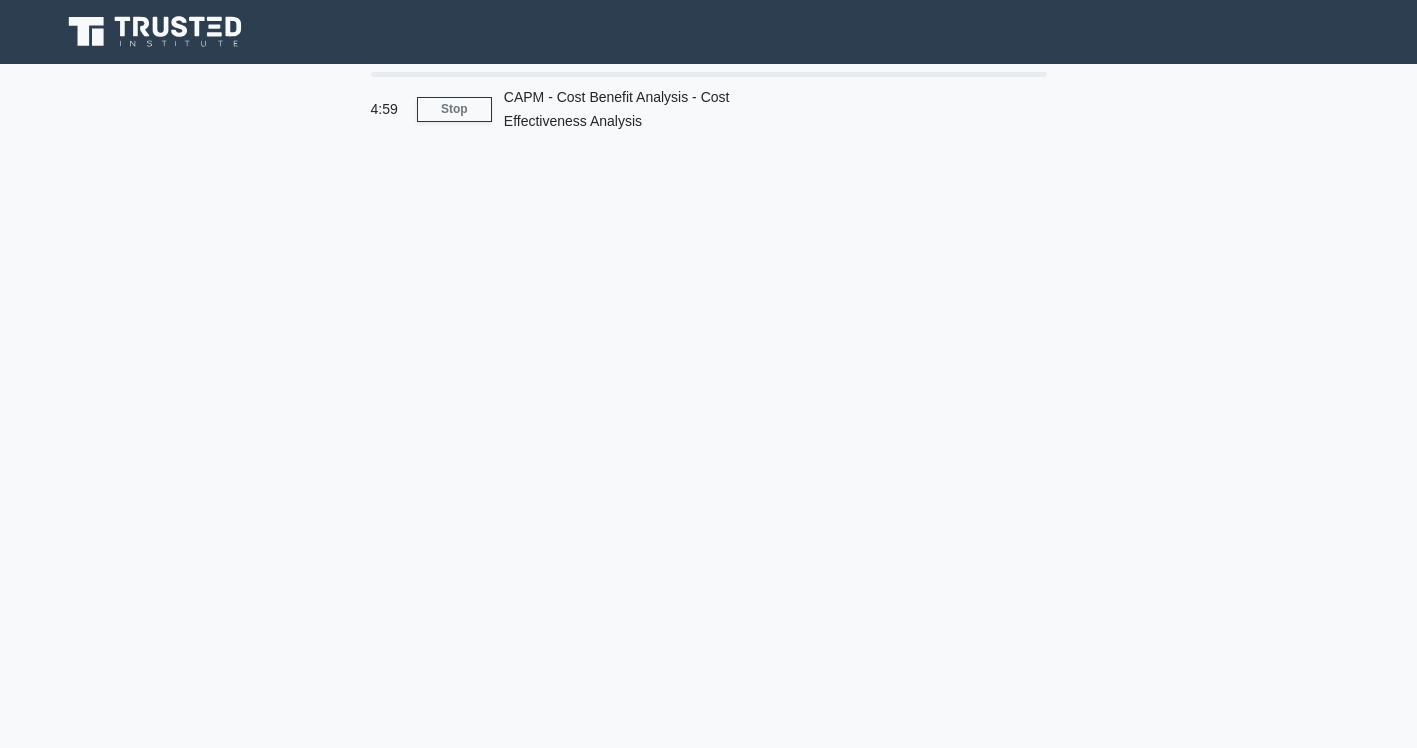 scroll, scrollTop: 0, scrollLeft: 0, axis: both 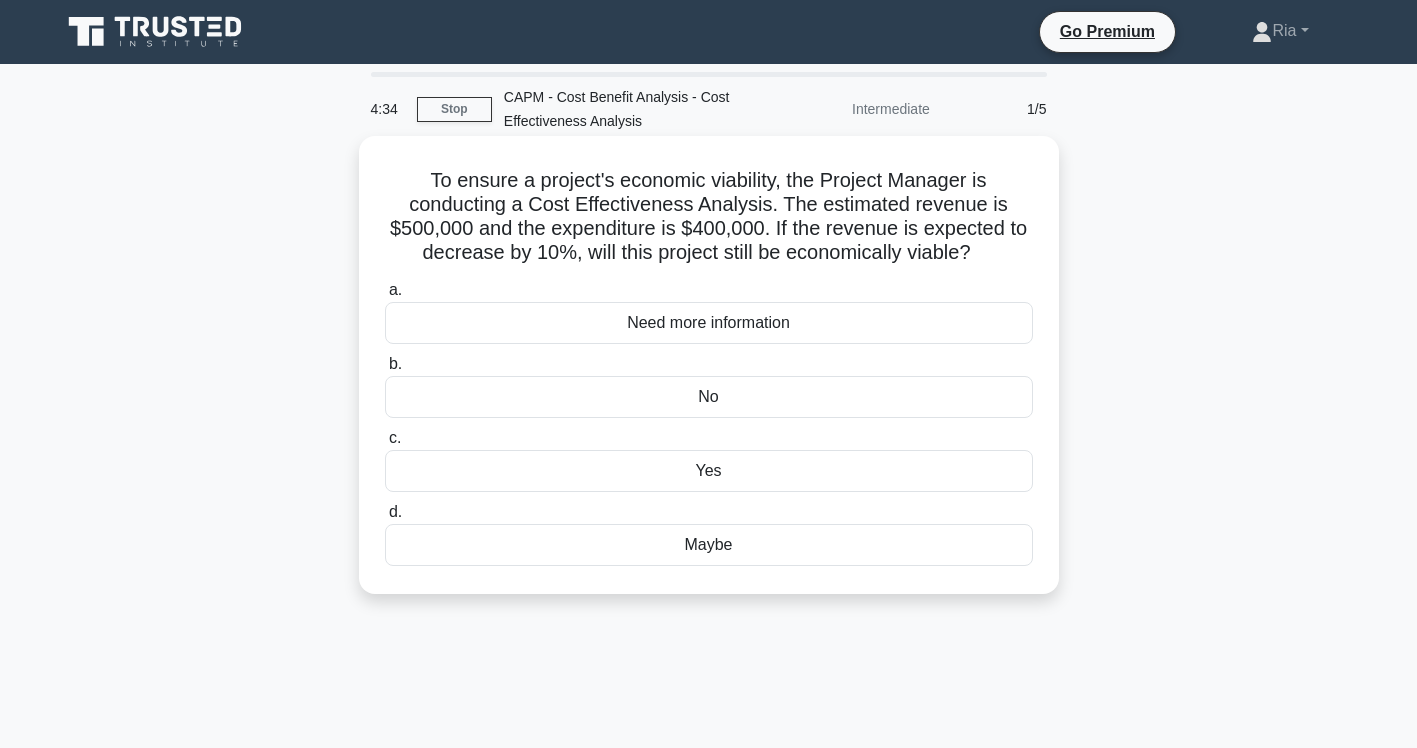 click on "Yes" at bounding box center [709, 471] 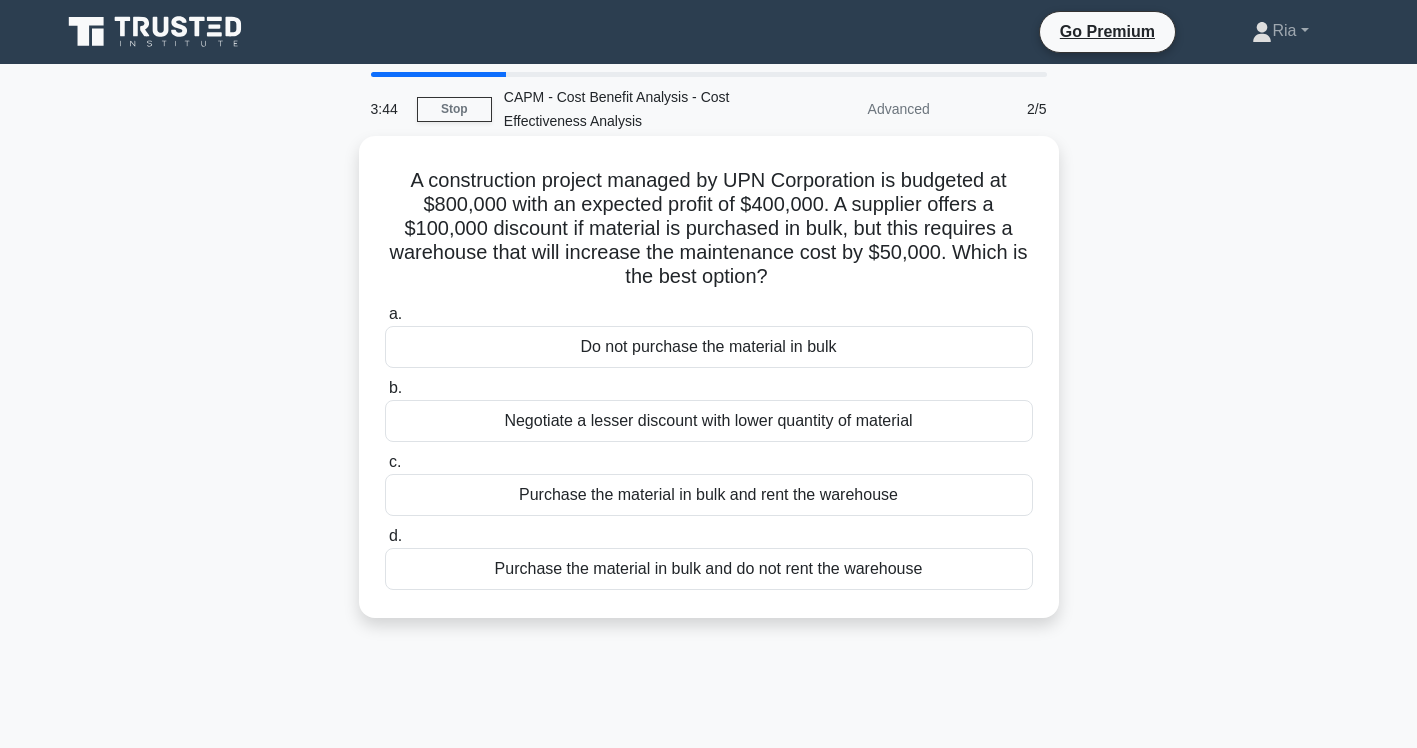 click on "Purchase the material in bulk and rent the warehouse" at bounding box center (709, 495) 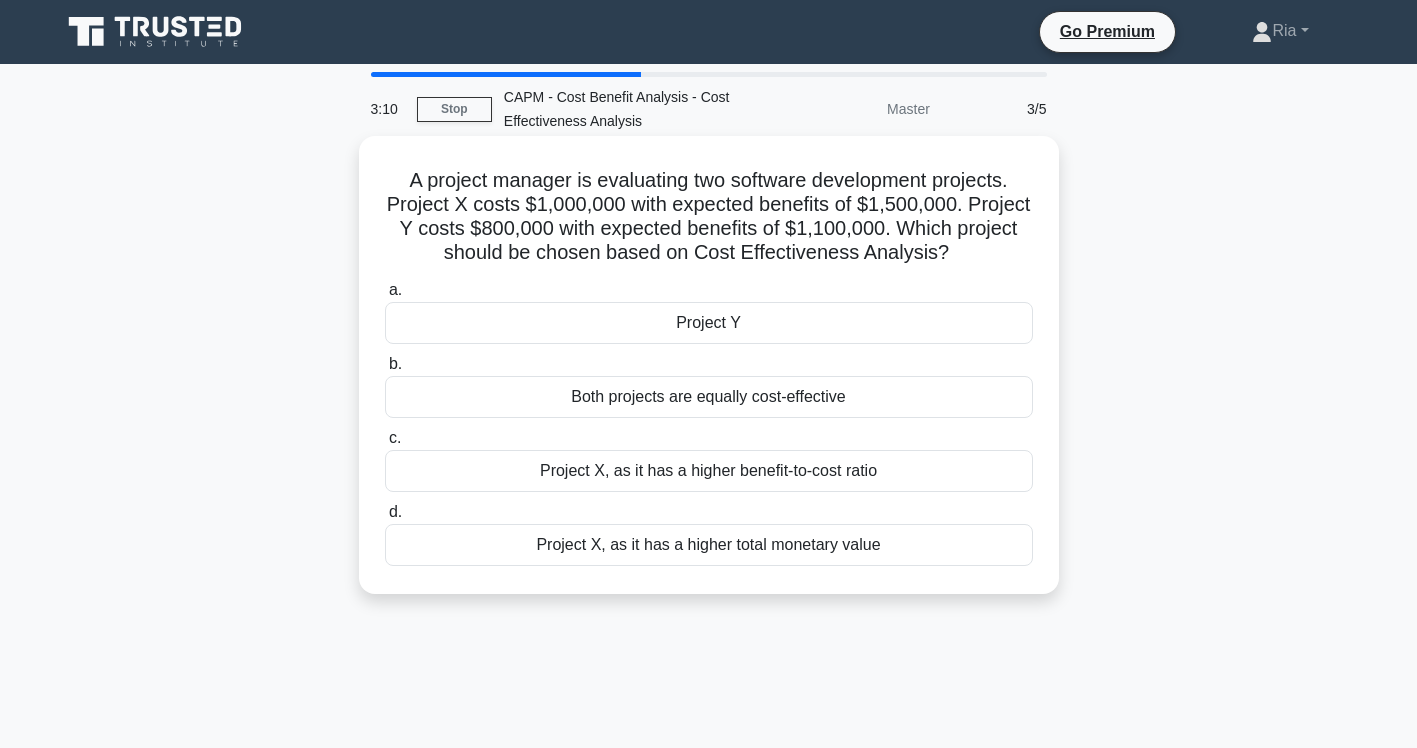 click on "Project X, as it has a higher benefit-to-cost ratio" at bounding box center (709, 471) 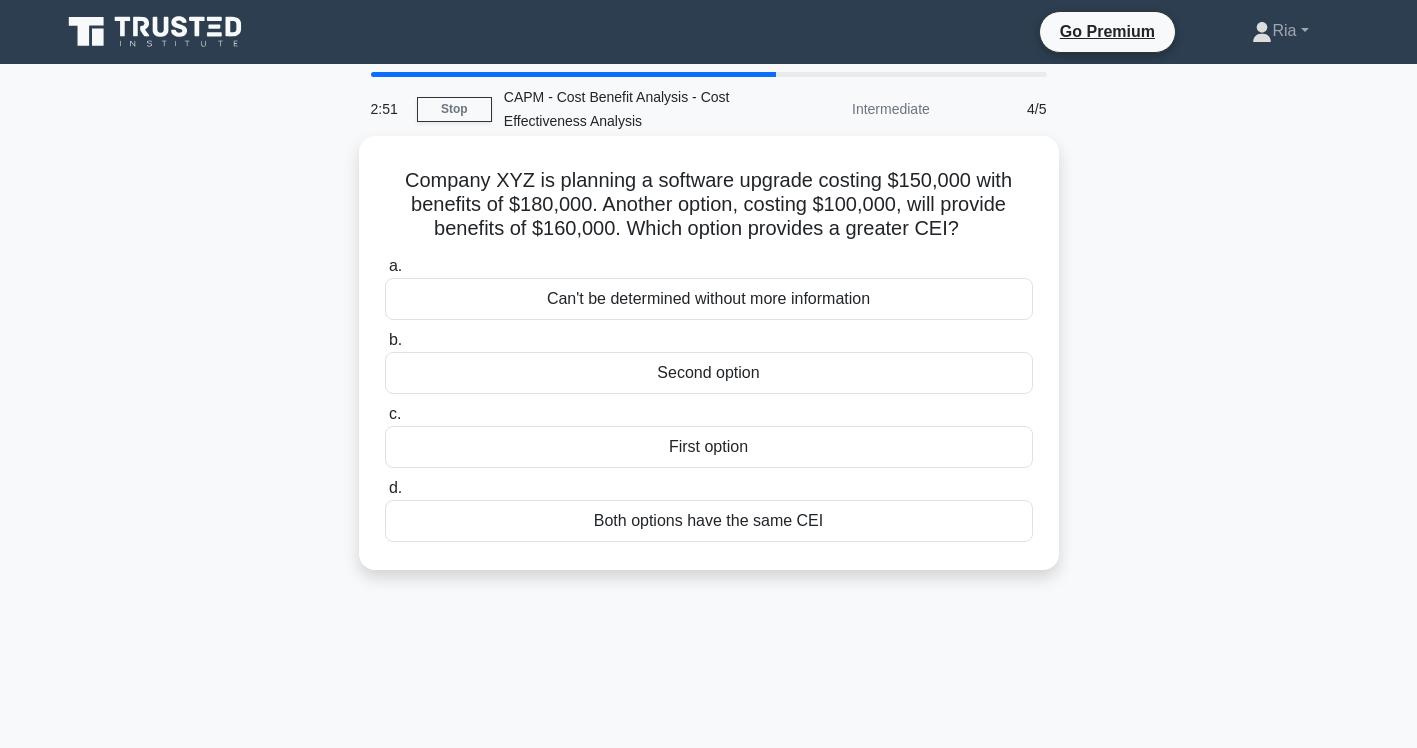 click on "Second option" at bounding box center [709, 373] 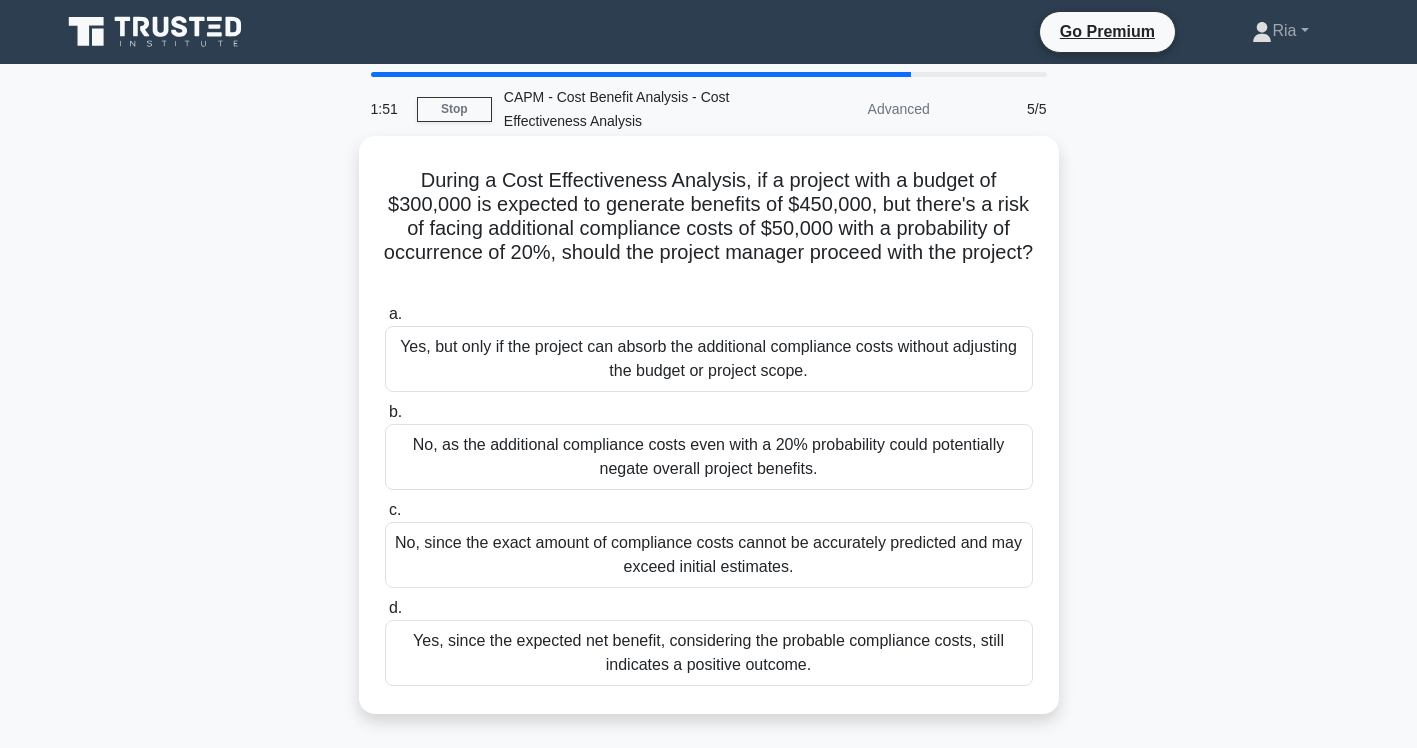 click on "Yes, since the expected net benefit, considering the probable compliance costs, still indicates a positive outcome." at bounding box center [709, 653] 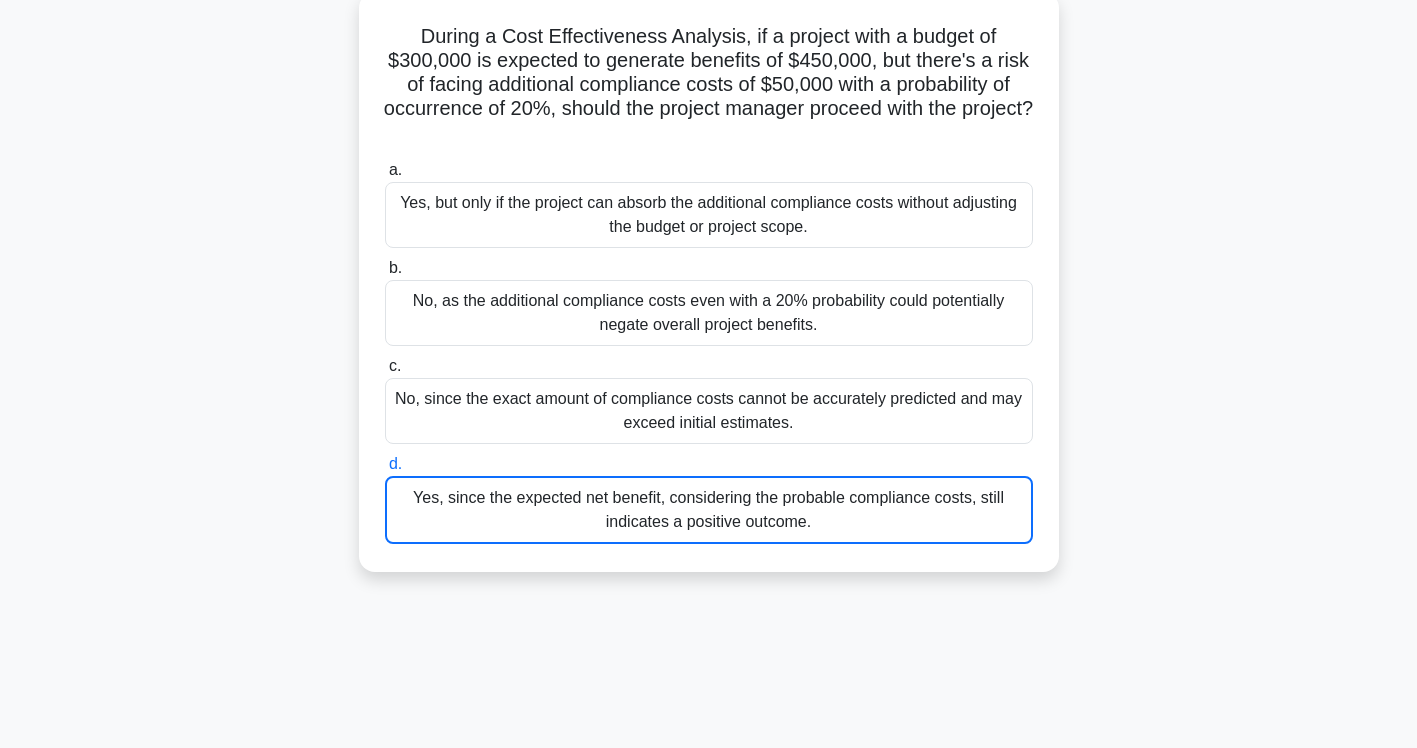 scroll, scrollTop: 332, scrollLeft: 0, axis: vertical 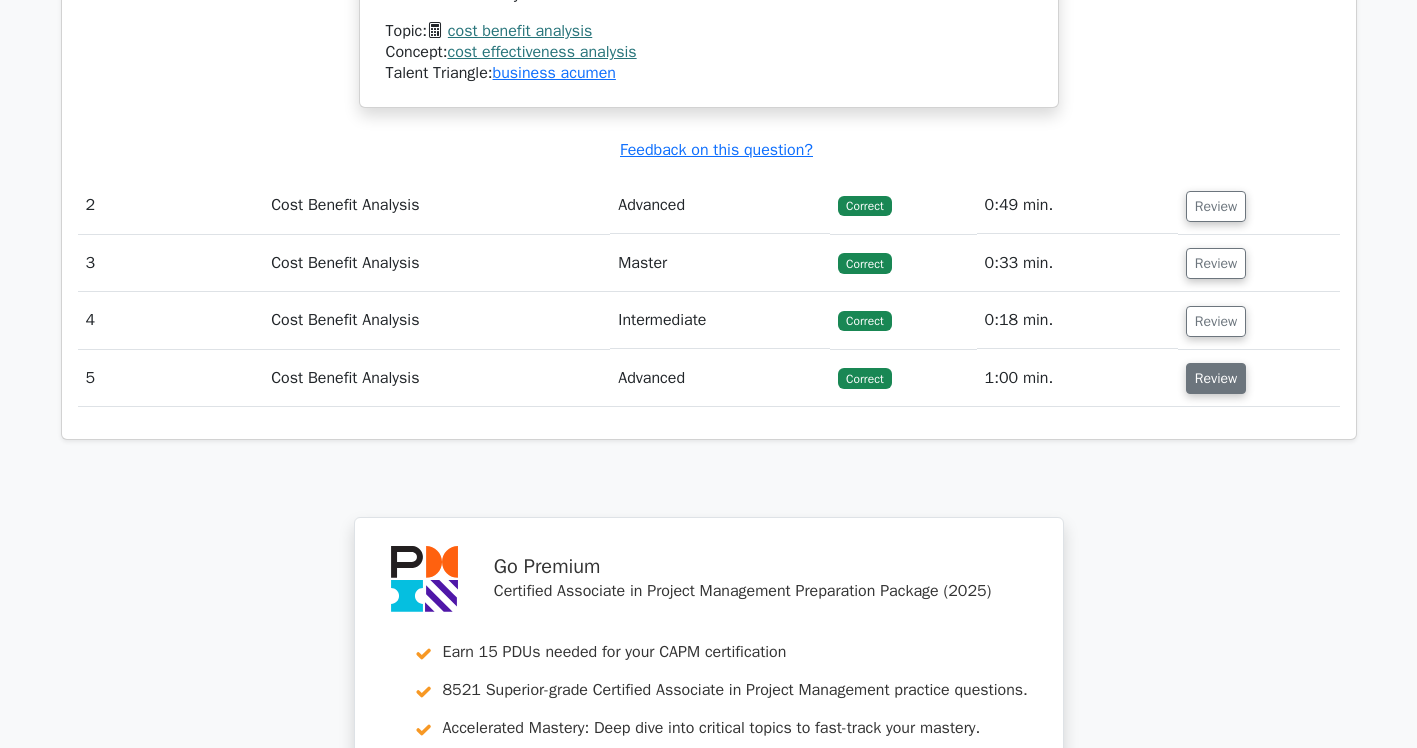 click on "Review" at bounding box center (1216, 378) 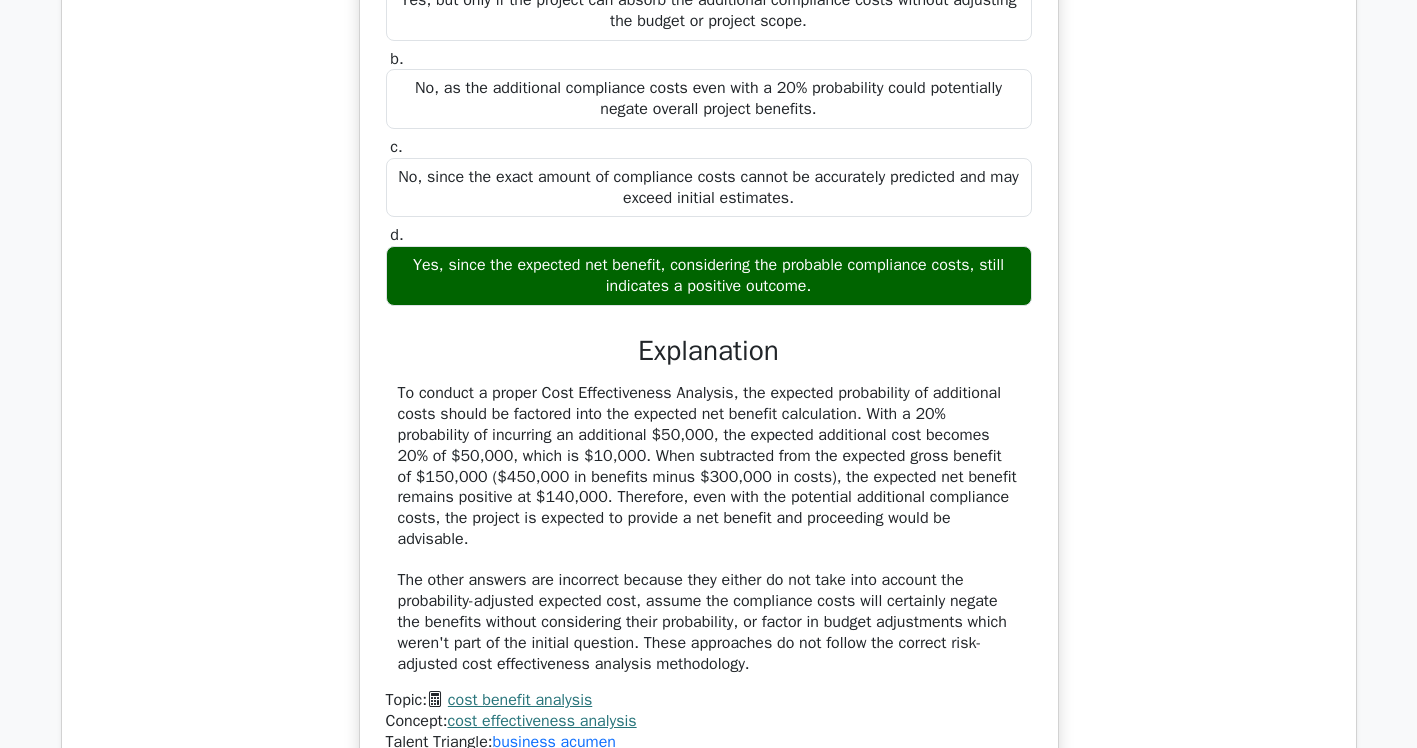 scroll, scrollTop: 2200, scrollLeft: 0, axis: vertical 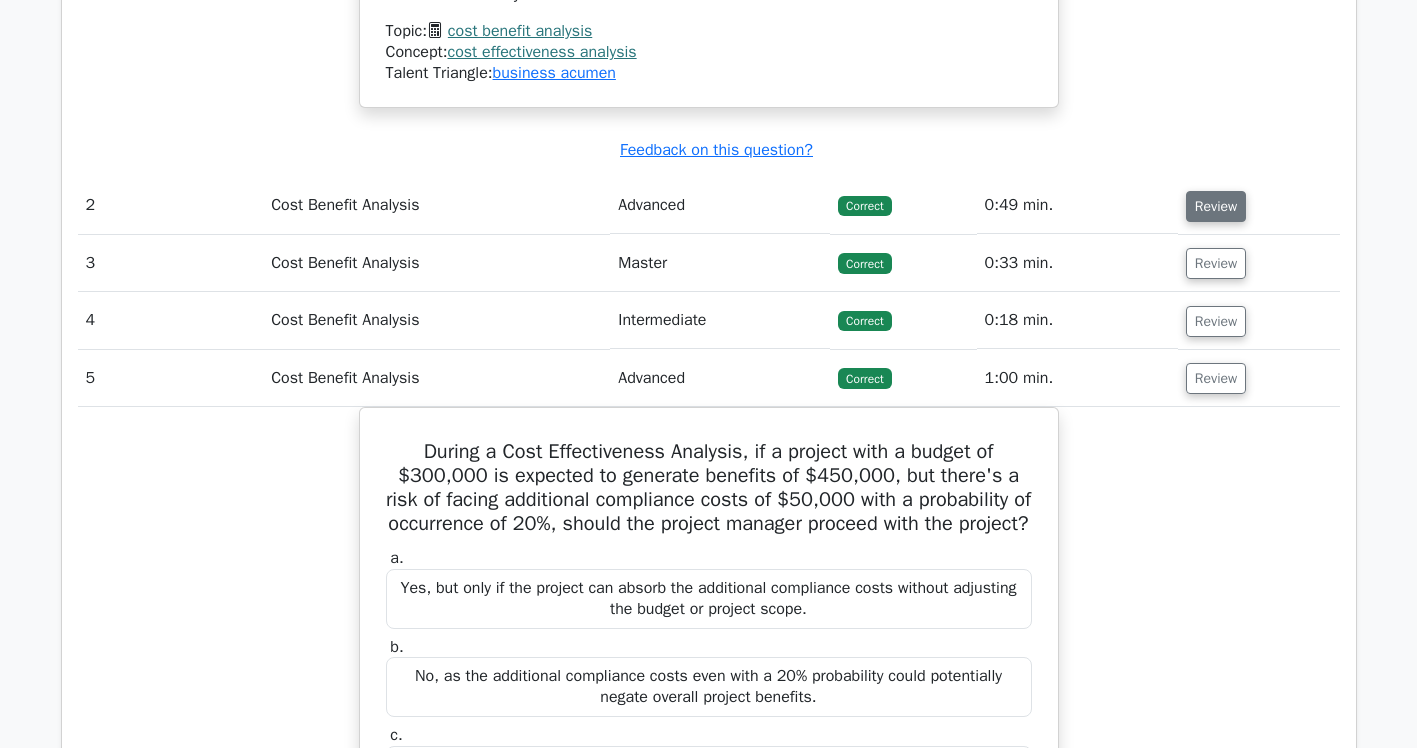 click on "Review" at bounding box center (1216, 206) 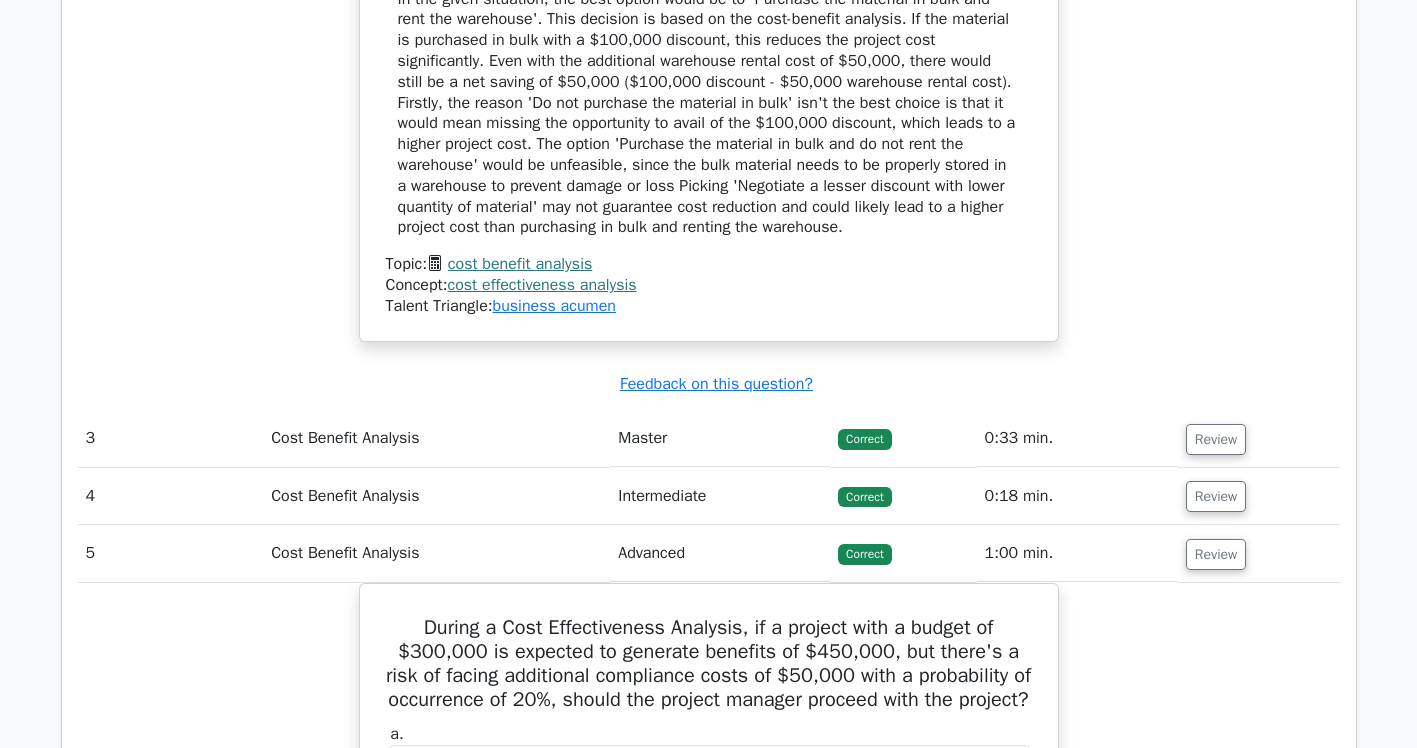 scroll, scrollTop: 3000, scrollLeft: 0, axis: vertical 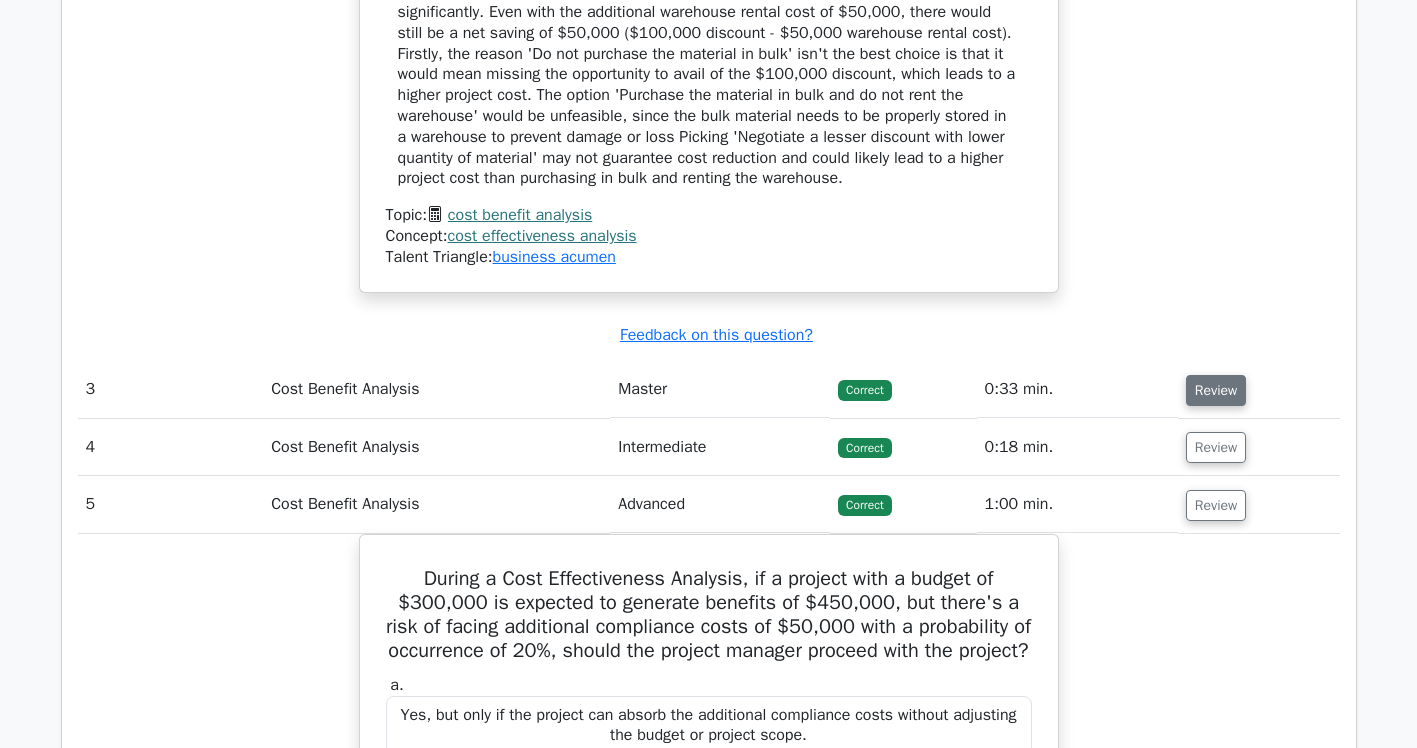 click on "Review" at bounding box center (1216, 390) 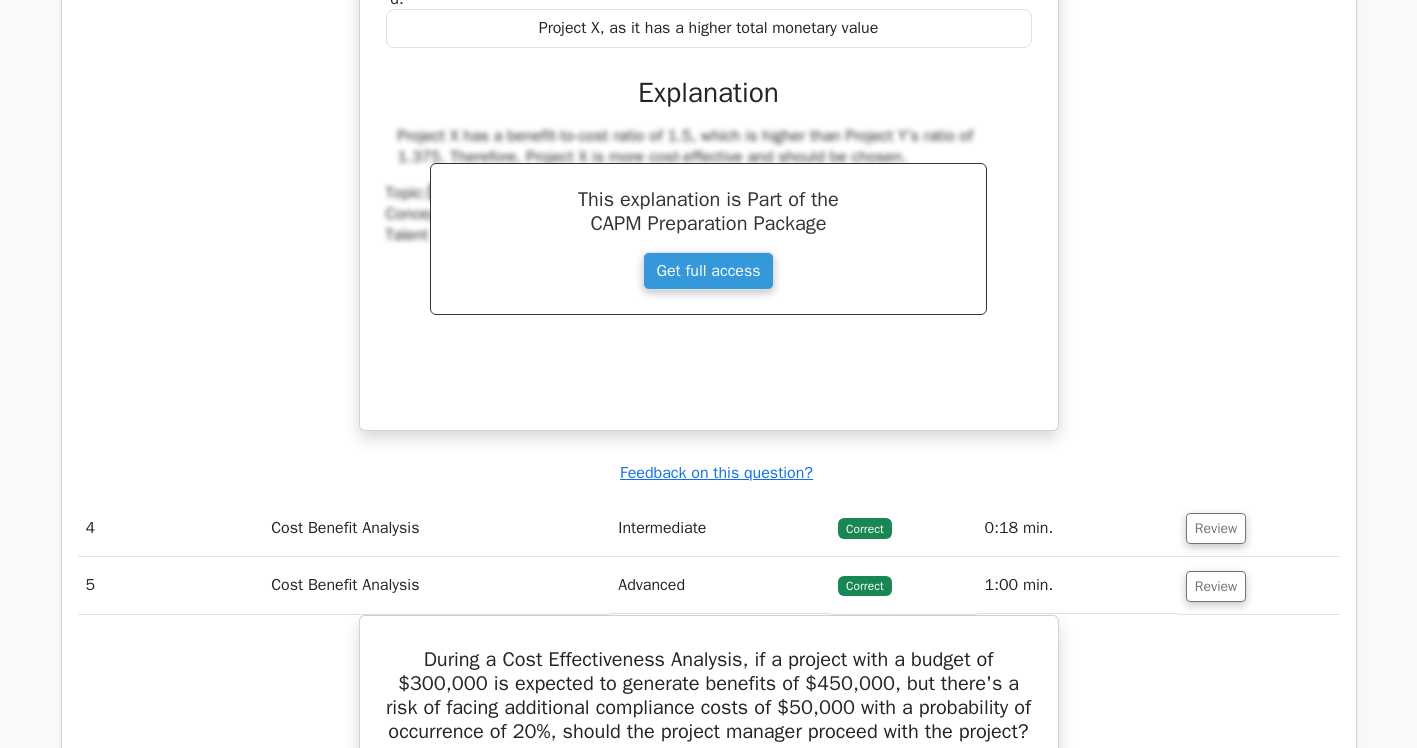 scroll, scrollTop: 4000, scrollLeft: 0, axis: vertical 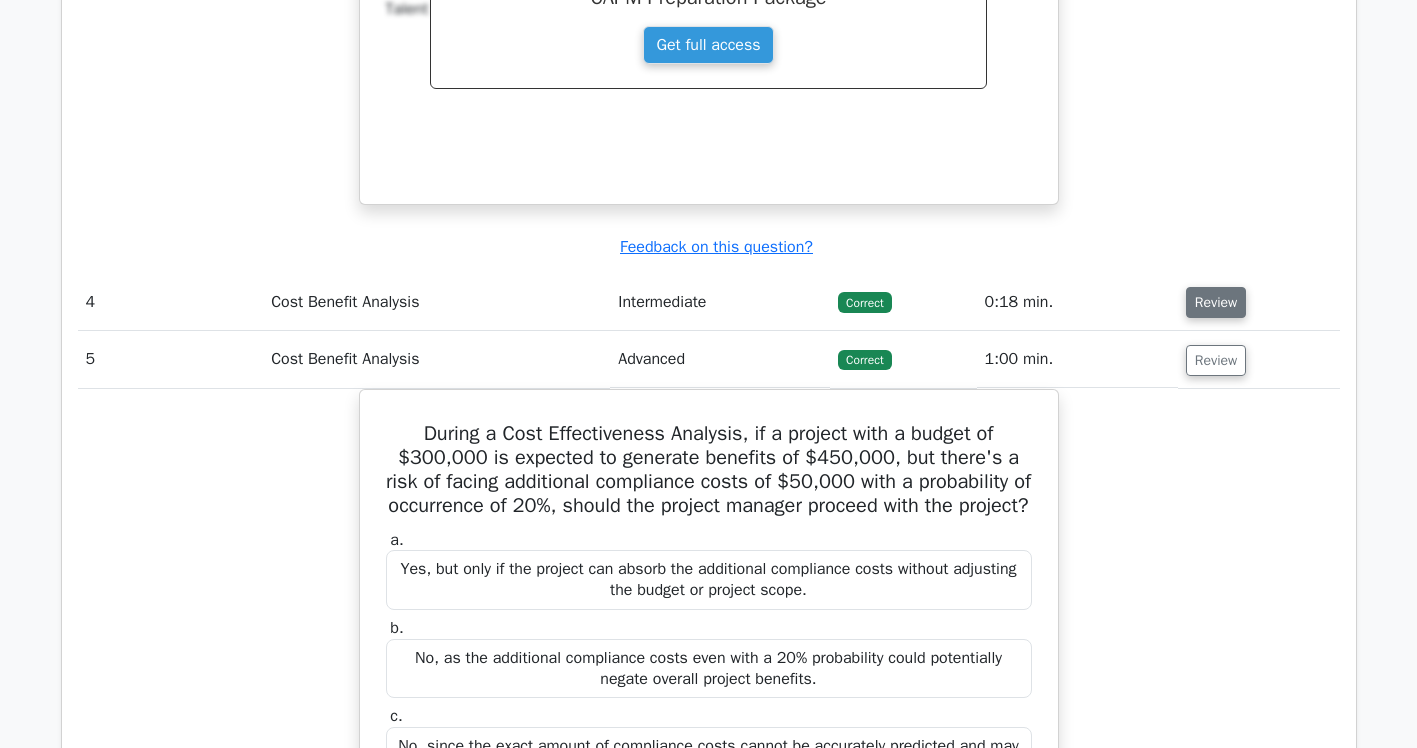 click on "Review" at bounding box center (1216, 302) 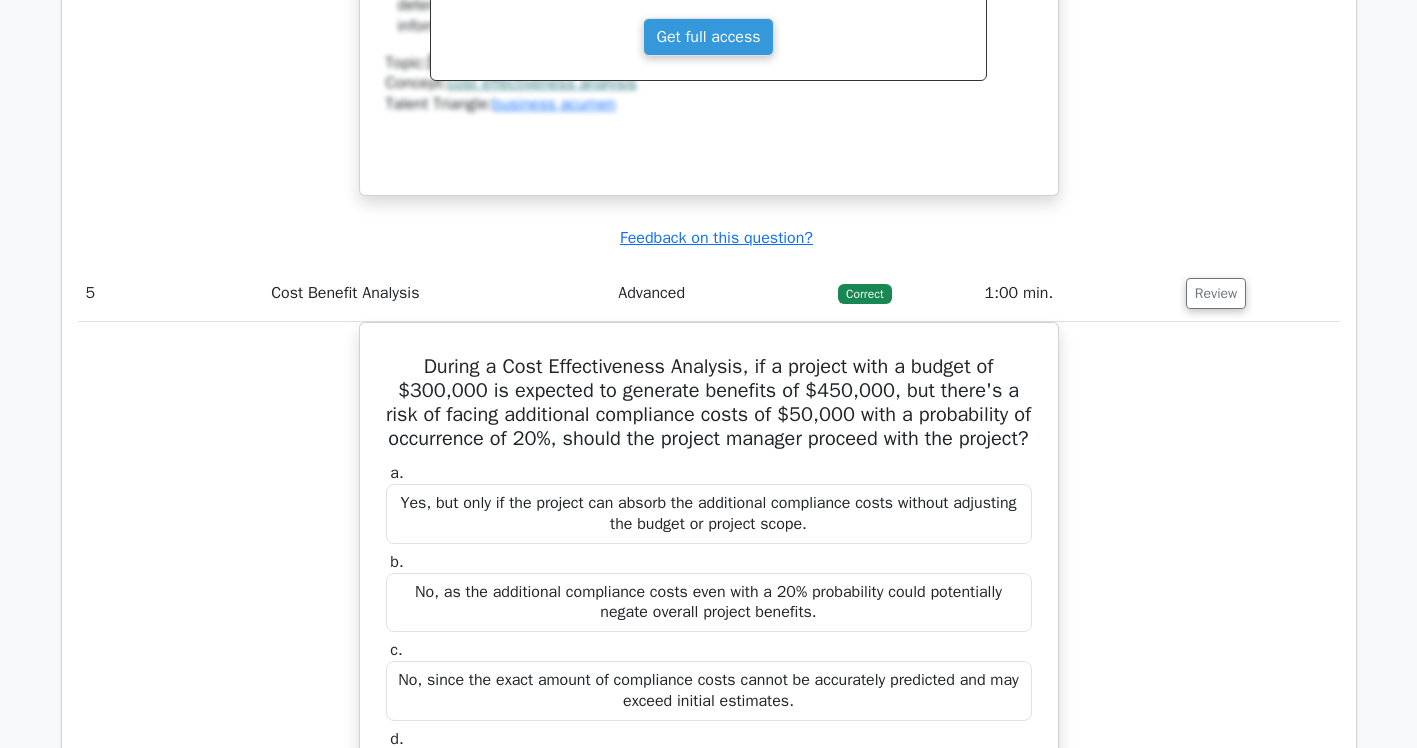 scroll, scrollTop: 4900, scrollLeft: 0, axis: vertical 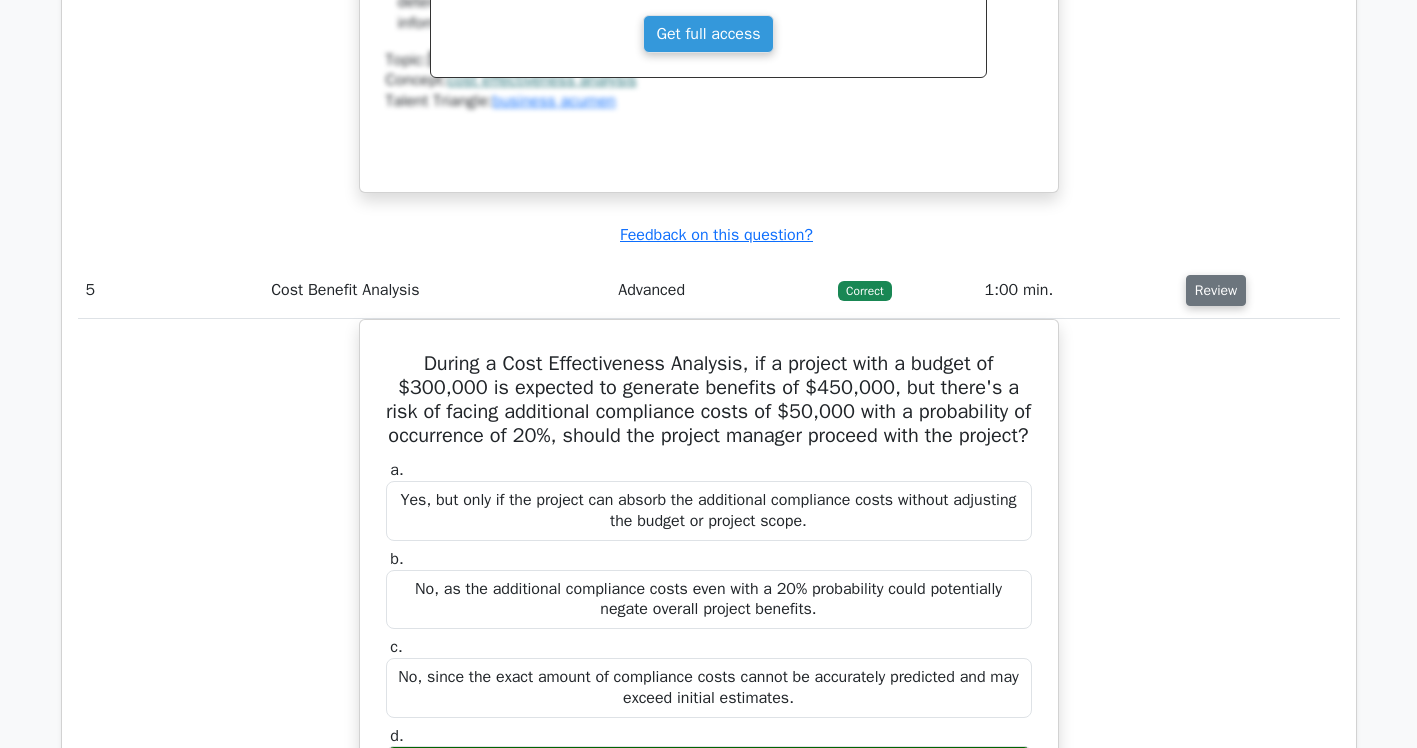 click on "Review" at bounding box center (1216, 290) 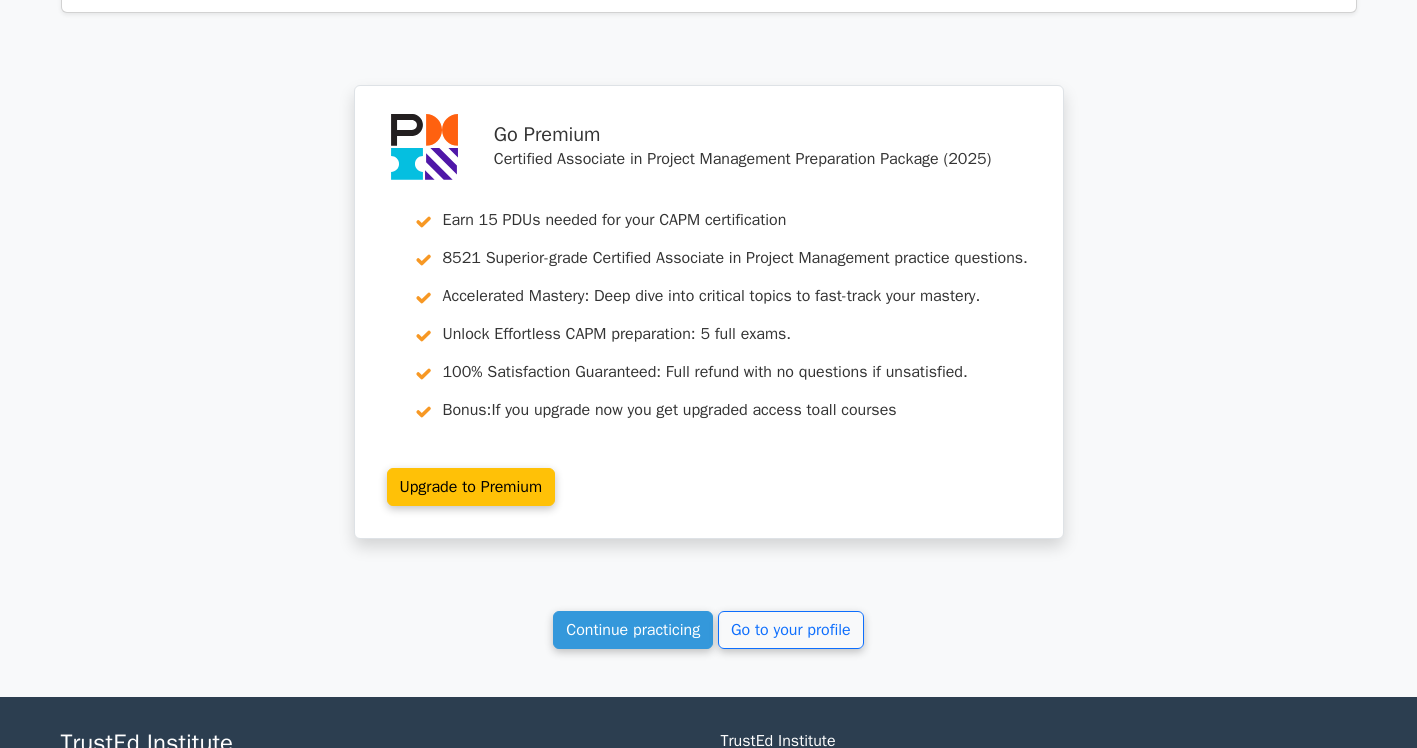 scroll, scrollTop: 5424, scrollLeft: 0, axis: vertical 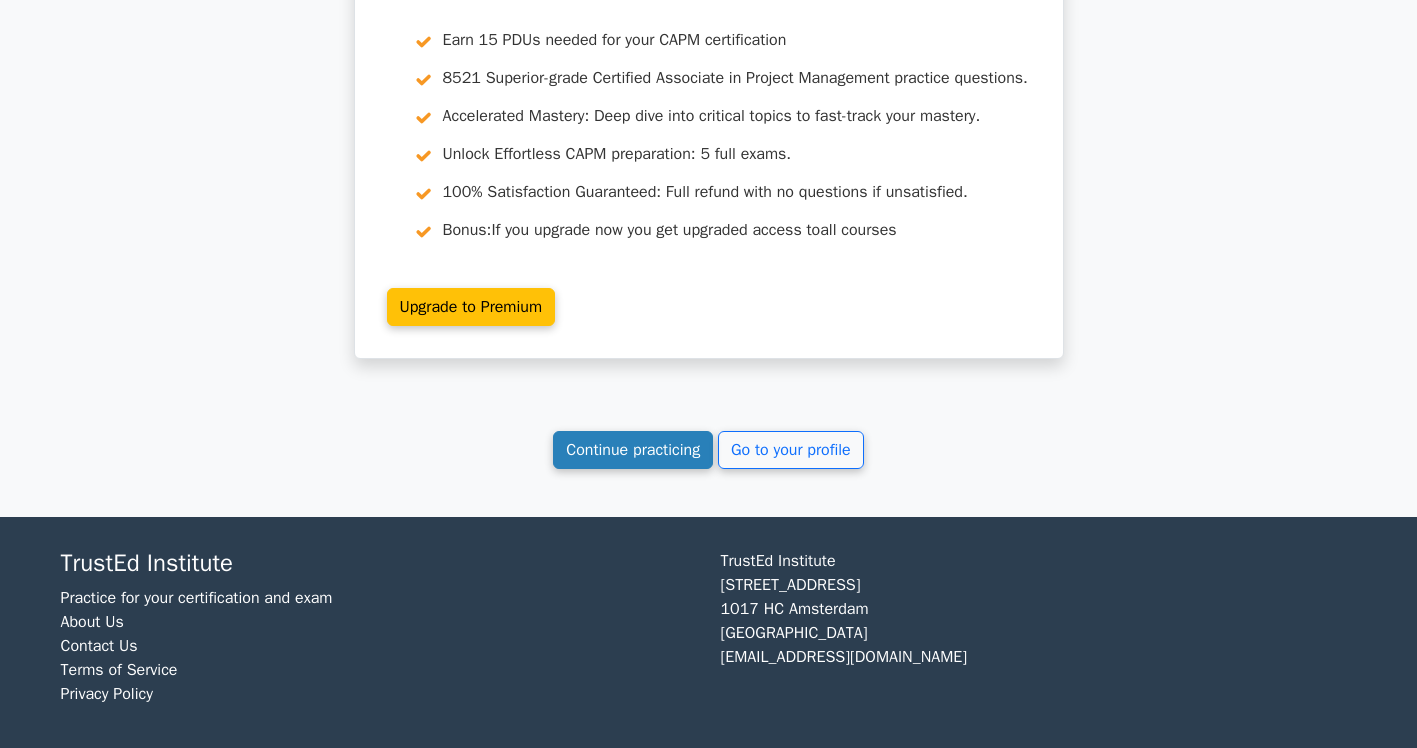 click on "Continue practicing" at bounding box center (633, 450) 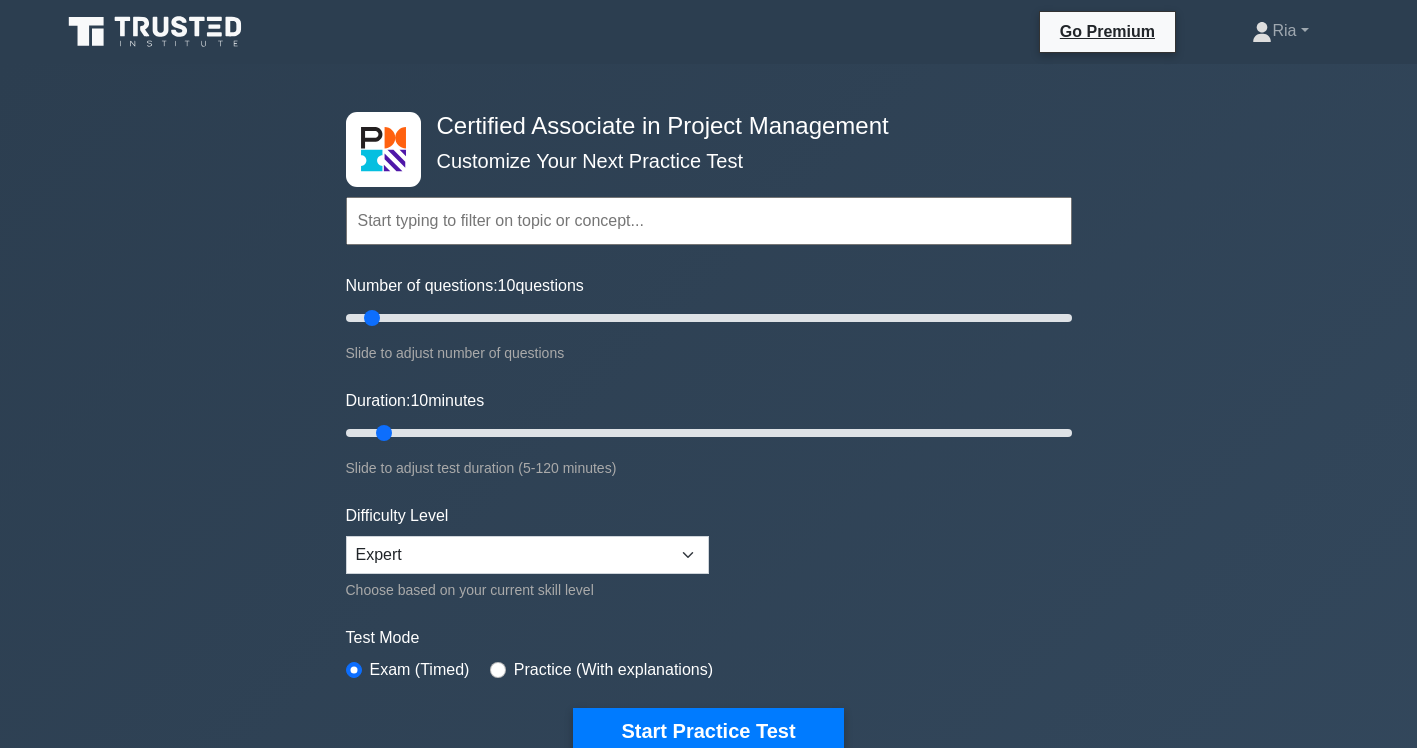 scroll, scrollTop: 0, scrollLeft: 0, axis: both 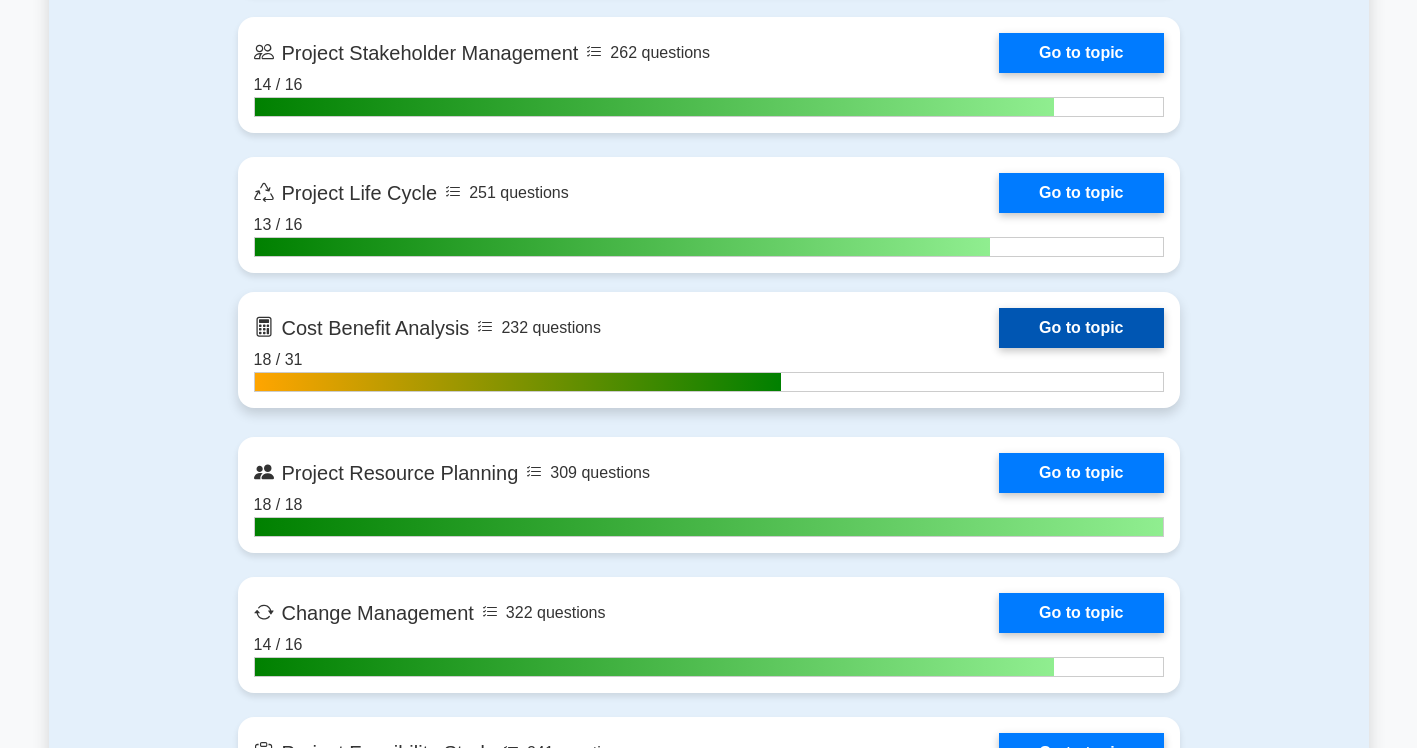 click on "Go to topic" at bounding box center [1081, 328] 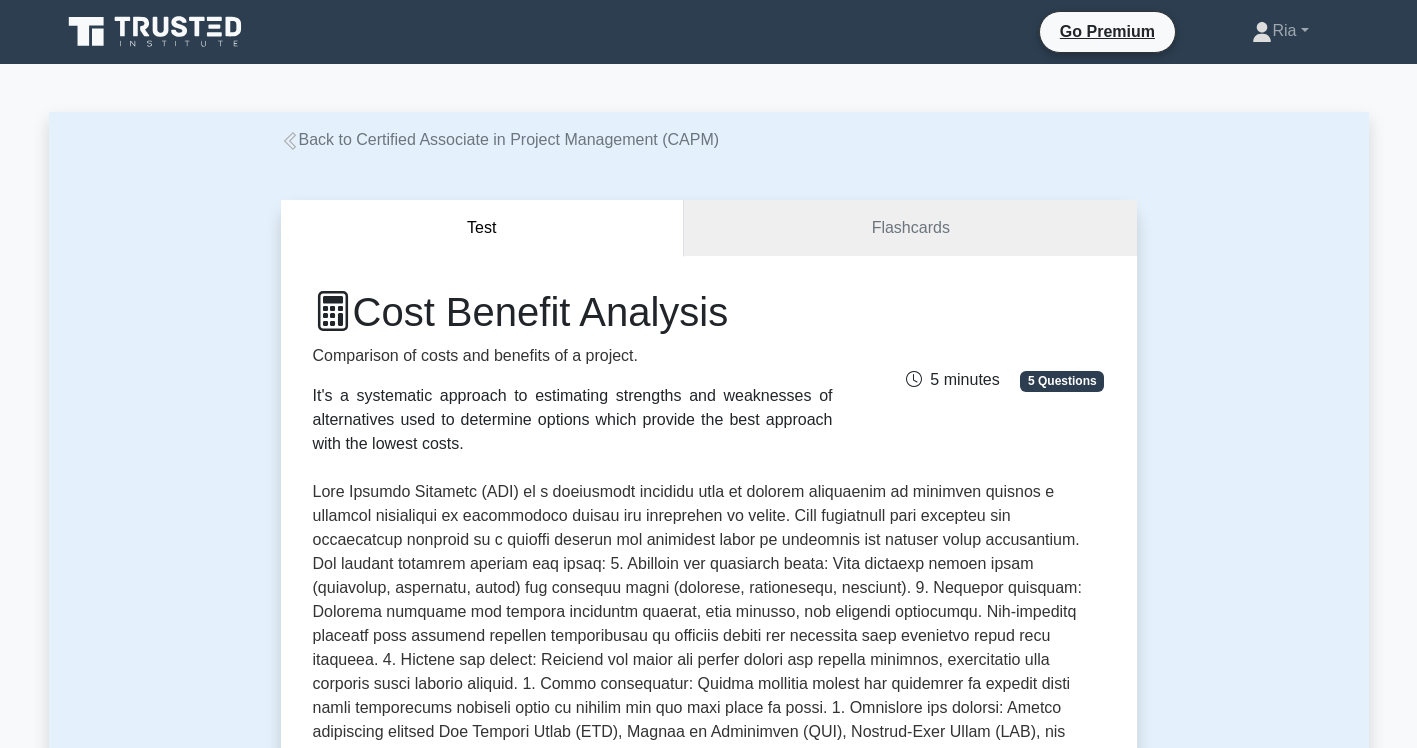 scroll, scrollTop: 0, scrollLeft: 0, axis: both 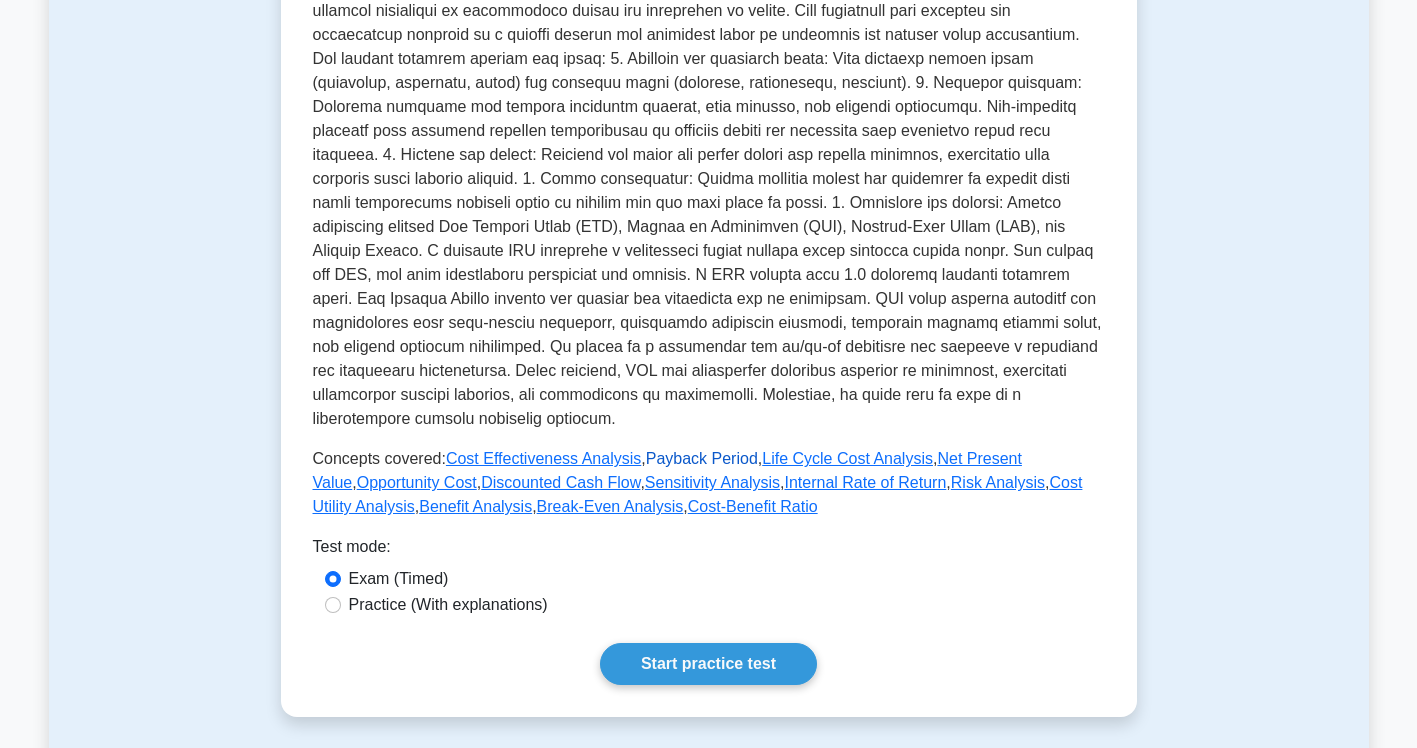 click on "Payback Period" at bounding box center [702, 458] 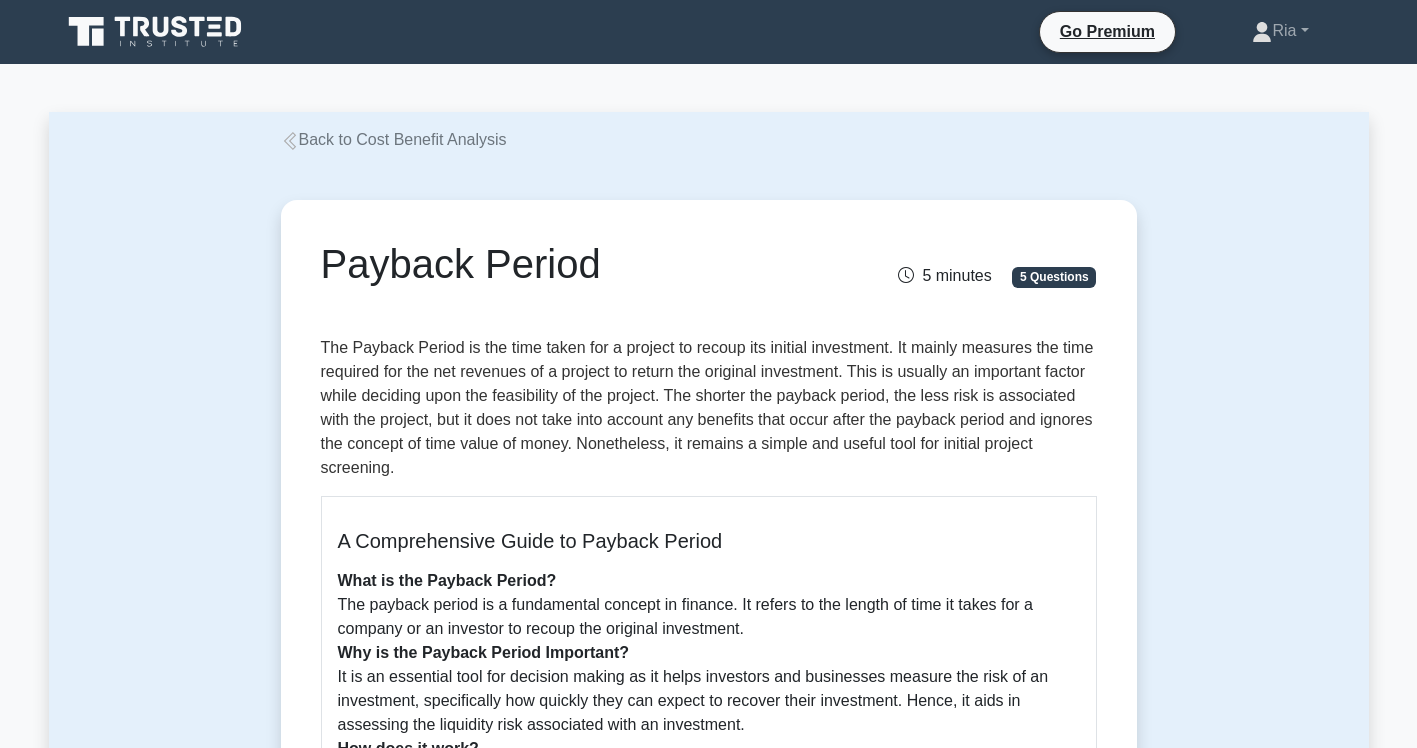 scroll, scrollTop: 0, scrollLeft: 0, axis: both 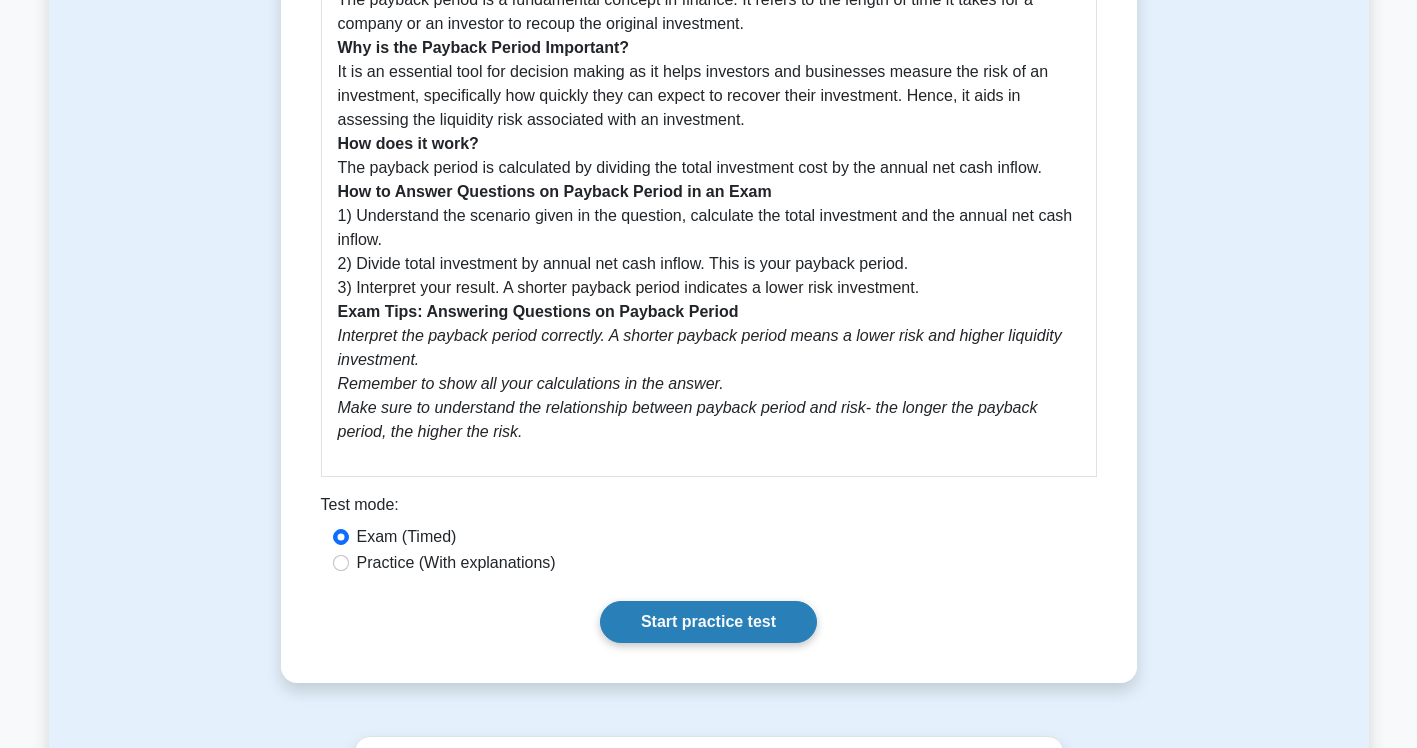 click on "Start practice test" at bounding box center [708, 622] 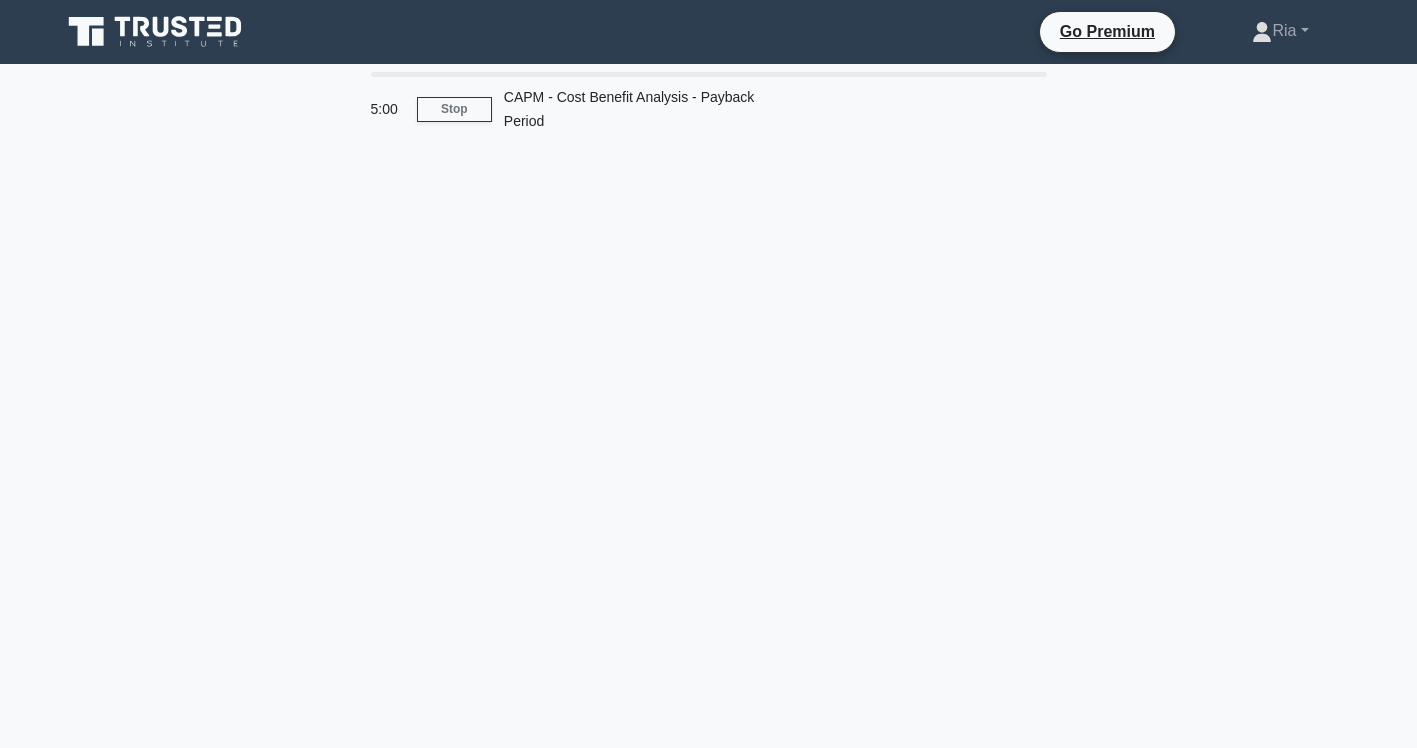 scroll, scrollTop: 0, scrollLeft: 0, axis: both 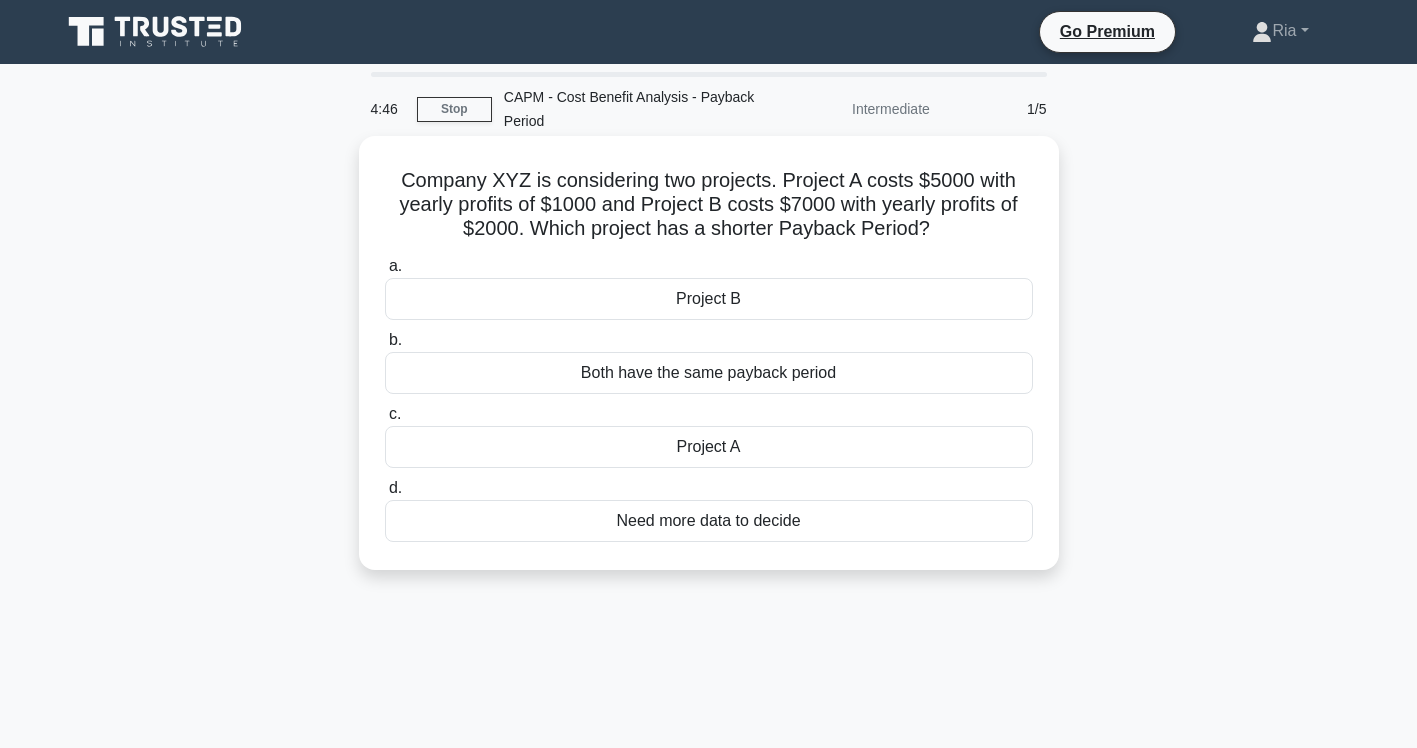 click on "Project B" at bounding box center (709, 299) 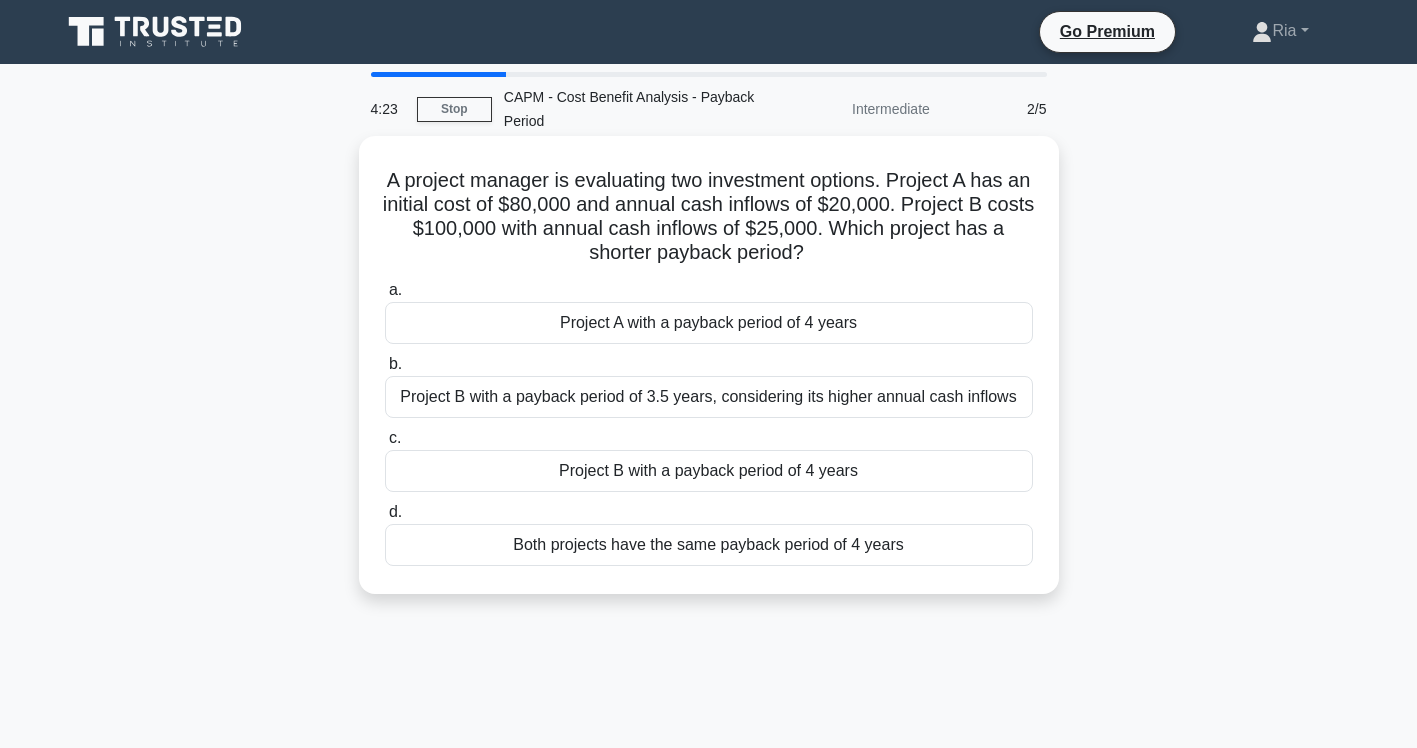 click on "Both projects have the same payback period of 4 years" at bounding box center [709, 545] 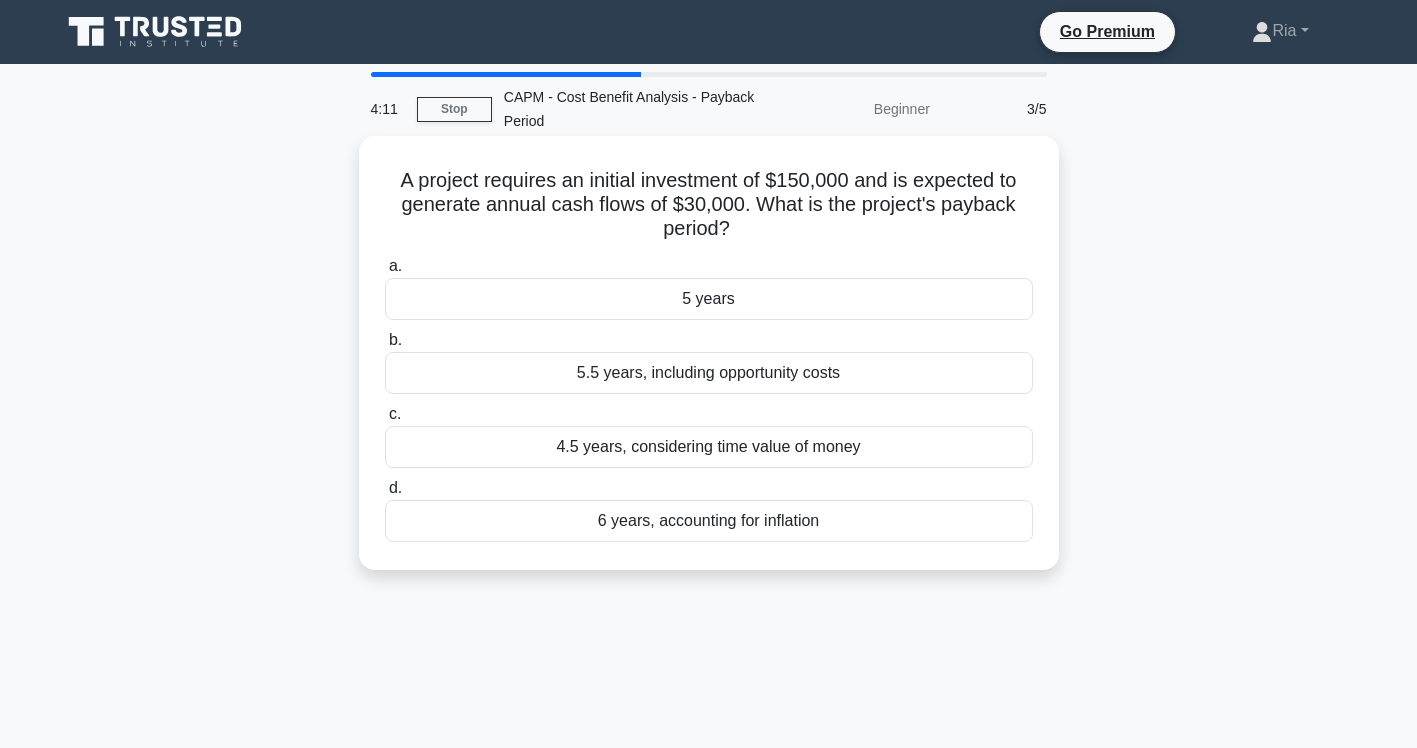 click on "5 years" at bounding box center (709, 299) 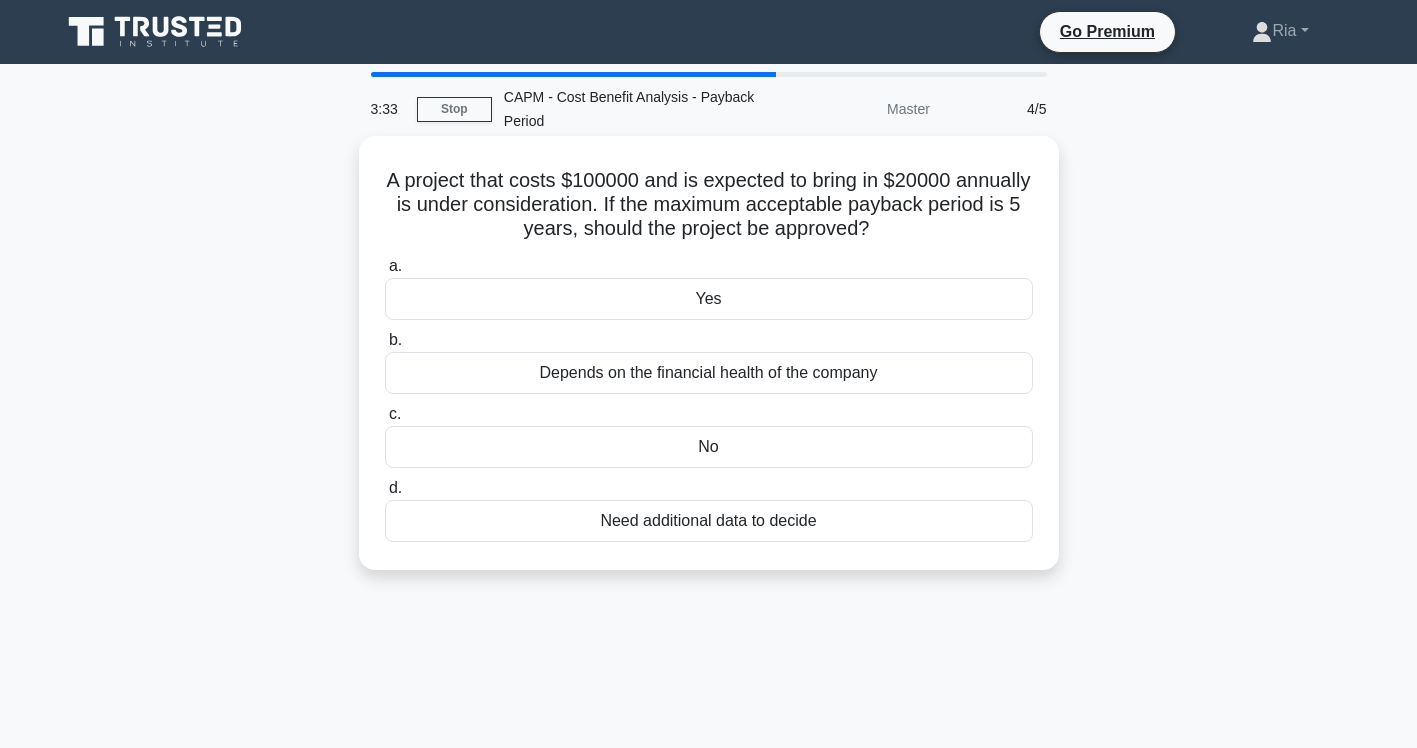 click on "Yes" at bounding box center [709, 299] 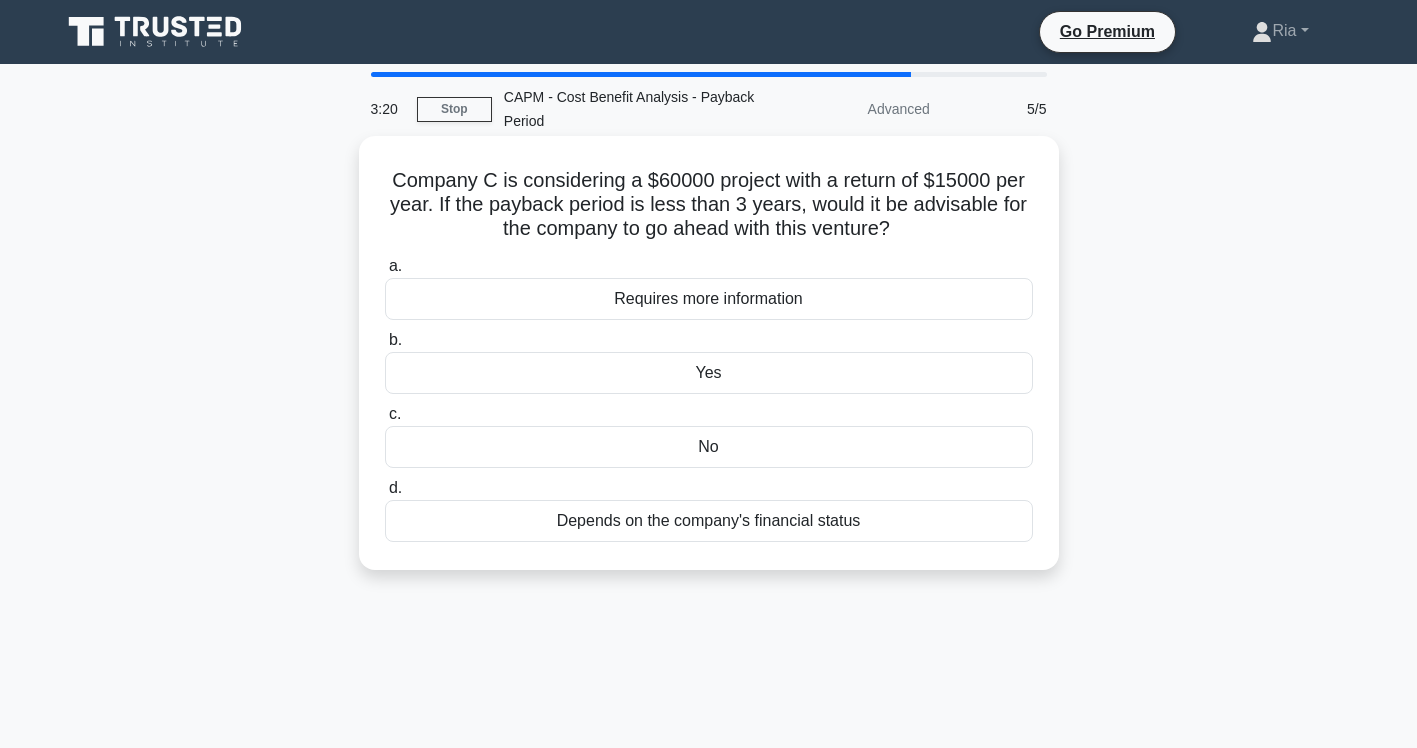 click on "No" at bounding box center (709, 447) 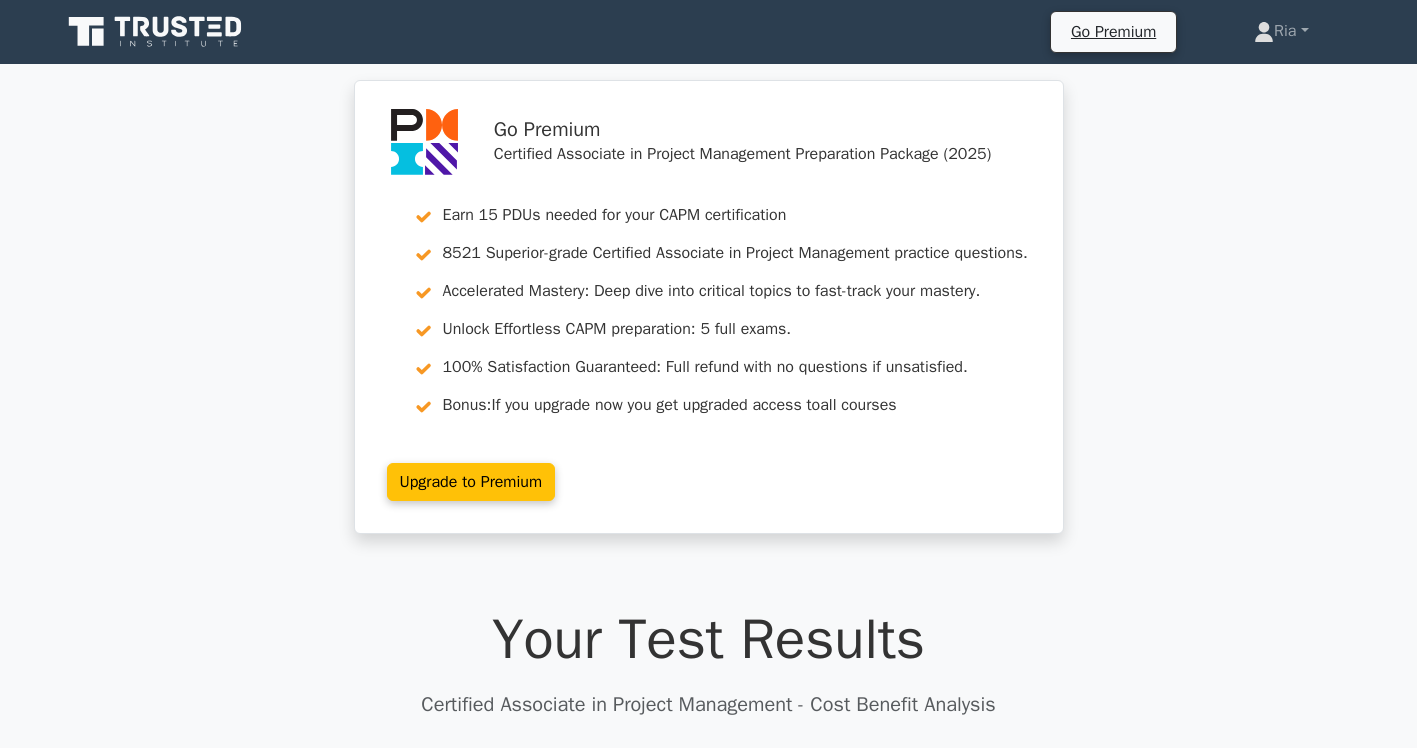 scroll, scrollTop: 0, scrollLeft: 0, axis: both 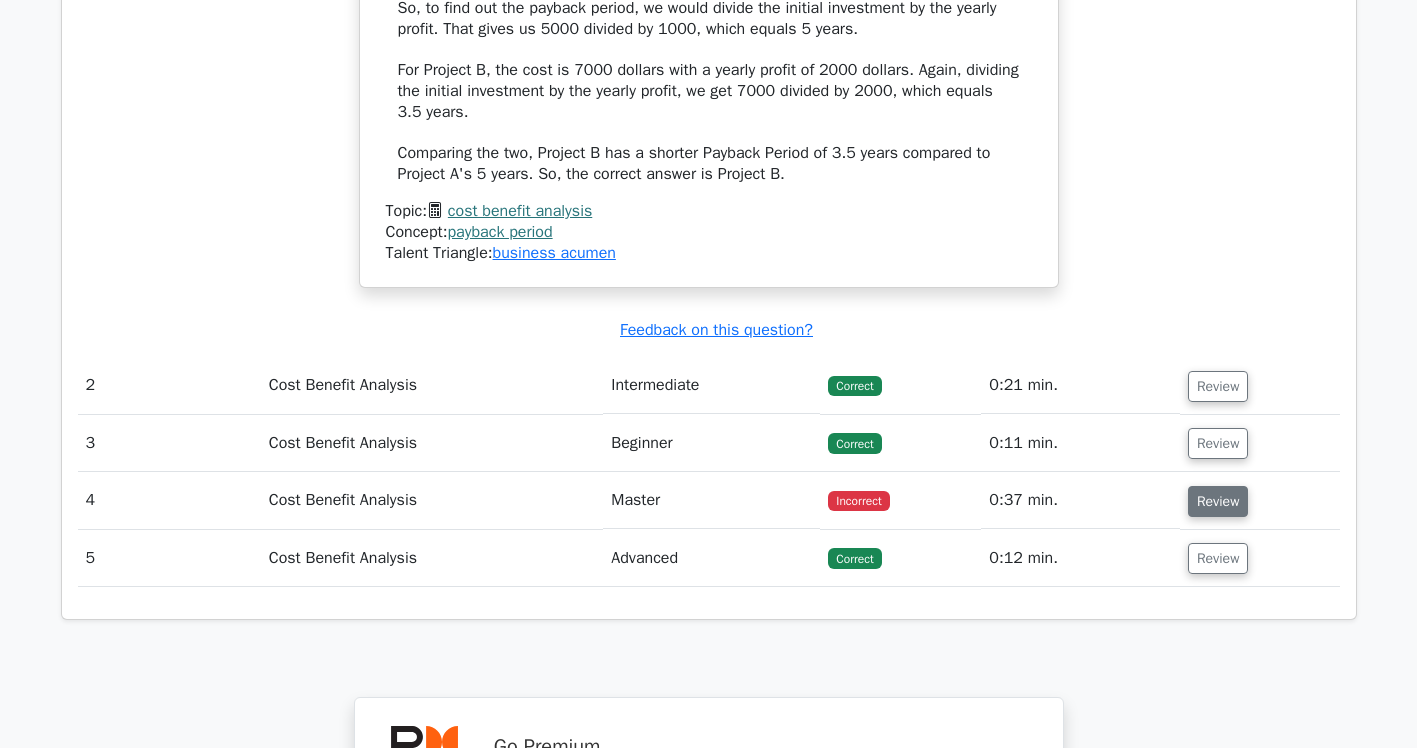 click on "Review" at bounding box center [1218, 501] 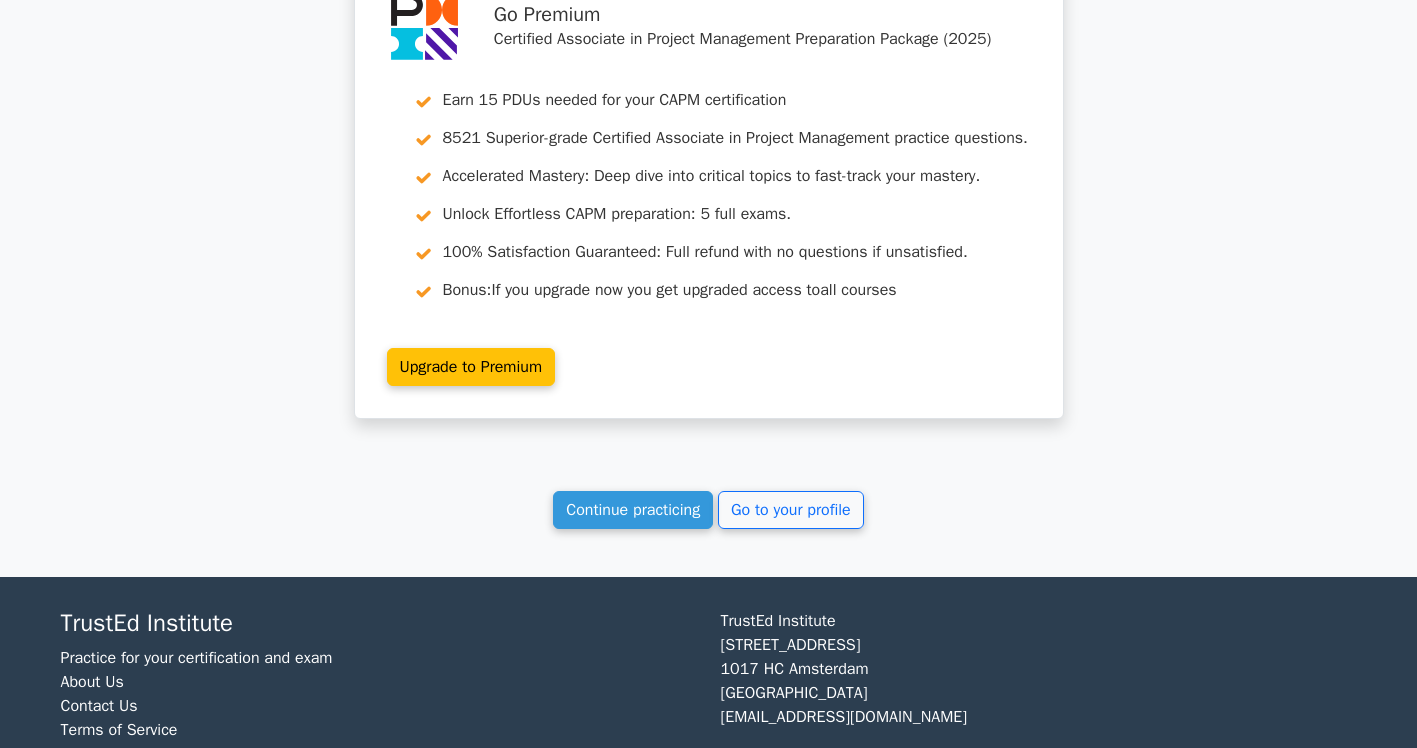 scroll, scrollTop: 3750, scrollLeft: 0, axis: vertical 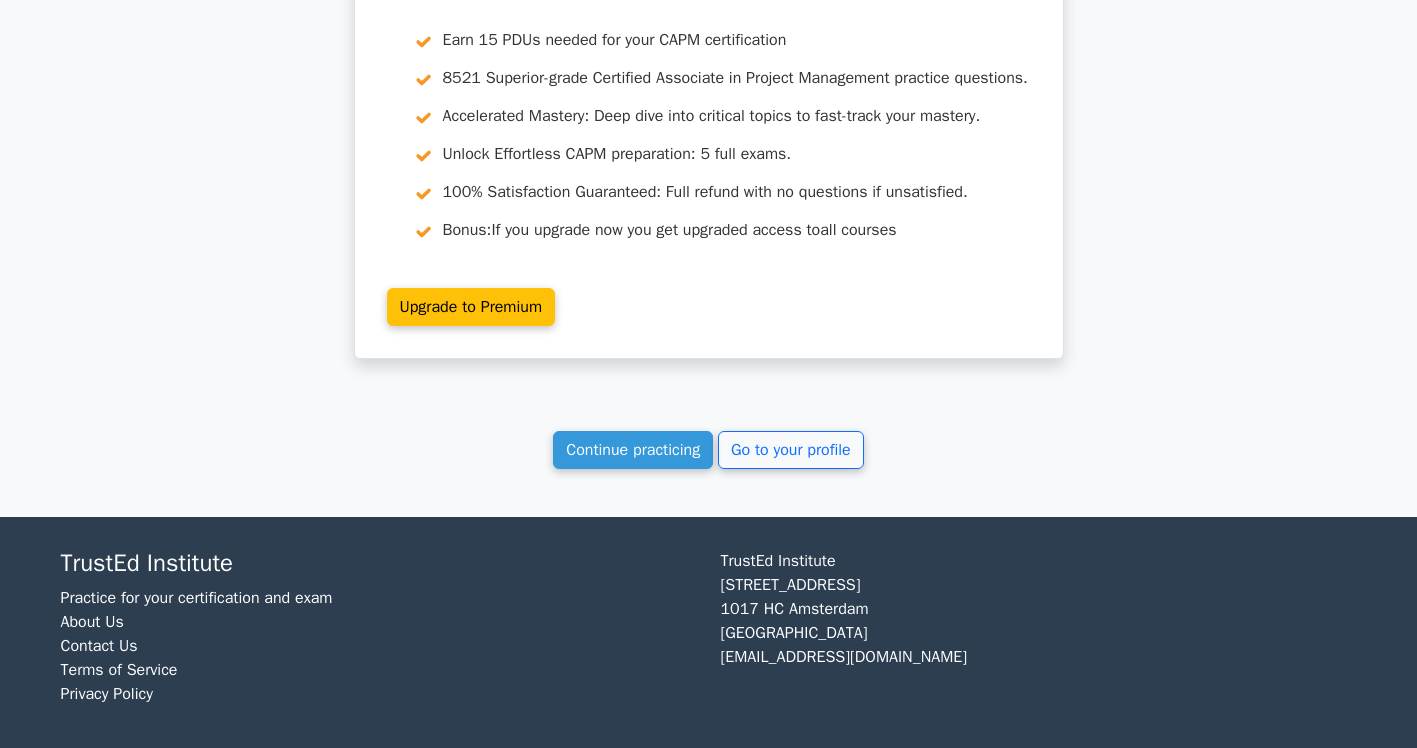 click on "Your Test Results
Certified Associate in Project Management - Cost Benefit Analysis
80%
Your Score
Keep practicing!
Performance by Topic
Cost Benefit Analysis
100%
#" at bounding box center [709, -1338] 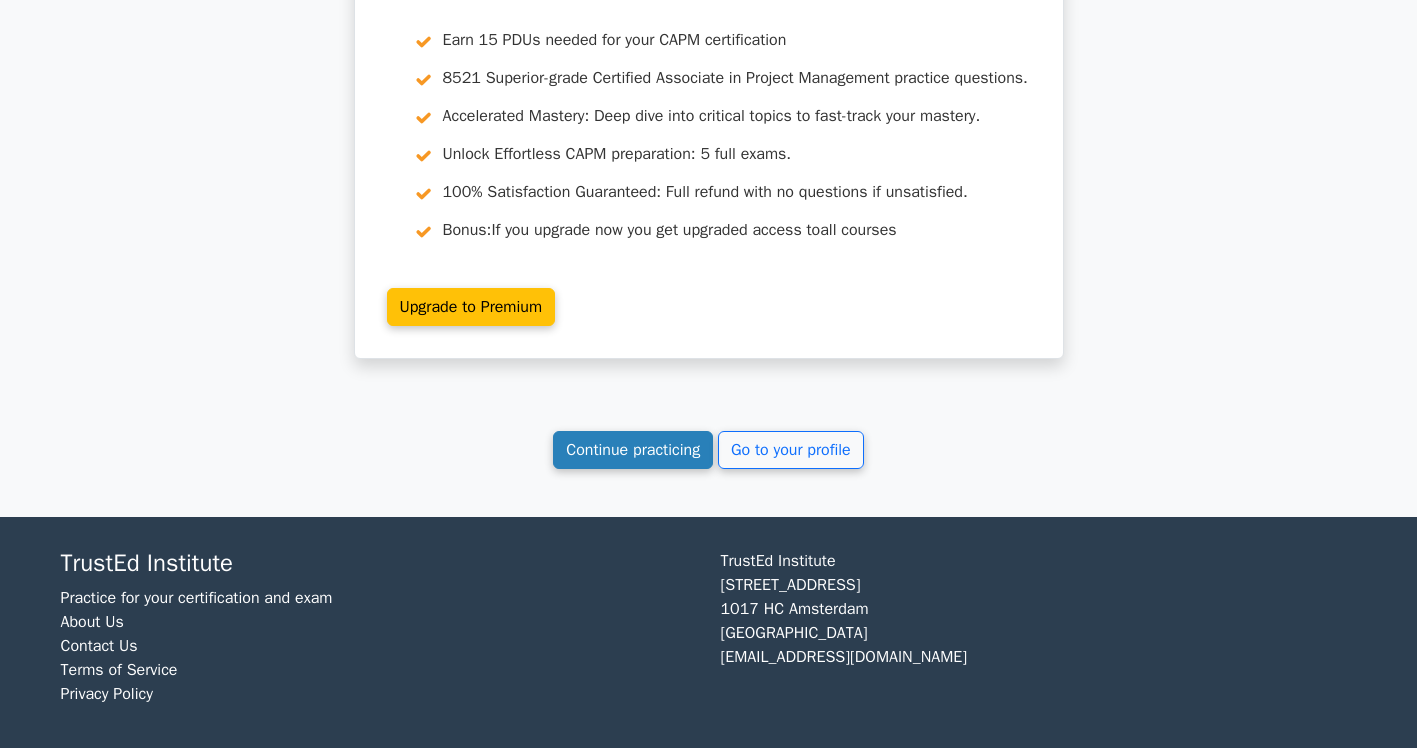 click on "Continue practicing" at bounding box center (633, 450) 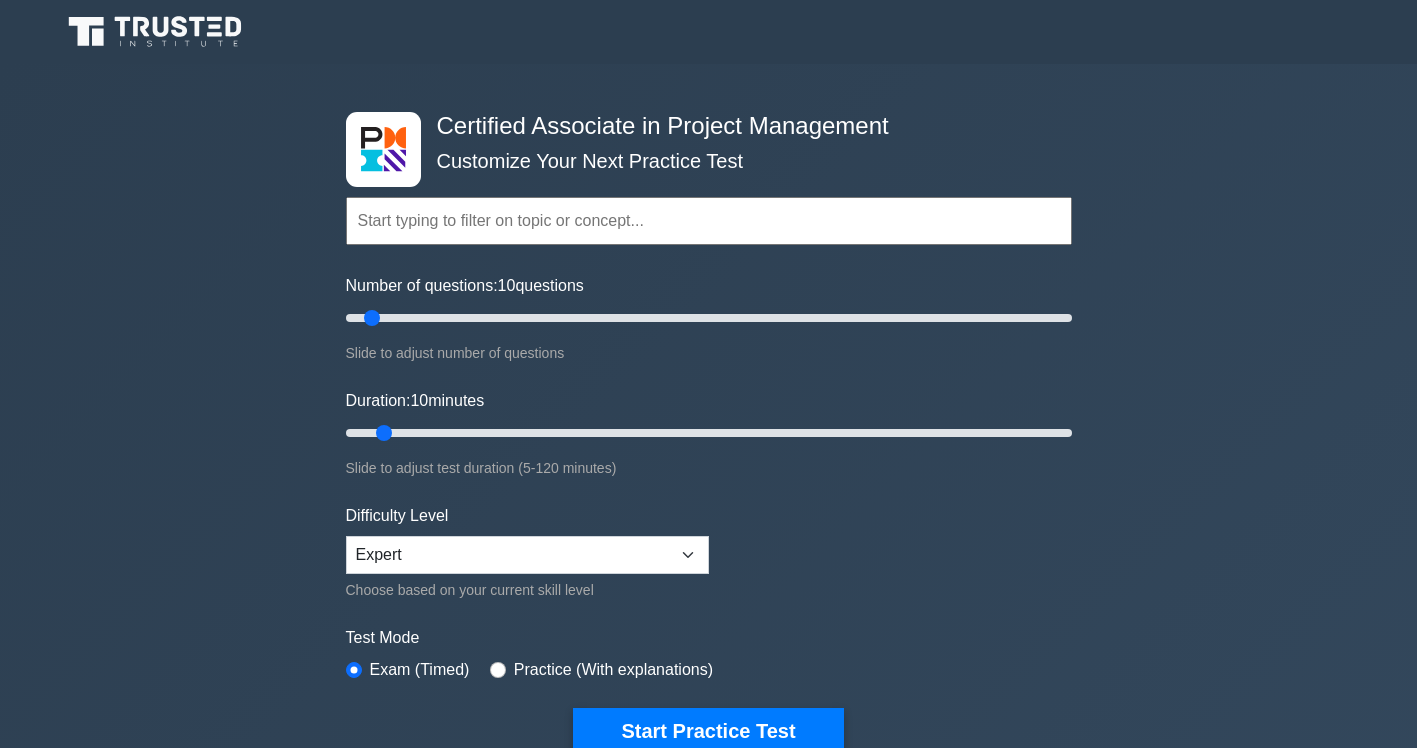 scroll, scrollTop: 664, scrollLeft: 0, axis: vertical 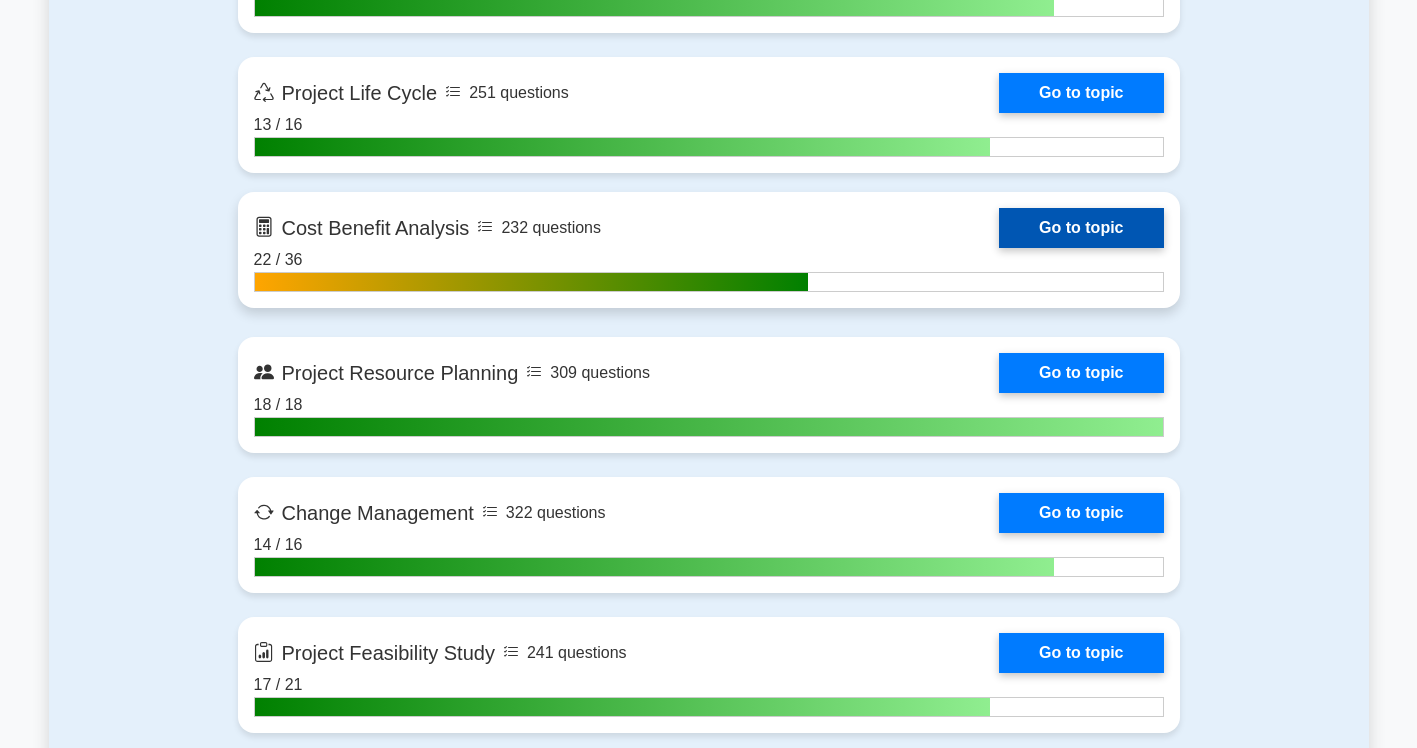 click on "Go to topic" at bounding box center [1081, 228] 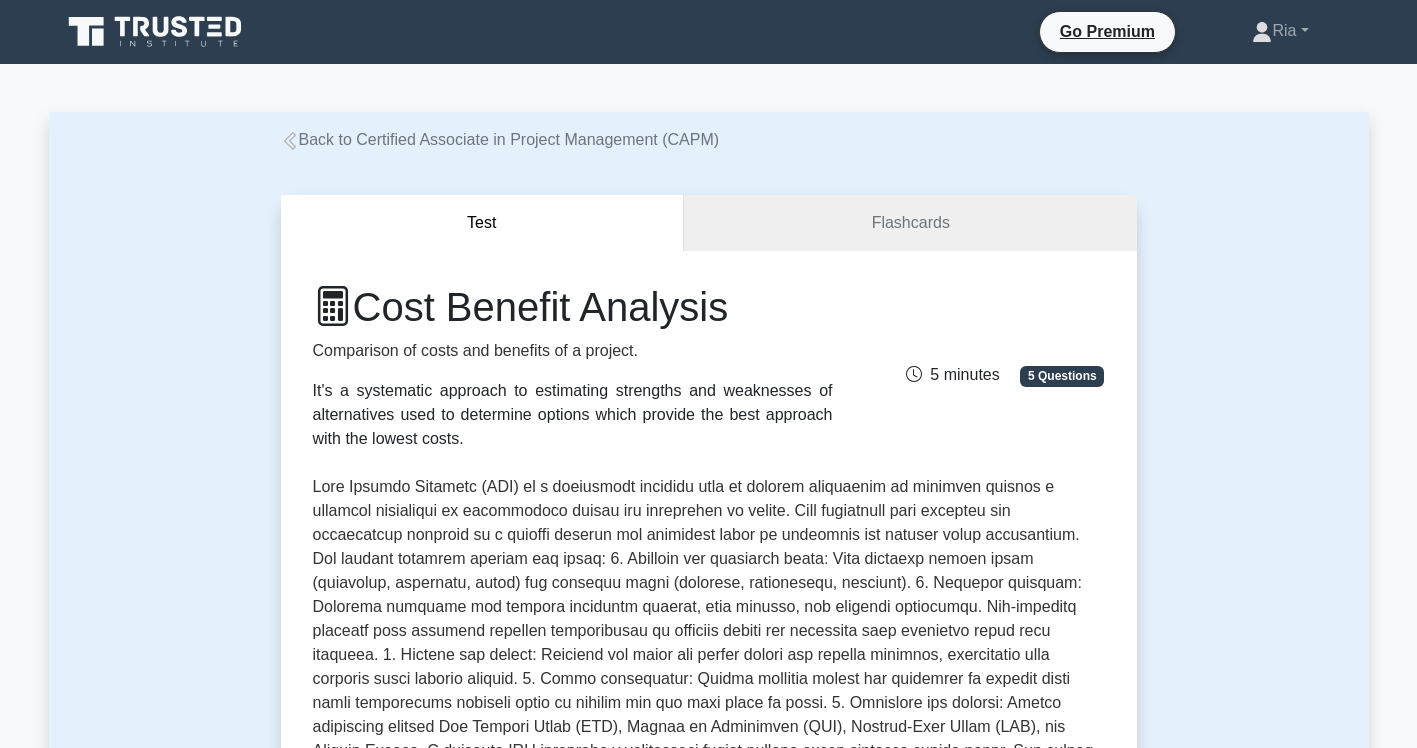 scroll, scrollTop: 0, scrollLeft: 0, axis: both 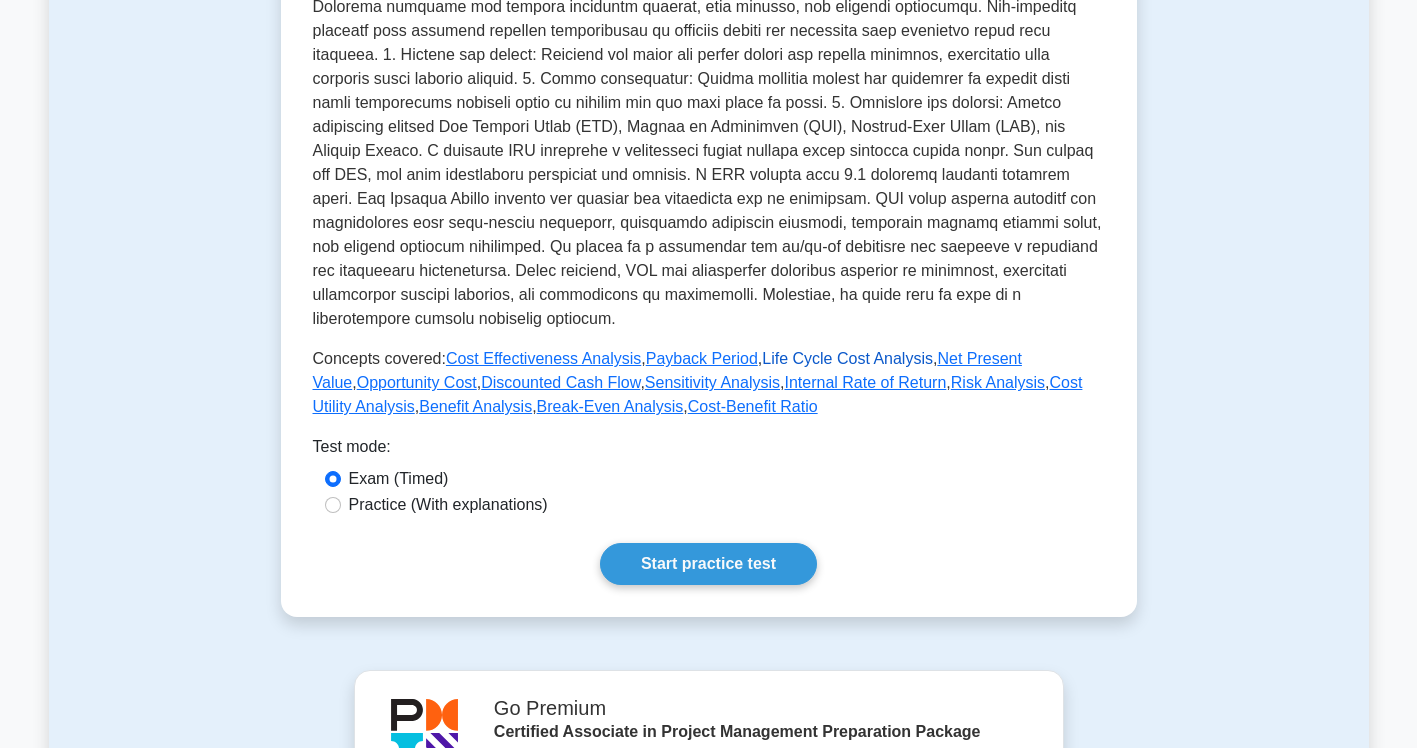 click on "Life Cycle Cost Analysis" at bounding box center (847, 358) 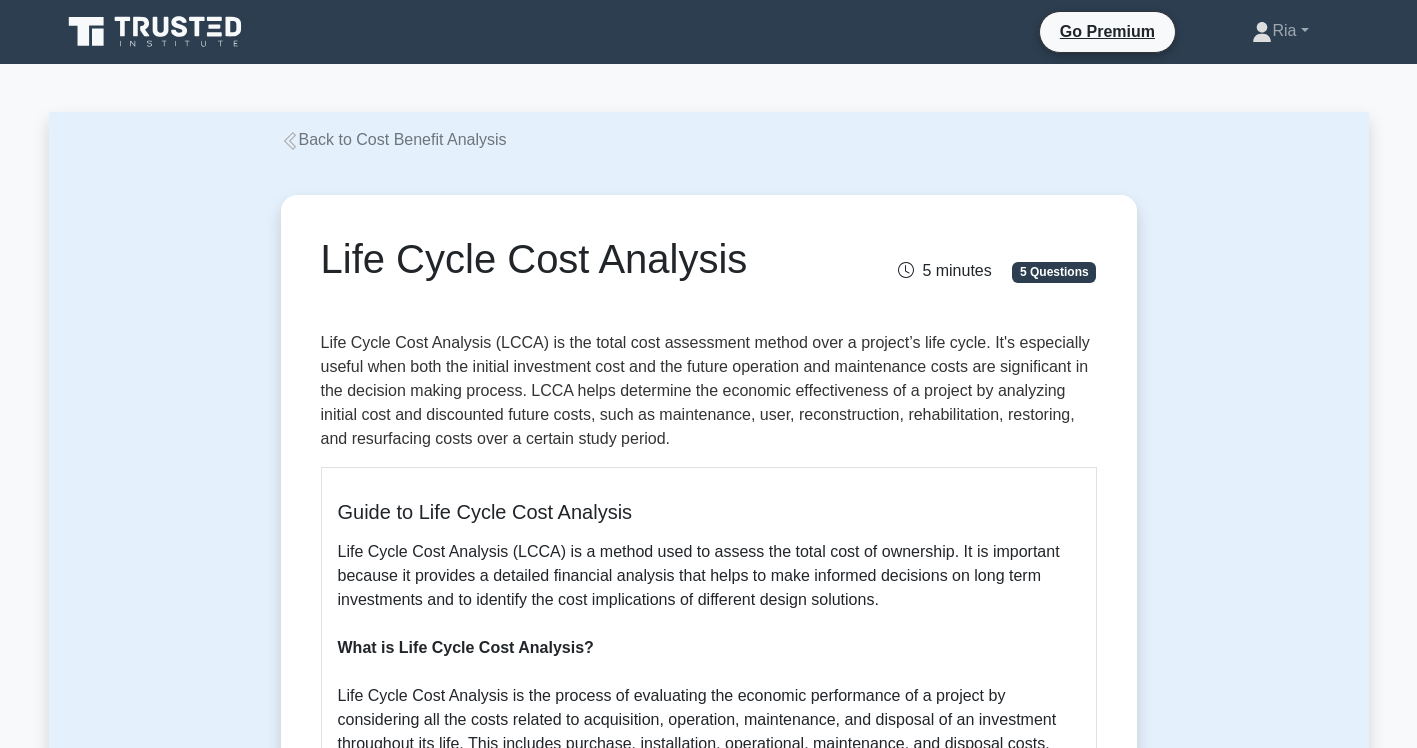 scroll, scrollTop: 0, scrollLeft: 0, axis: both 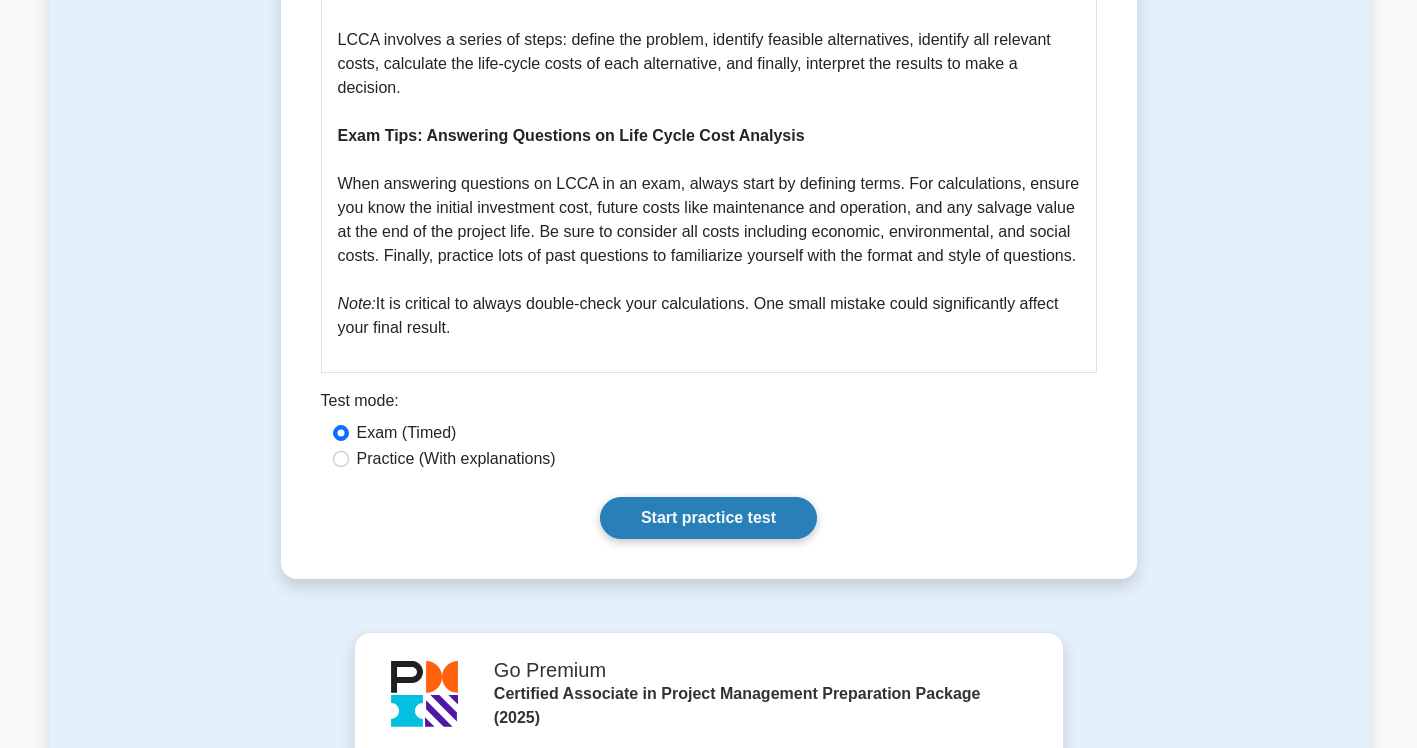 click on "Start practice test" at bounding box center [708, 518] 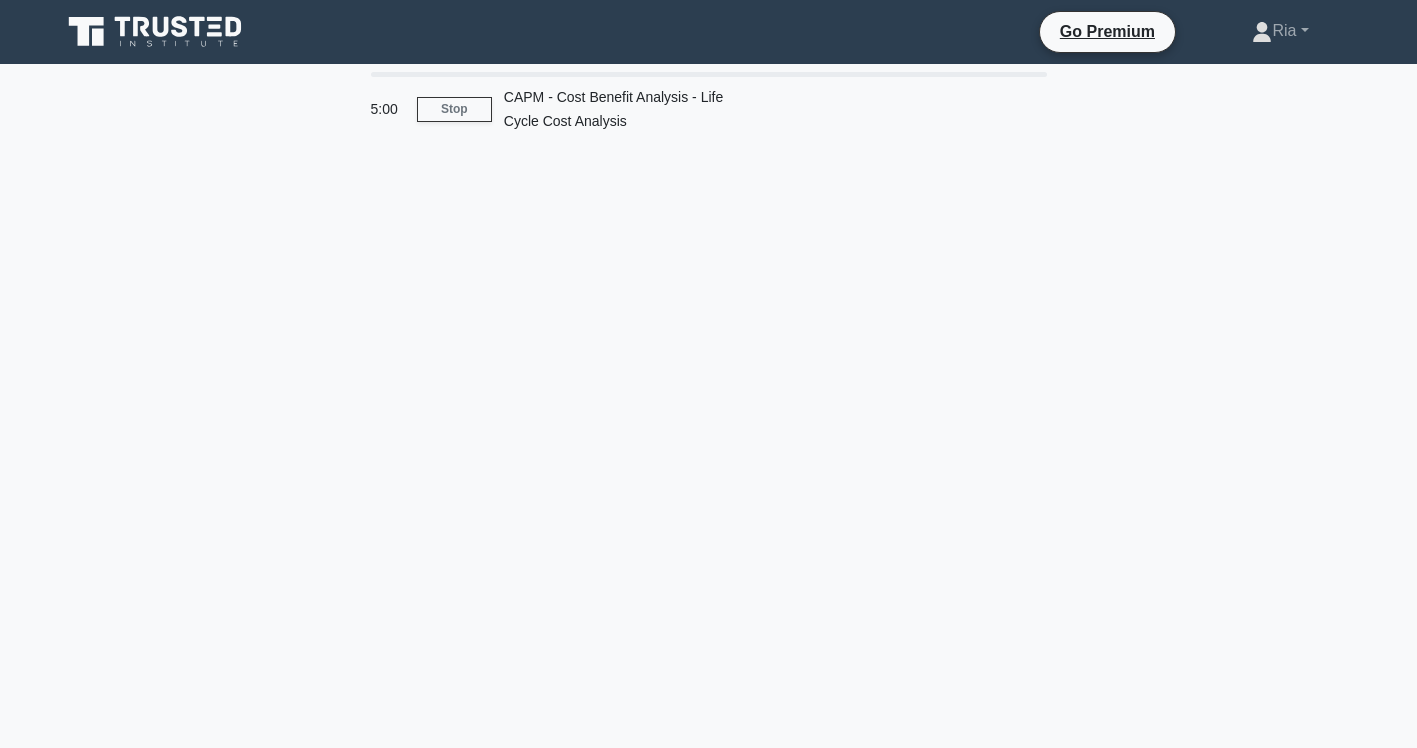 scroll, scrollTop: 0, scrollLeft: 0, axis: both 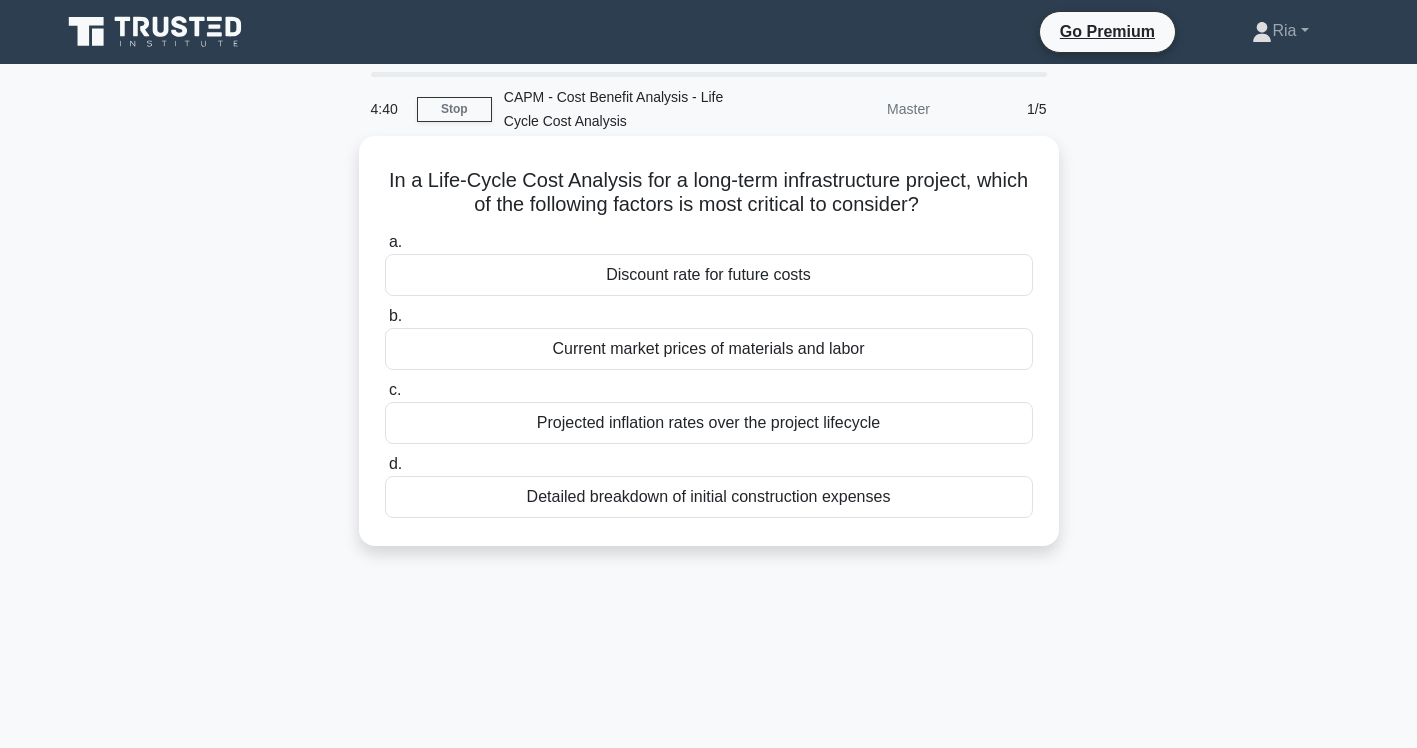 click on "Projected inflation rates over the project lifecycle" at bounding box center [709, 423] 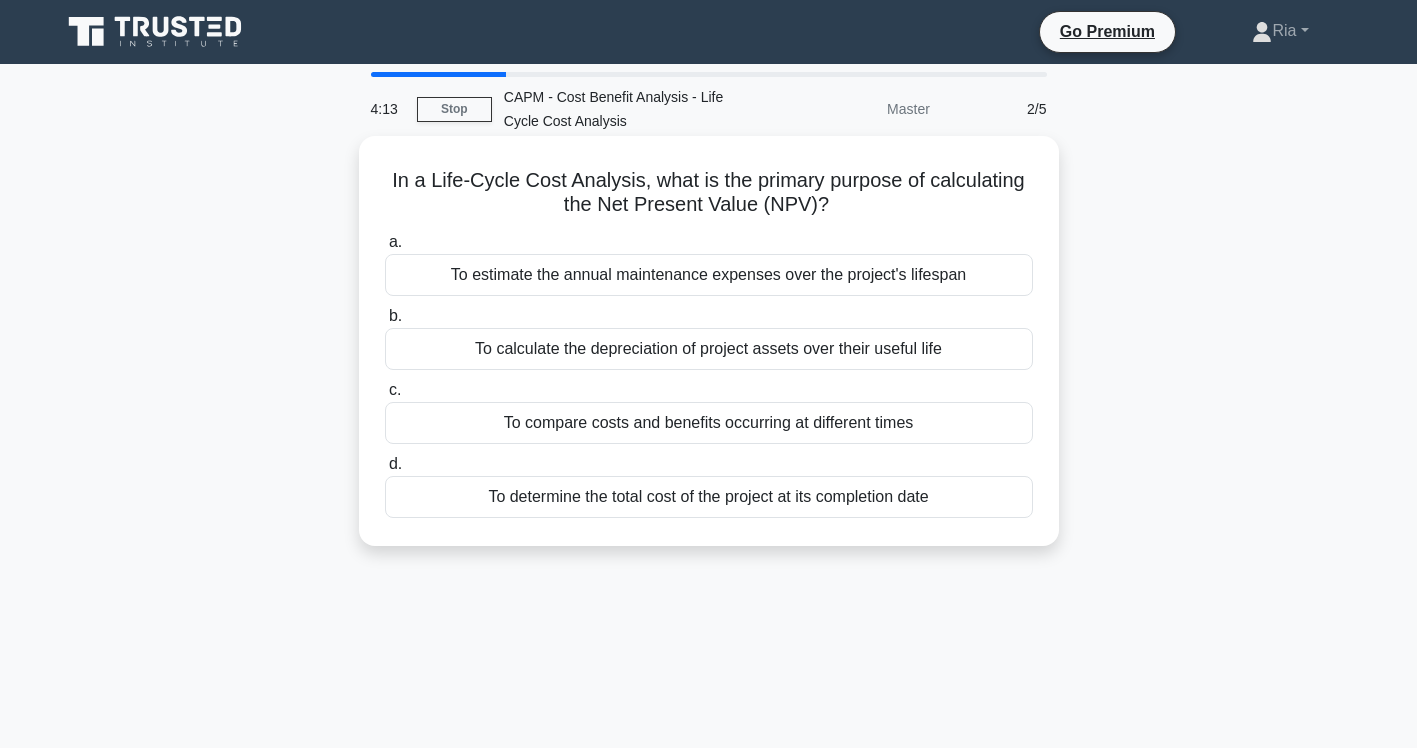 click on "To estimate the annual maintenance expenses over the project's lifespan" at bounding box center (709, 275) 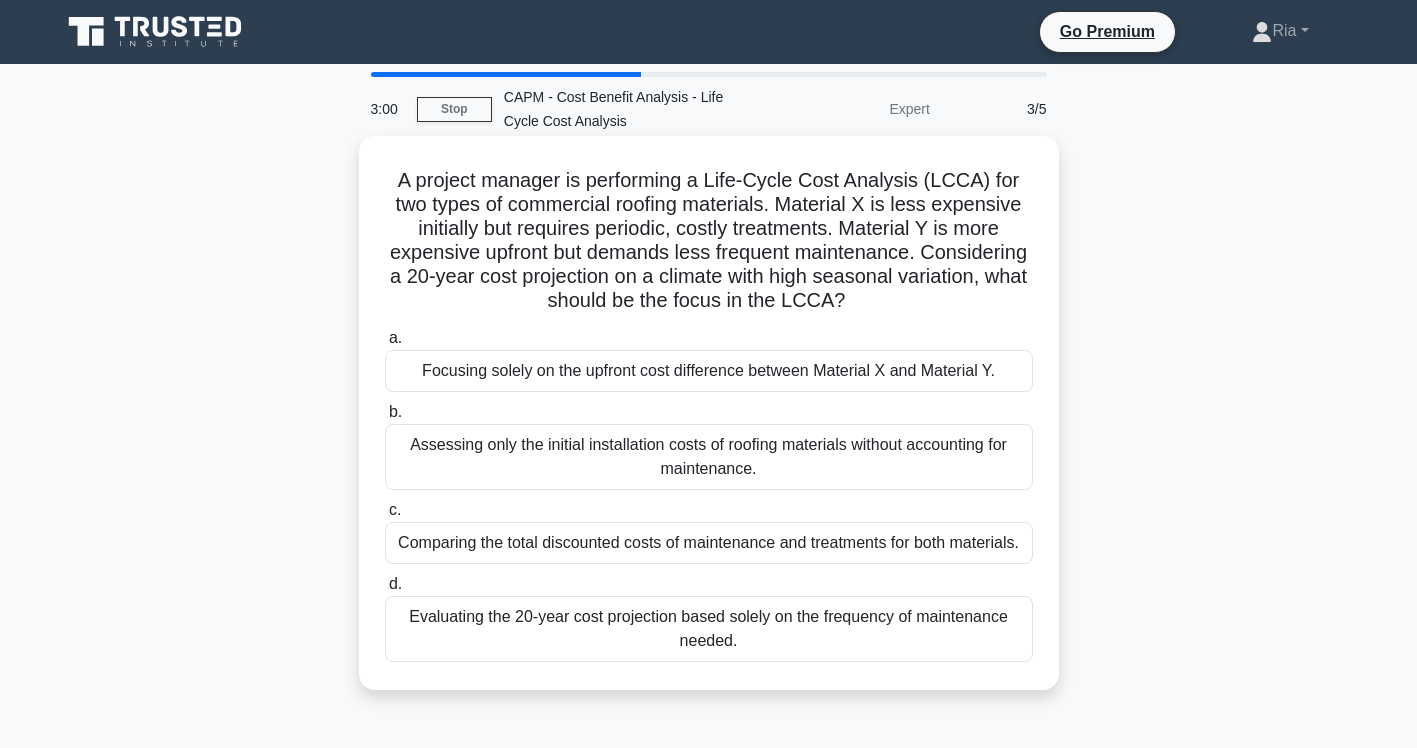 click on "Evaluating the 20-year cost projection based solely on the frequency of maintenance needed." at bounding box center [709, 629] 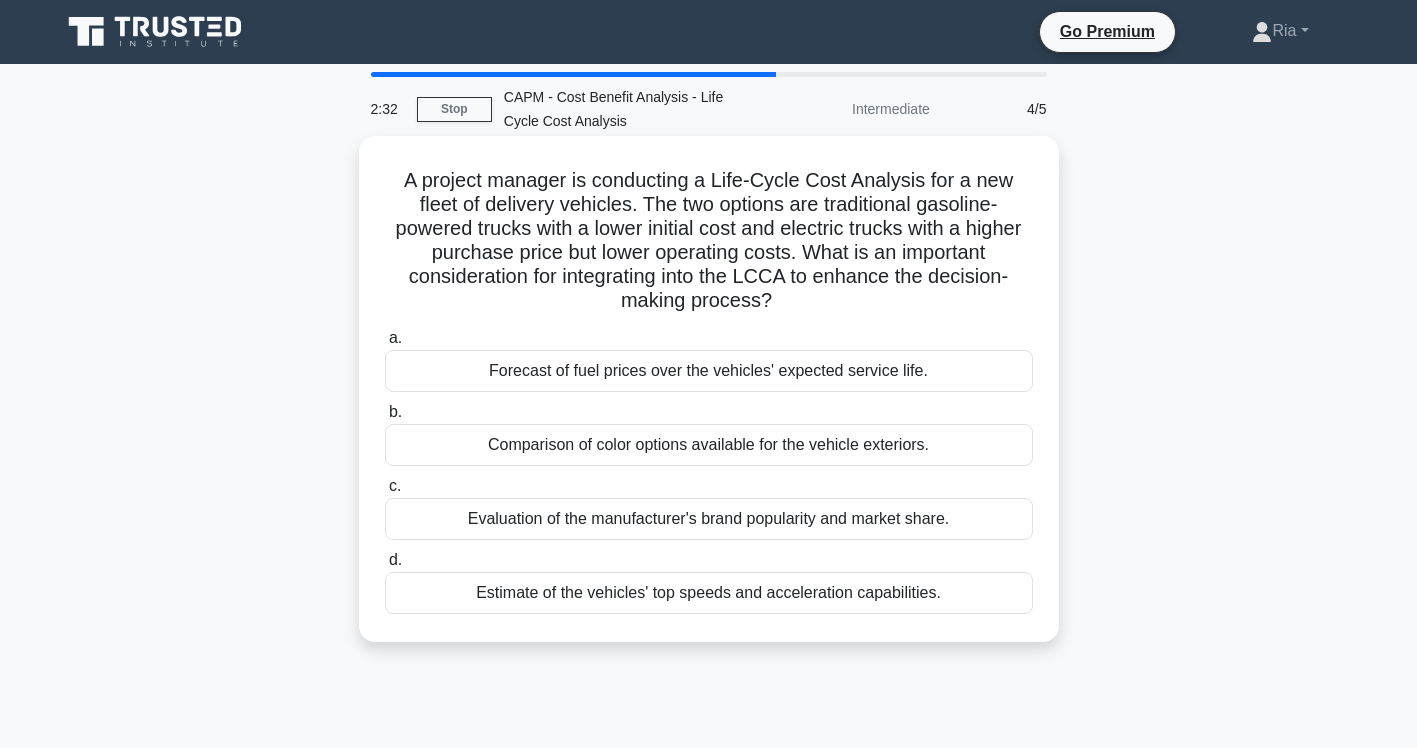 click on "Forecast of fuel prices over the vehicles' expected service life." at bounding box center [709, 371] 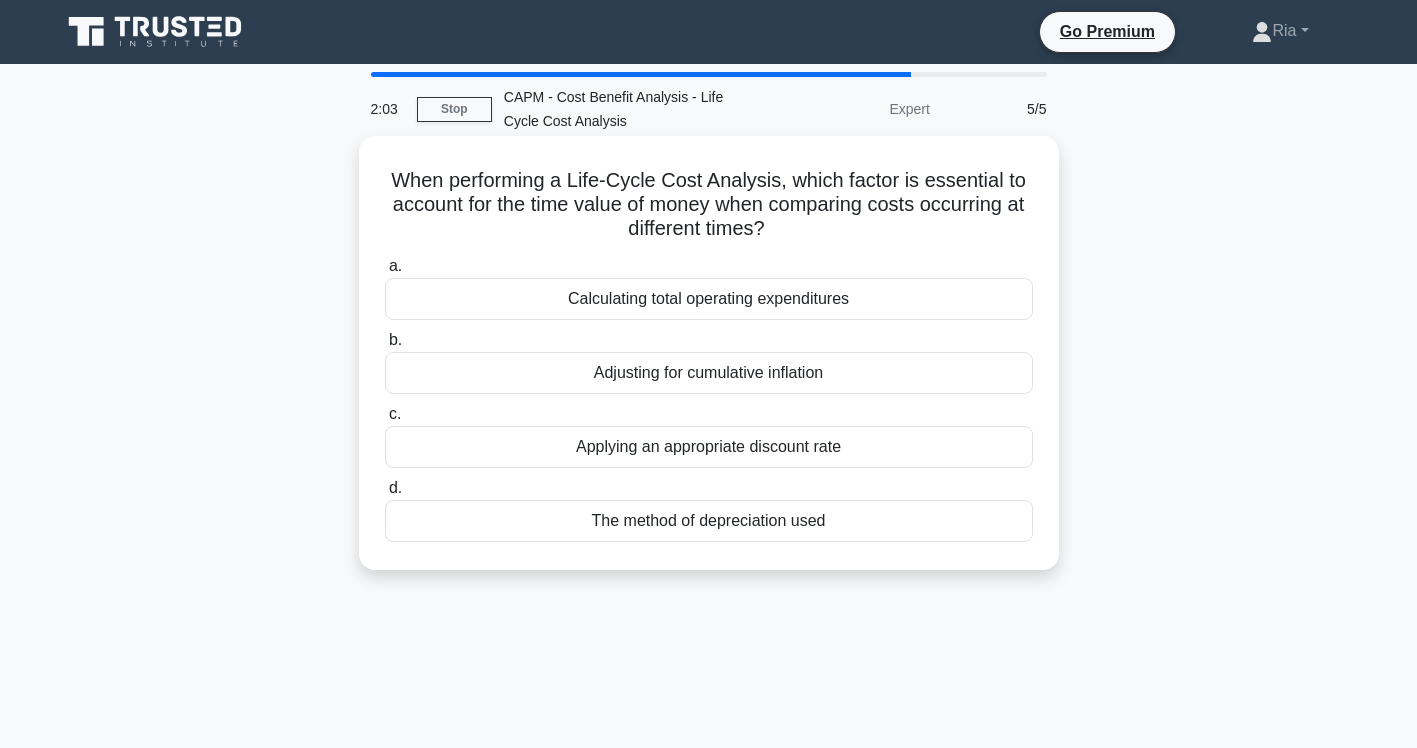 click on "Calculating total operating expenditures" at bounding box center [709, 299] 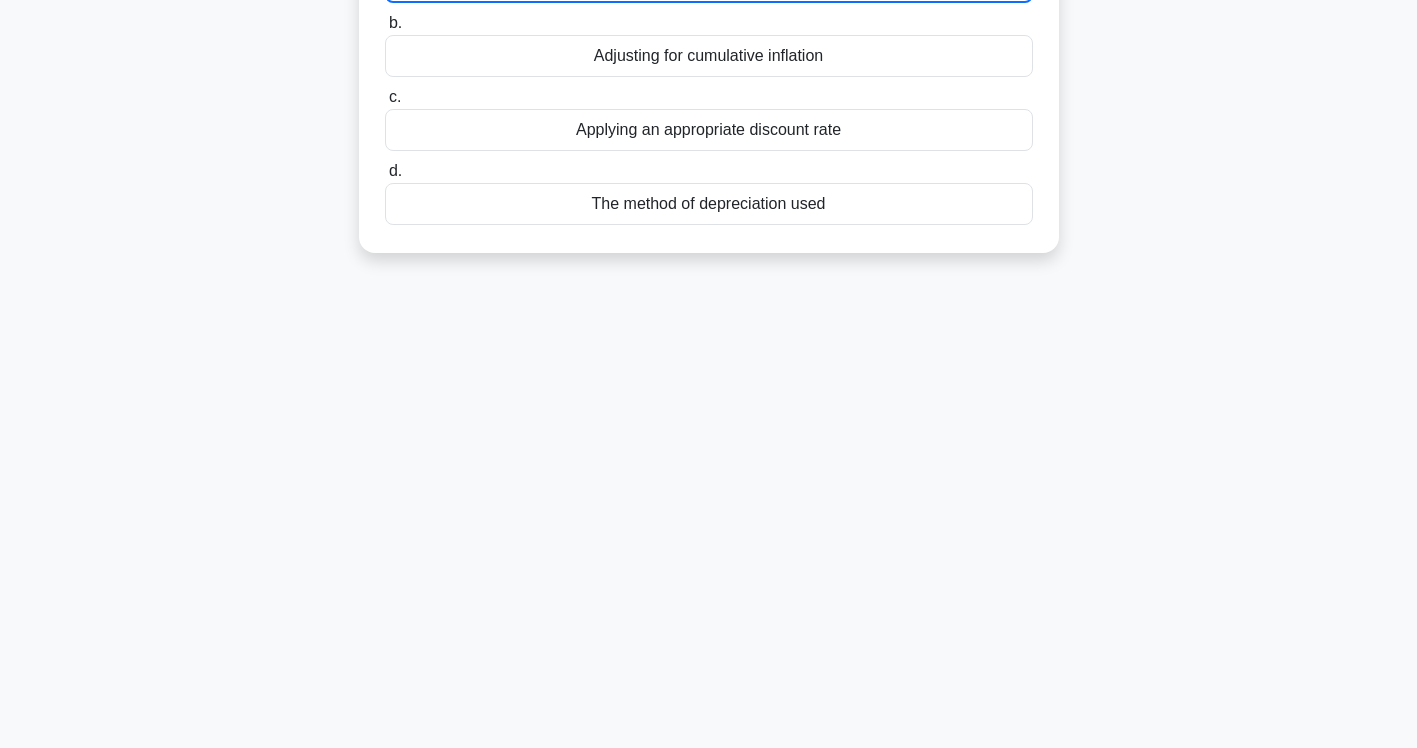 scroll, scrollTop: 332, scrollLeft: 0, axis: vertical 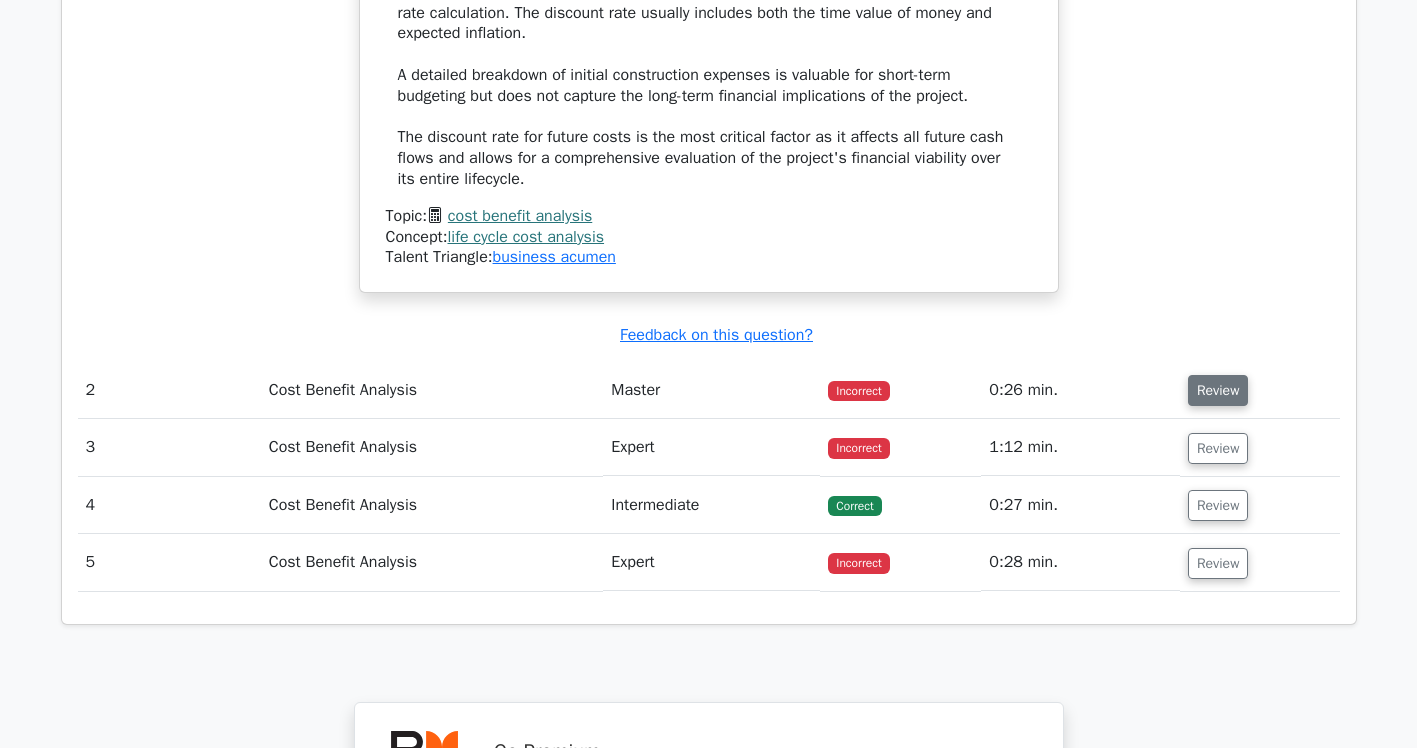 click on "Review" at bounding box center [1218, 390] 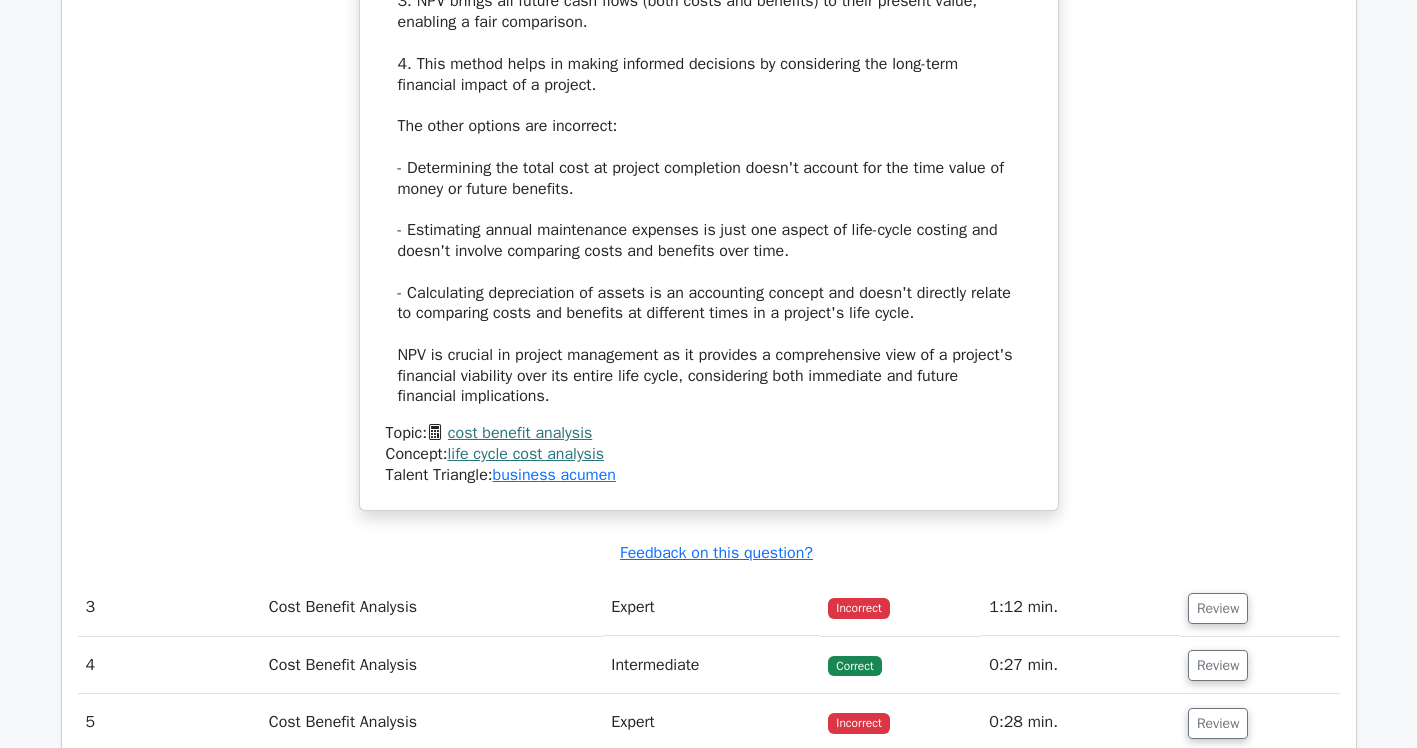 scroll, scrollTop: 3500, scrollLeft: 0, axis: vertical 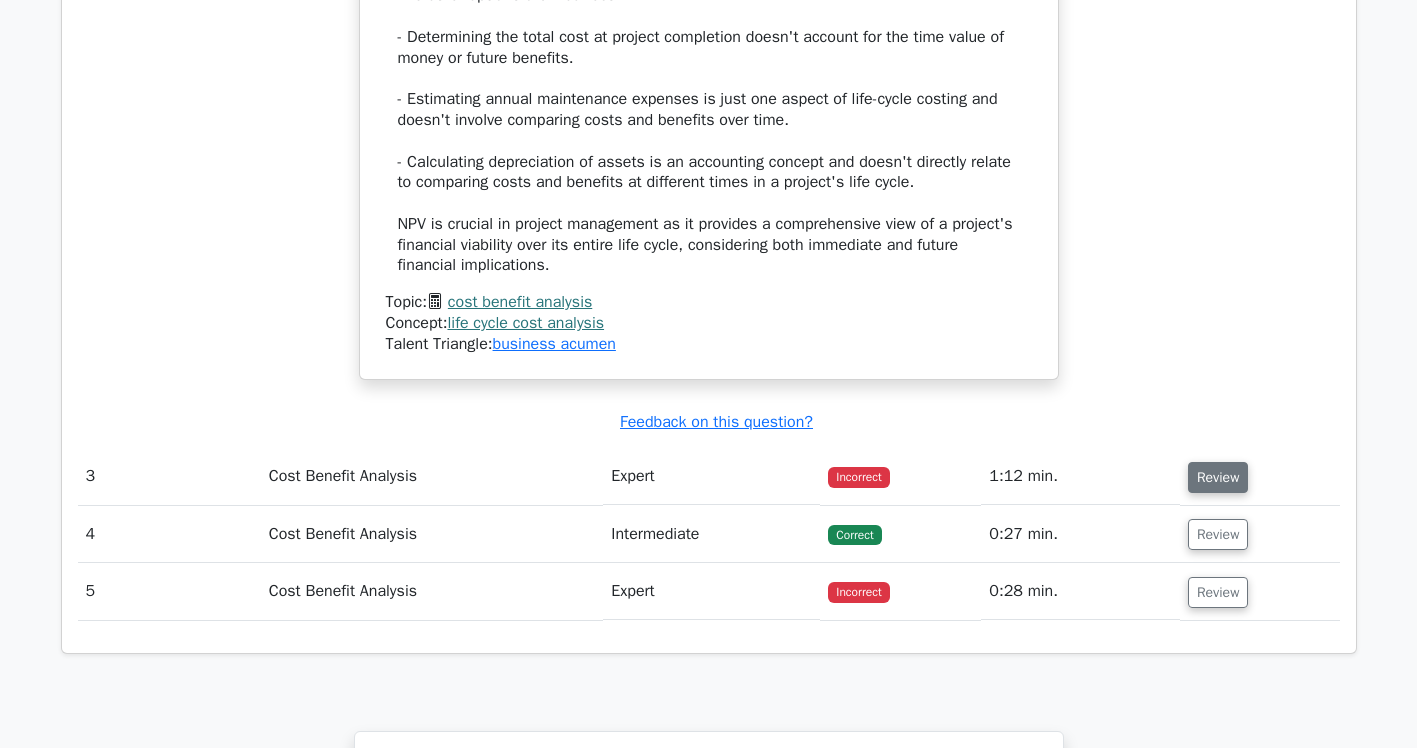 click on "Review" at bounding box center [1218, 477] 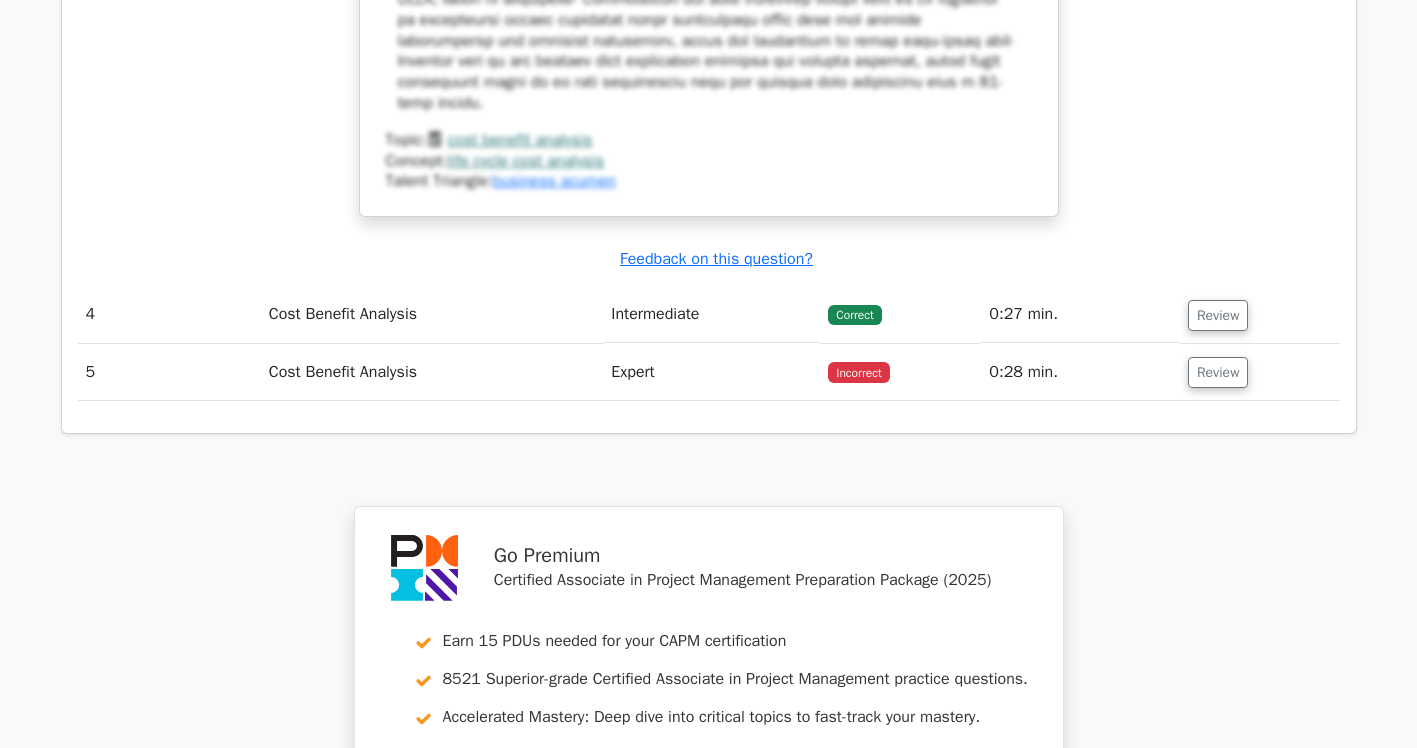 scroll, scrollTop: 4900, scrollLeft: 0, axis: vertical 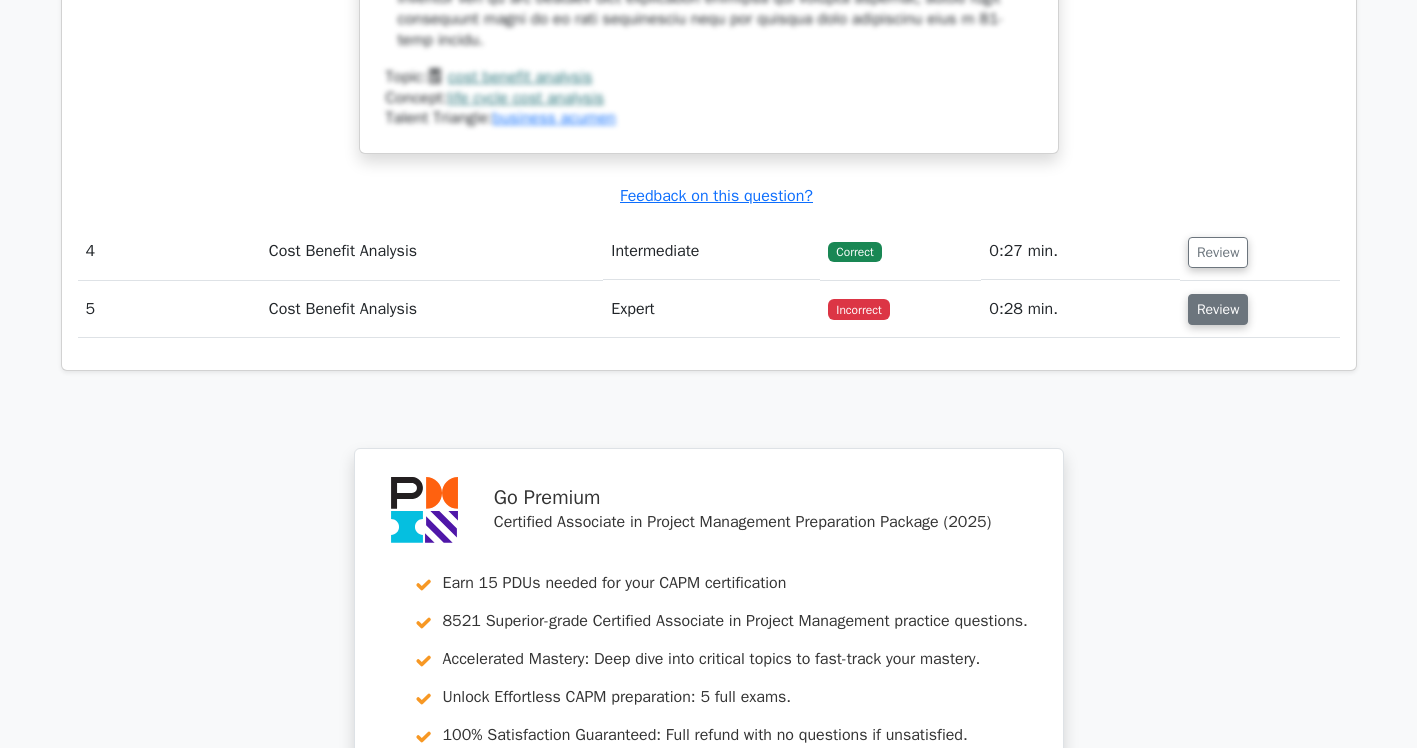 click on "Review" at bounding box center [1218, 309] 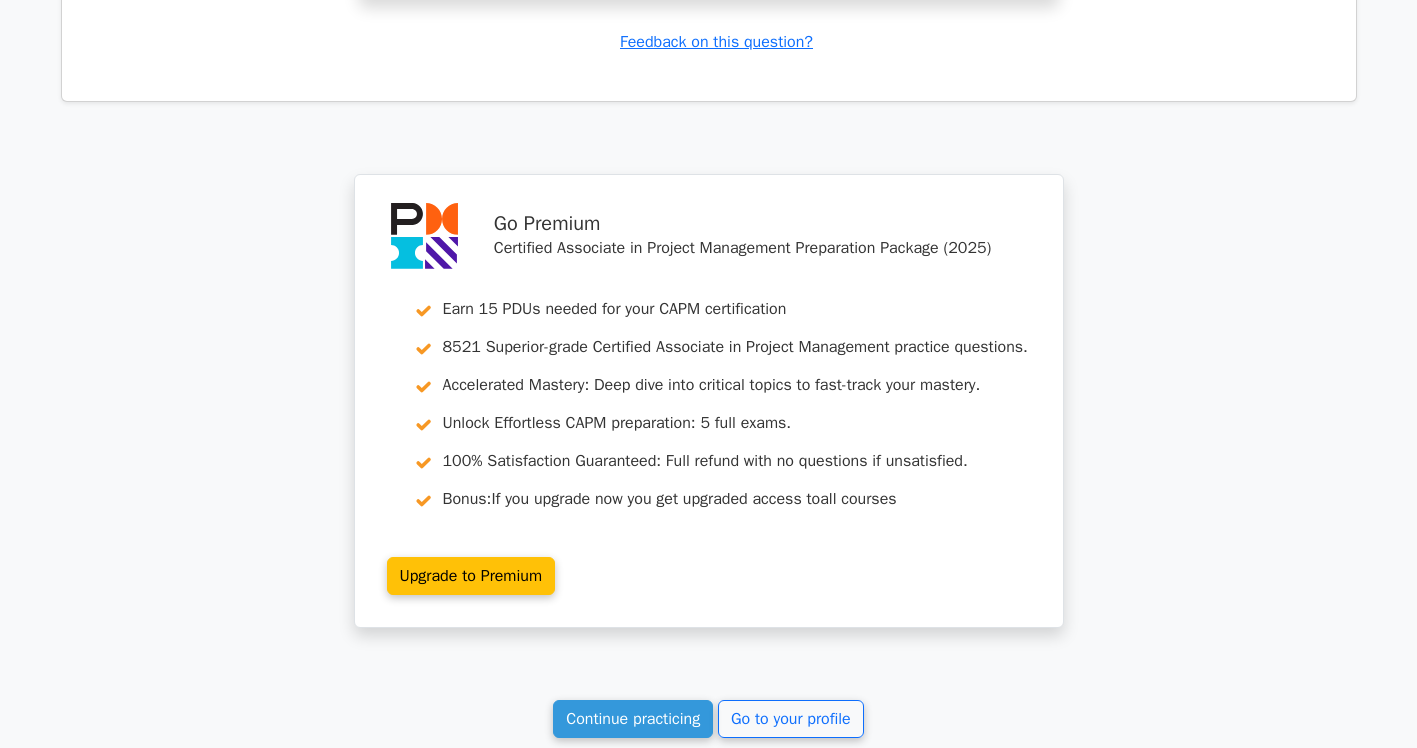 scroll, scrollTop: 6197, scrollLeft: 0, axis: vertical 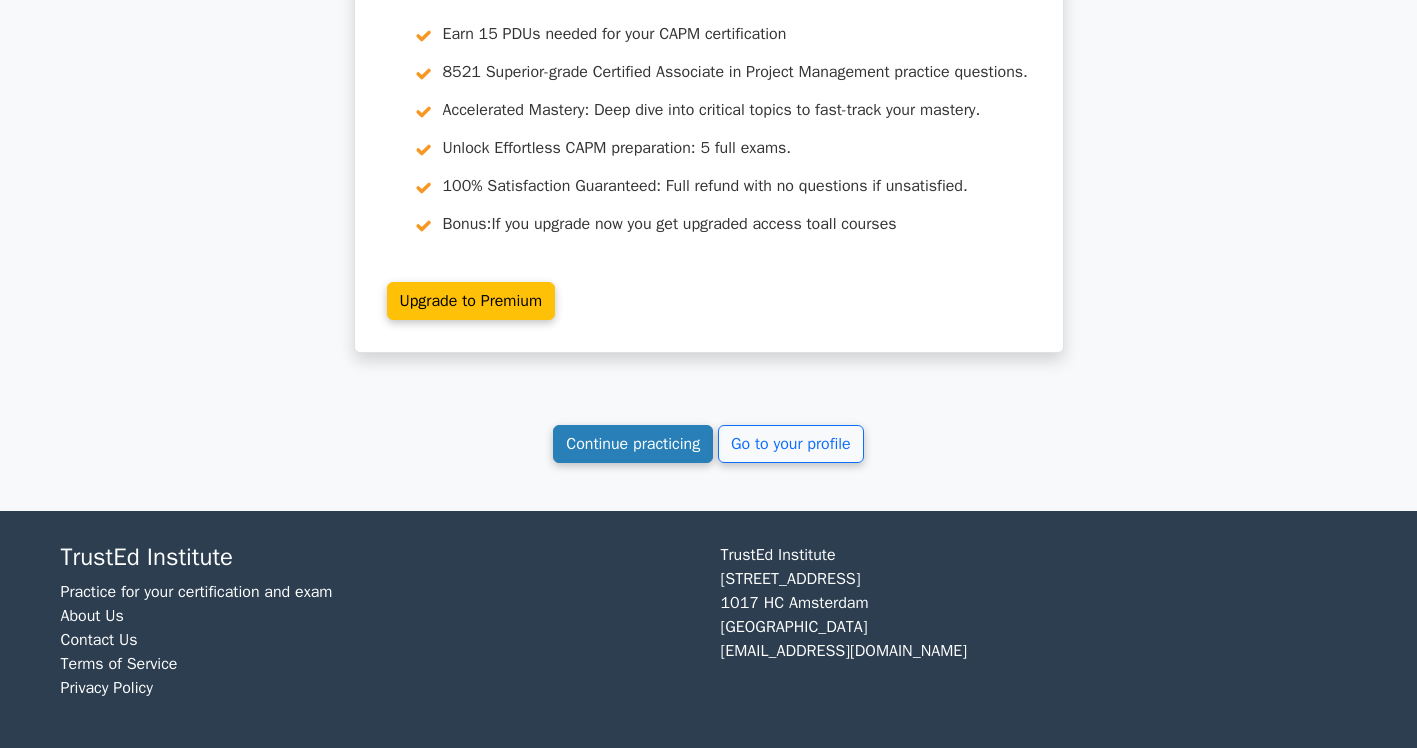click on "Continue practicing" at bounding box center [633, 444] 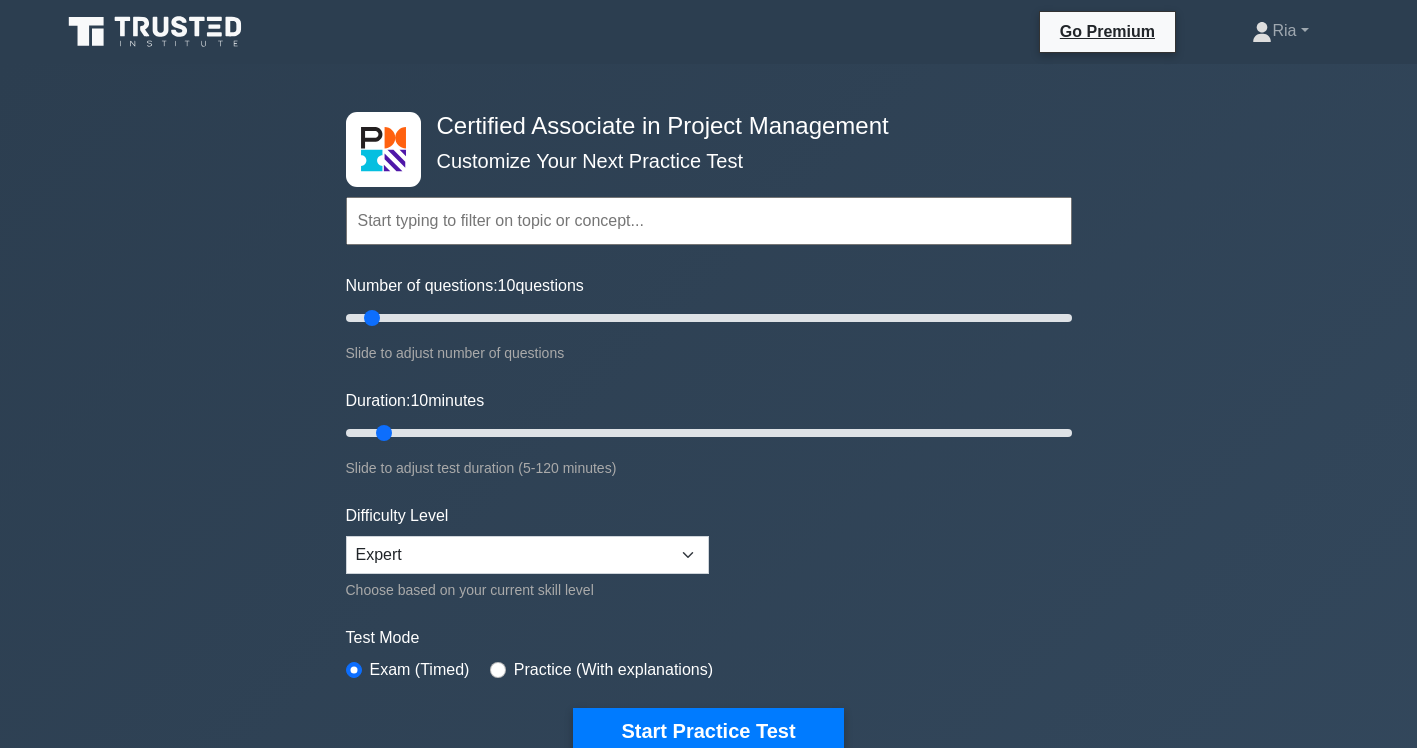 scroll, scrollTop: 91, scrollLeft: 0, axis: vertical 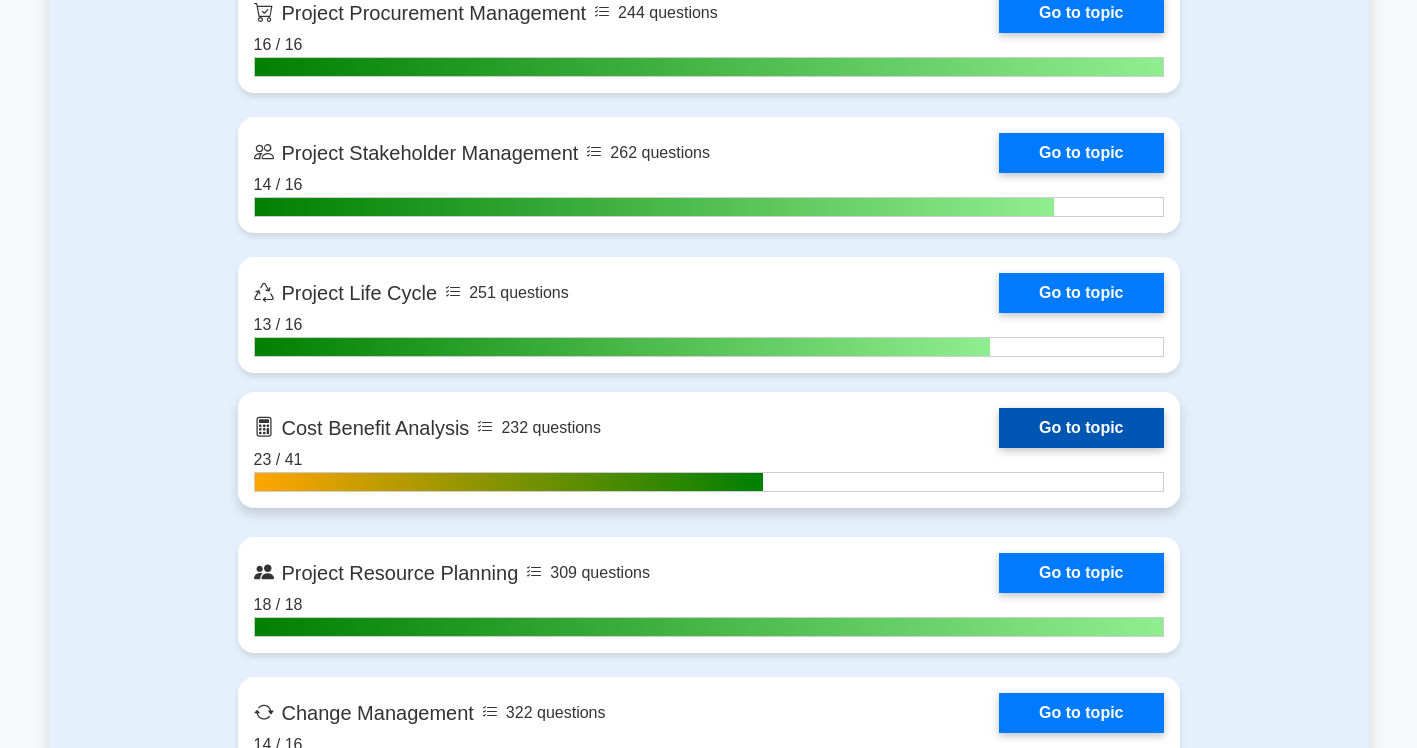 click on "Go to topic" at bounding box center (1081, 428) 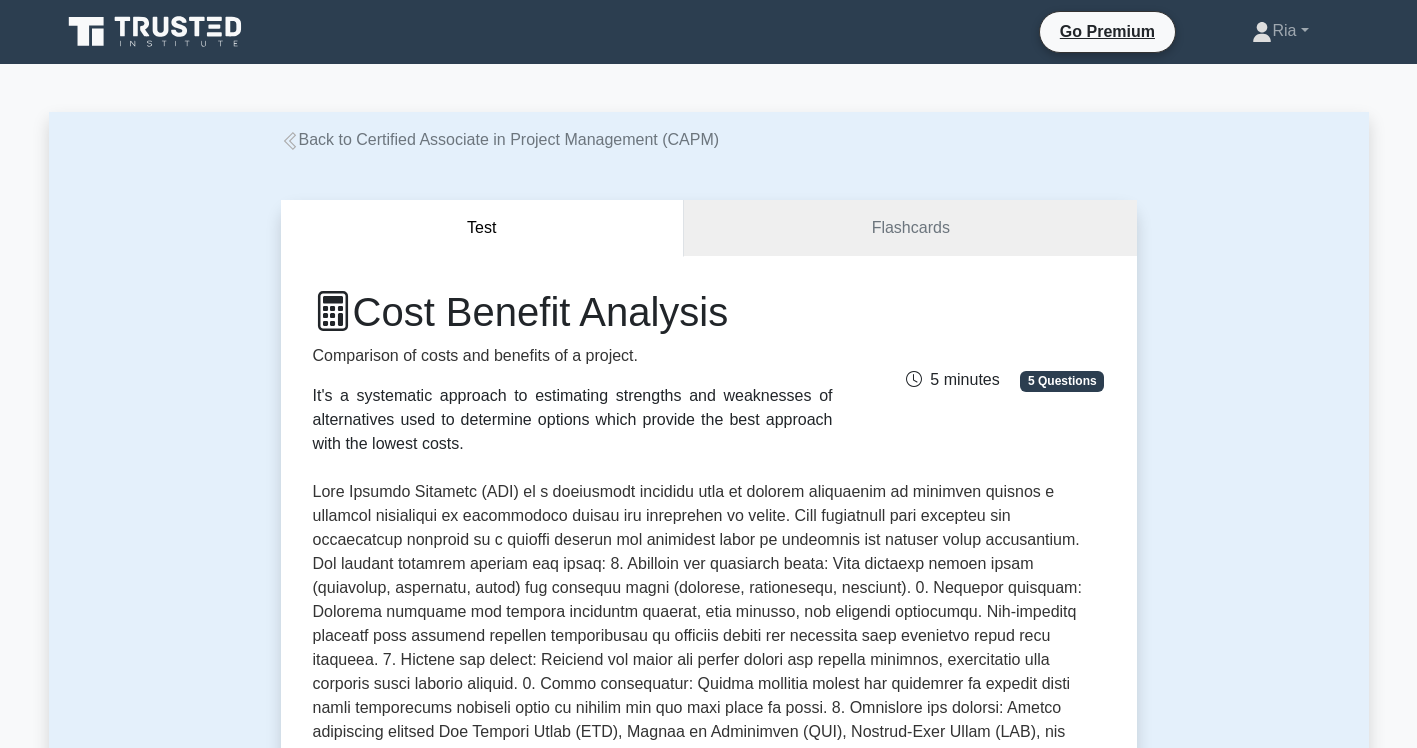 scroll, scrollTop: 0, scrollLeft: 0, axis: both 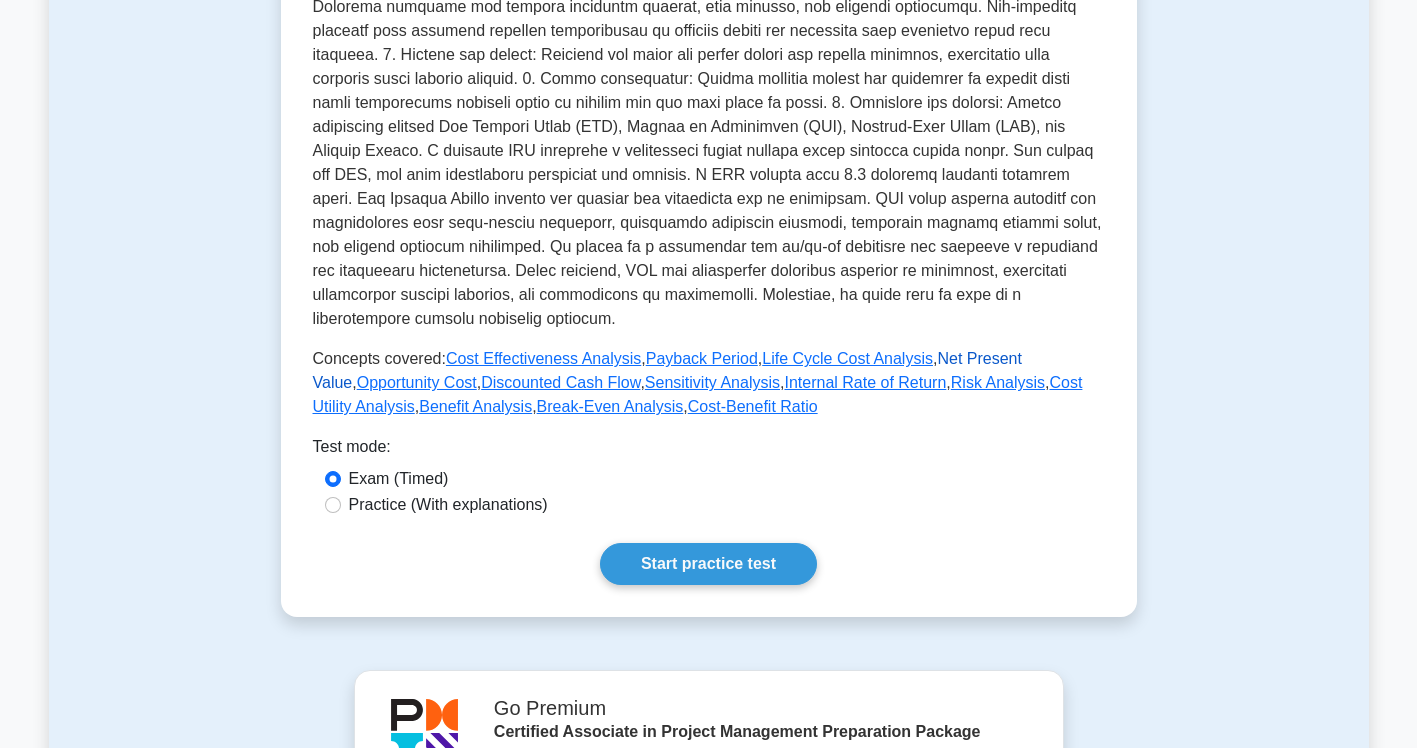 click on "Net Present Value" at bounding box center (667, 370) 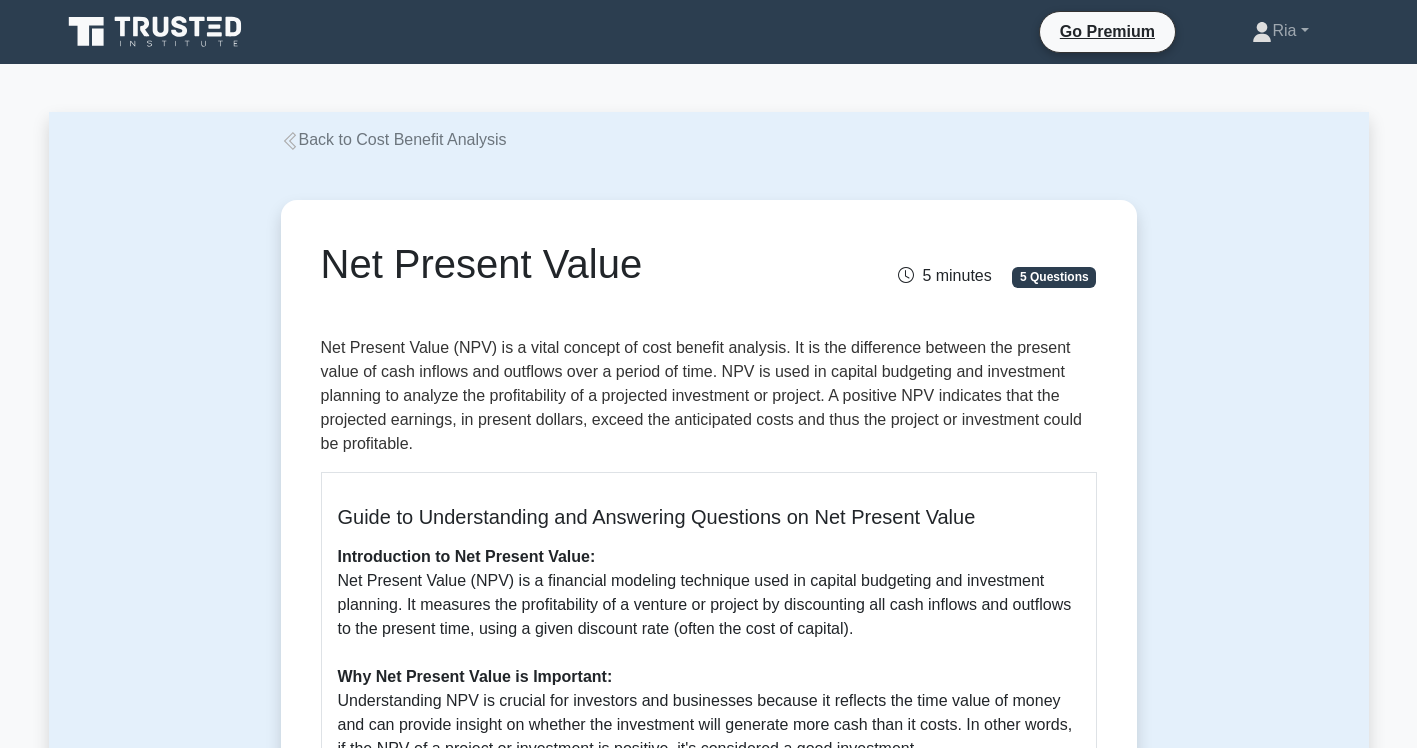 scroll, scrollTop: 0, scrollLeft: 0, axis: both 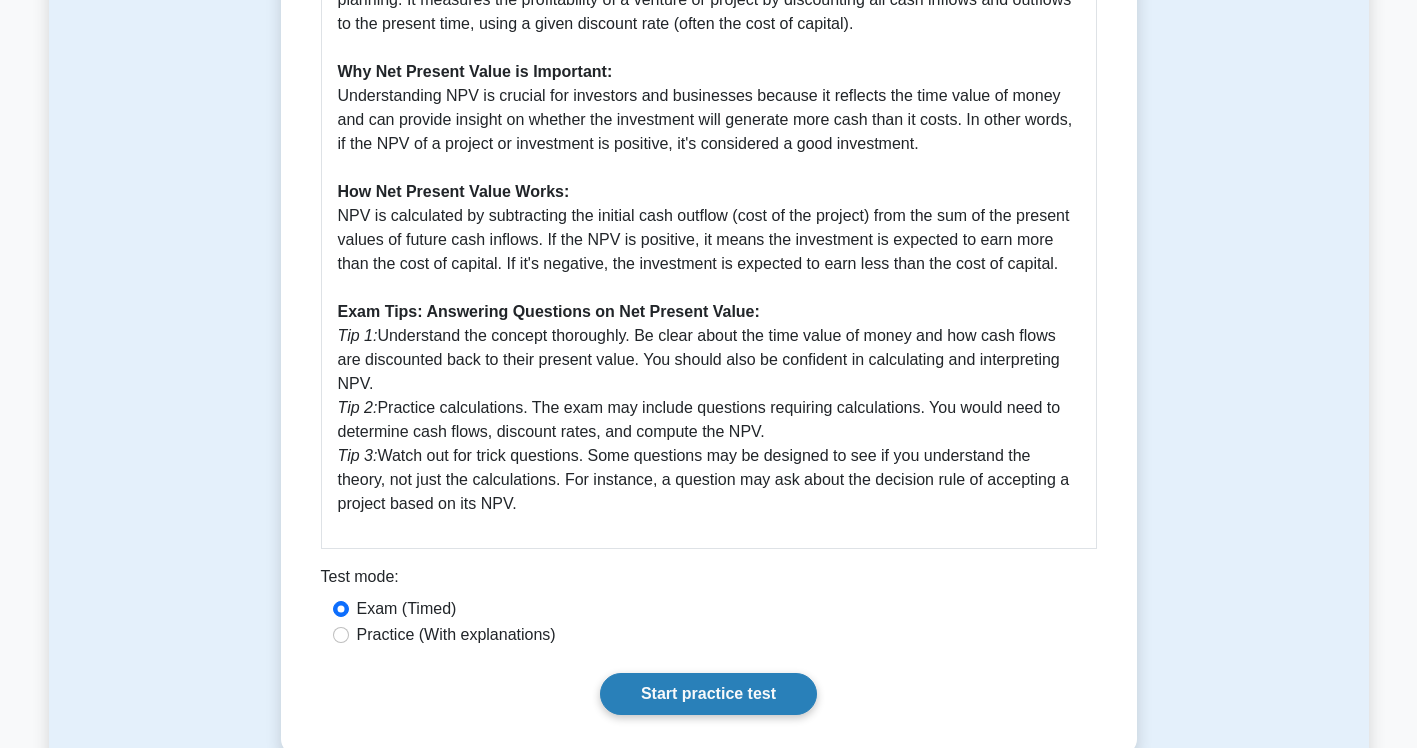 click on "Start practice test" at bounding box center (708, 694) 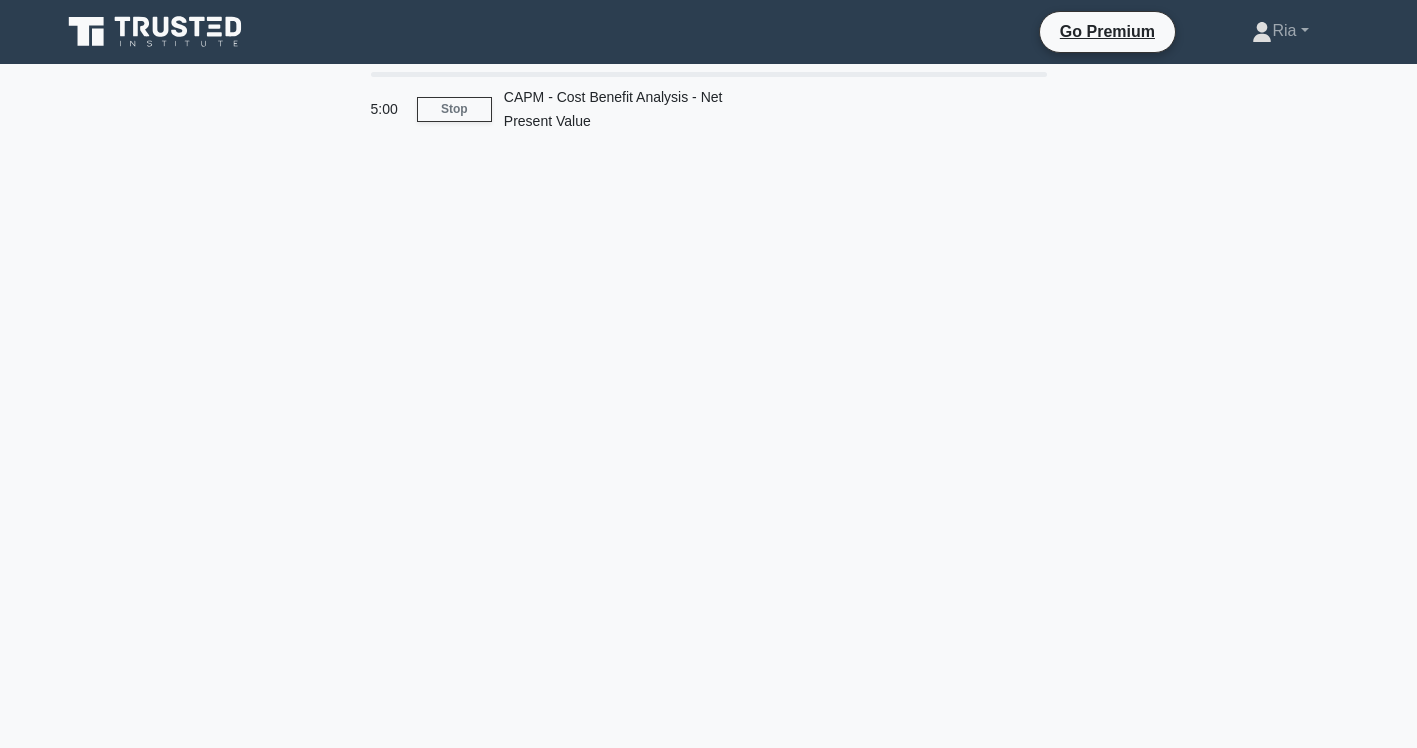scroll, scrollTop: 0, scrollLeft: 0, axis: both 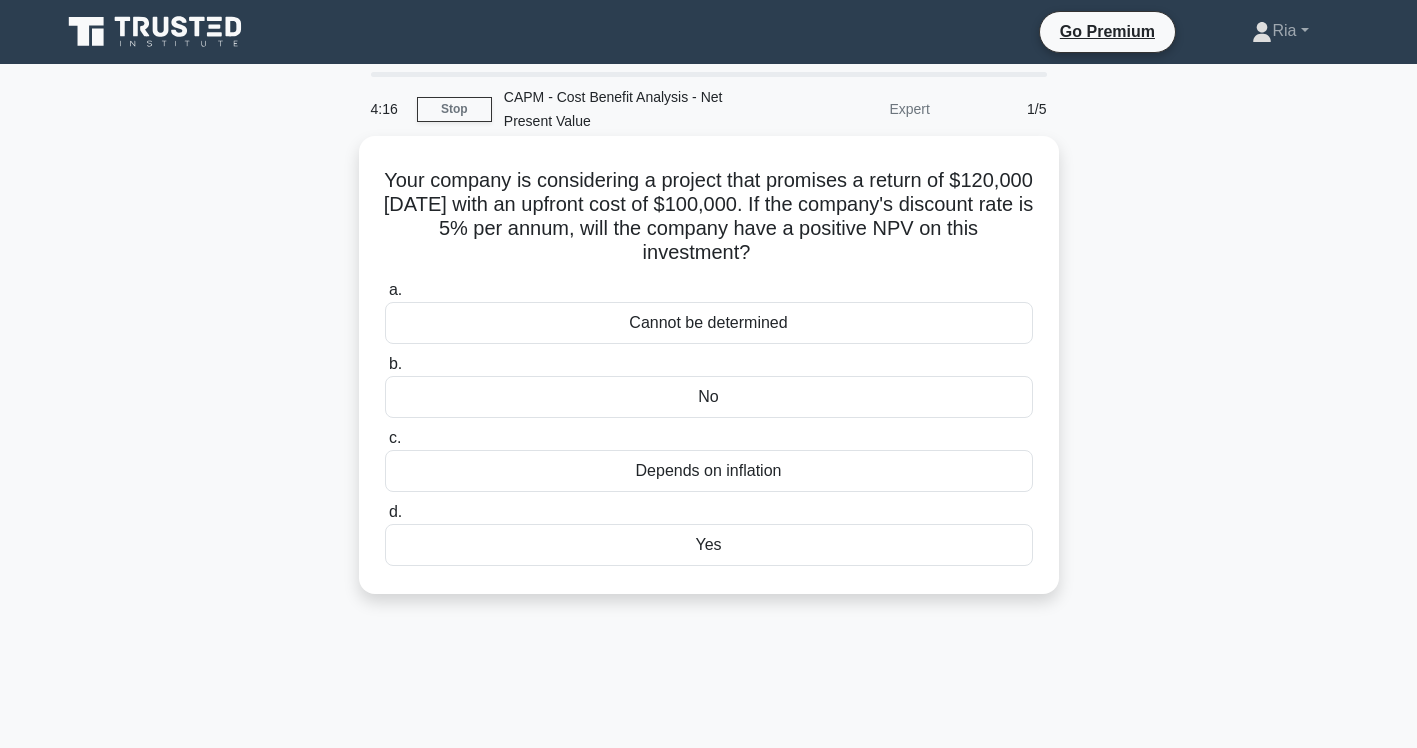 click on "Yes" at bounding box center (709, 545) 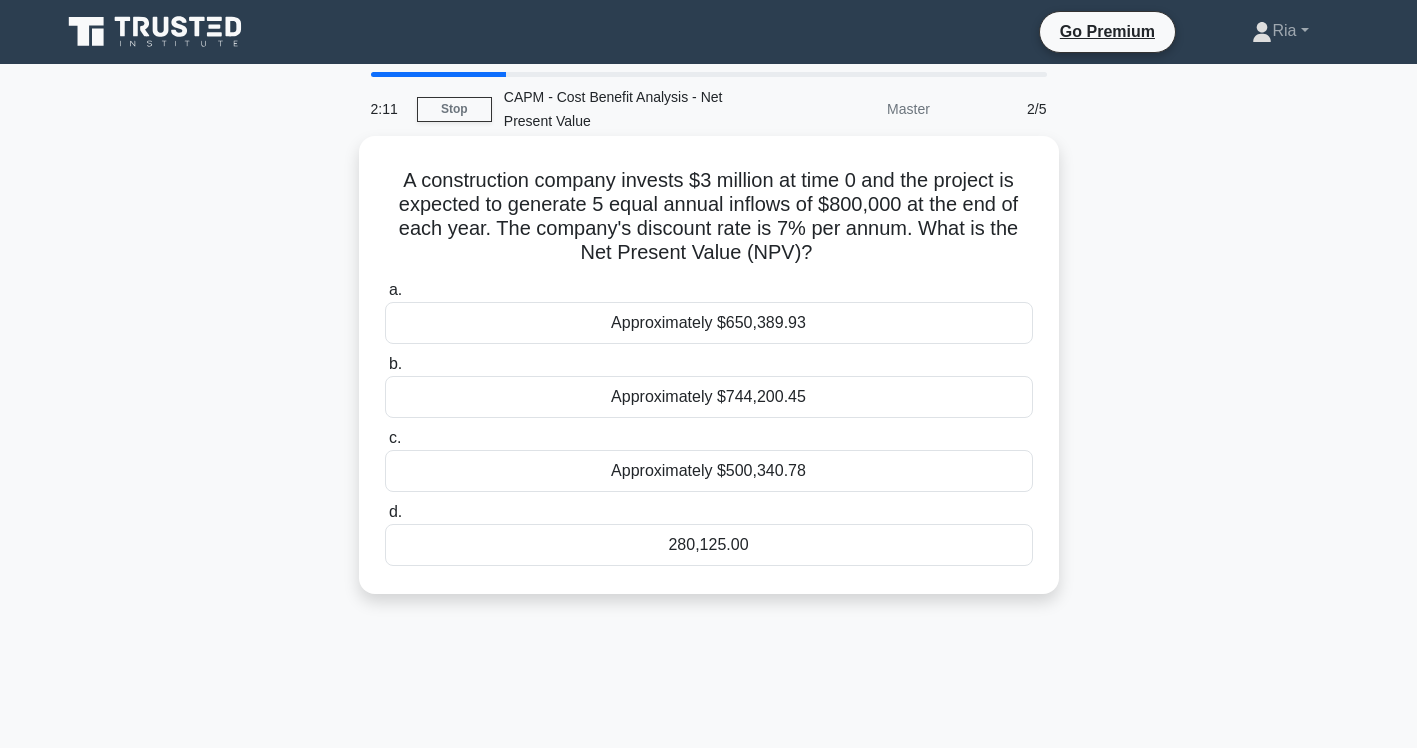 click on "280,125.00" at bounding box center (709, 545) 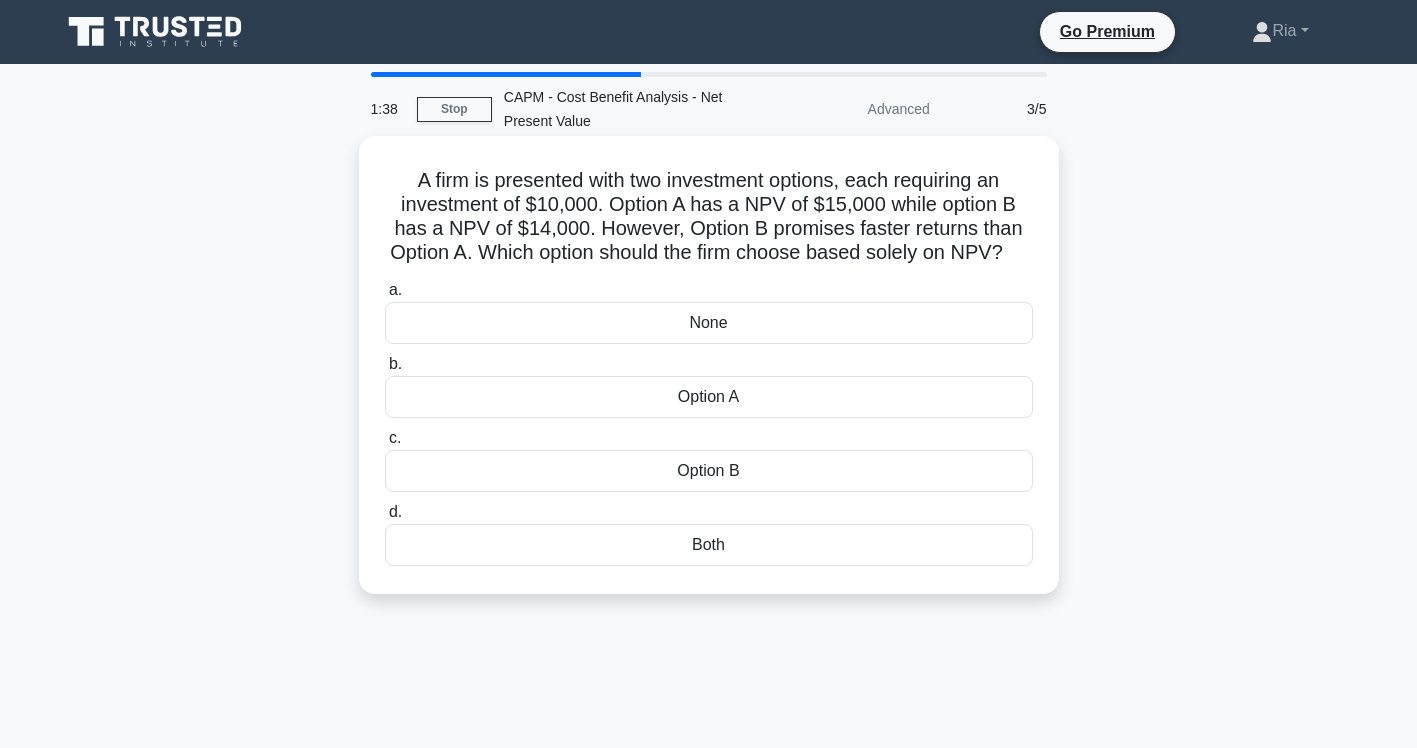 click on "Option B" at bounding box center [709, 471] 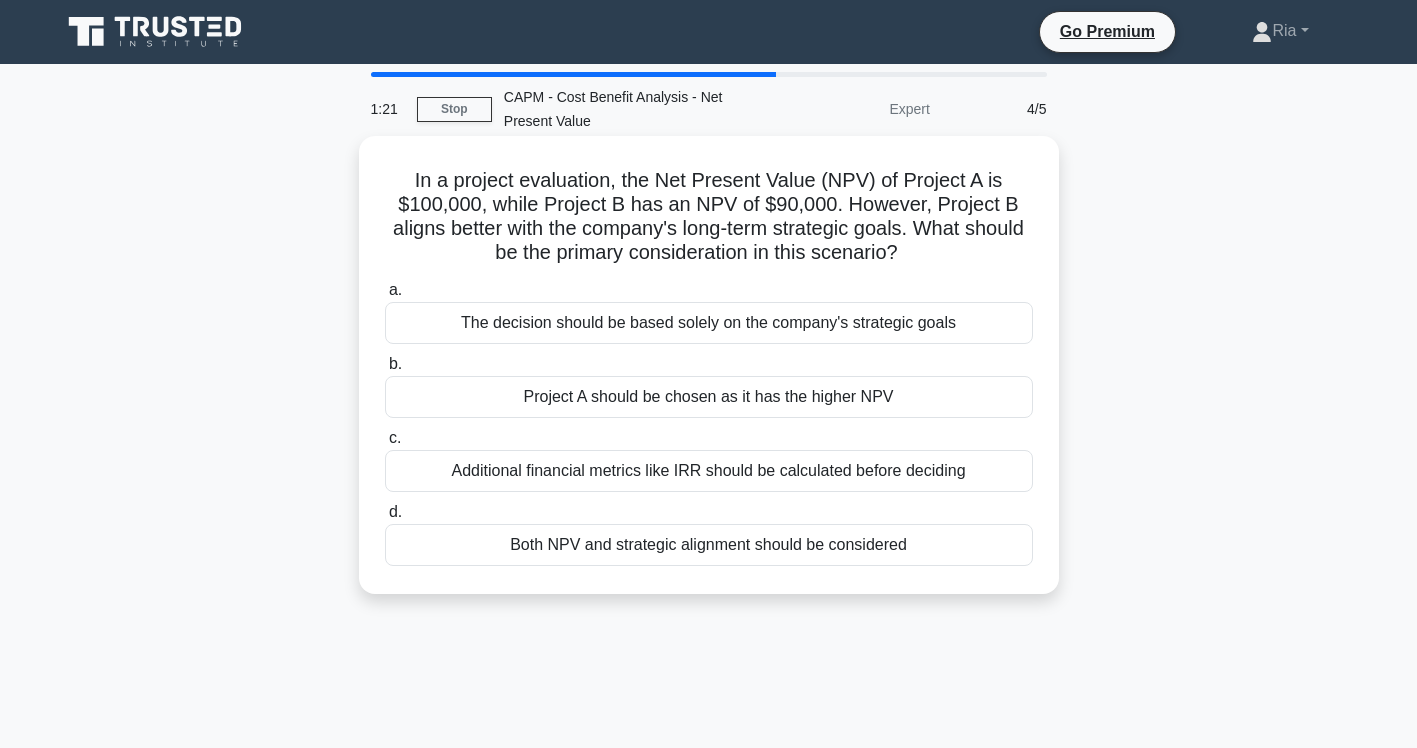 click on "Additional financial metrics like IRR should be calculated before deciding" at bounding box center (709, 471) 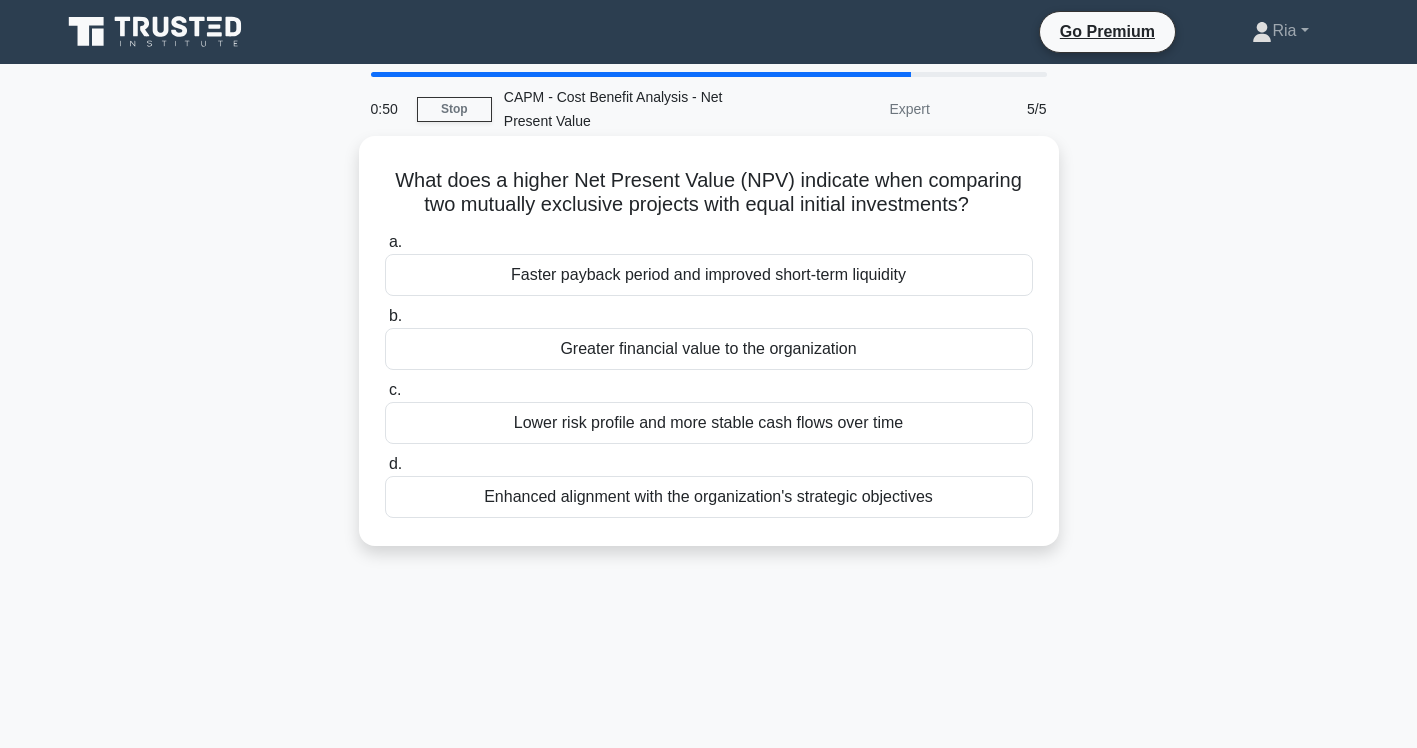 click on "Faster payback period and improved short-term liquidity" at bounding box center (709, 275) 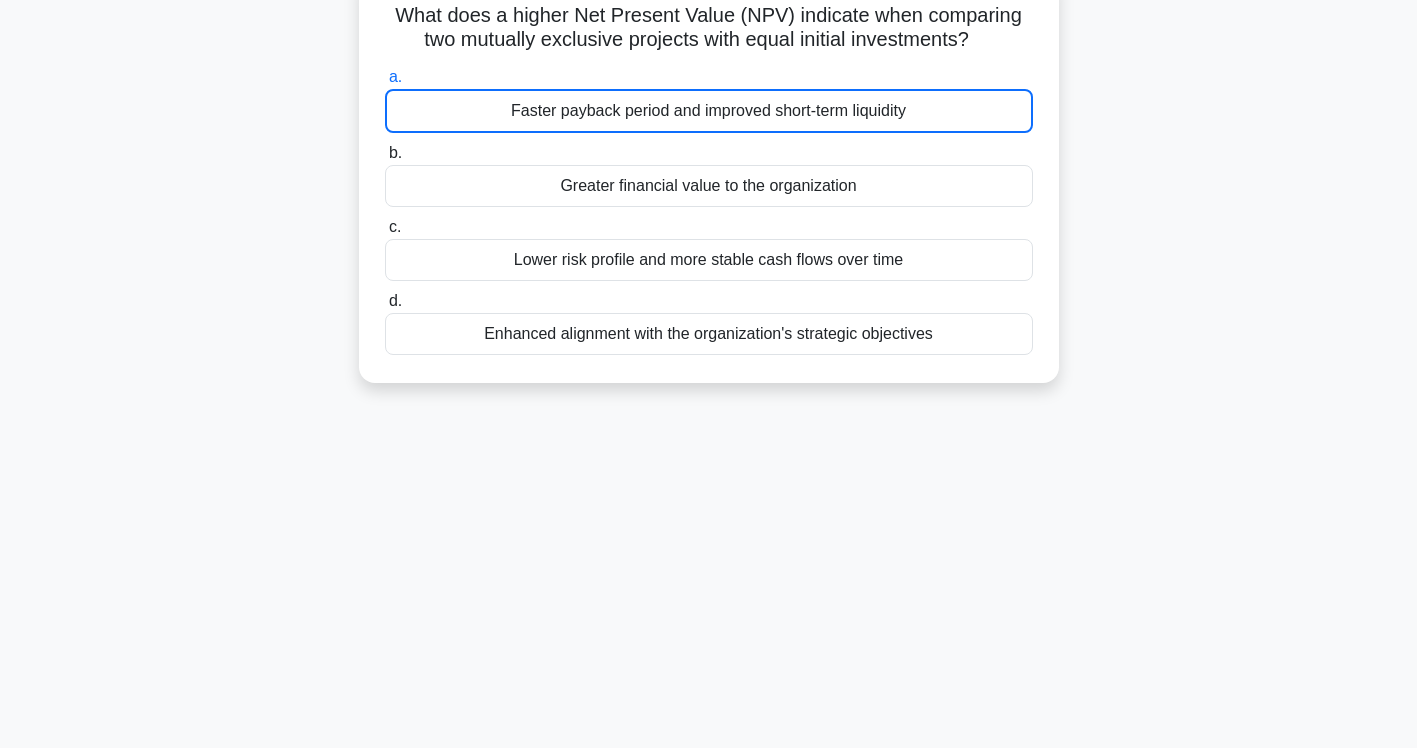 scroll, scrollTop: 200, scrollLeft: 0, axis: vertical 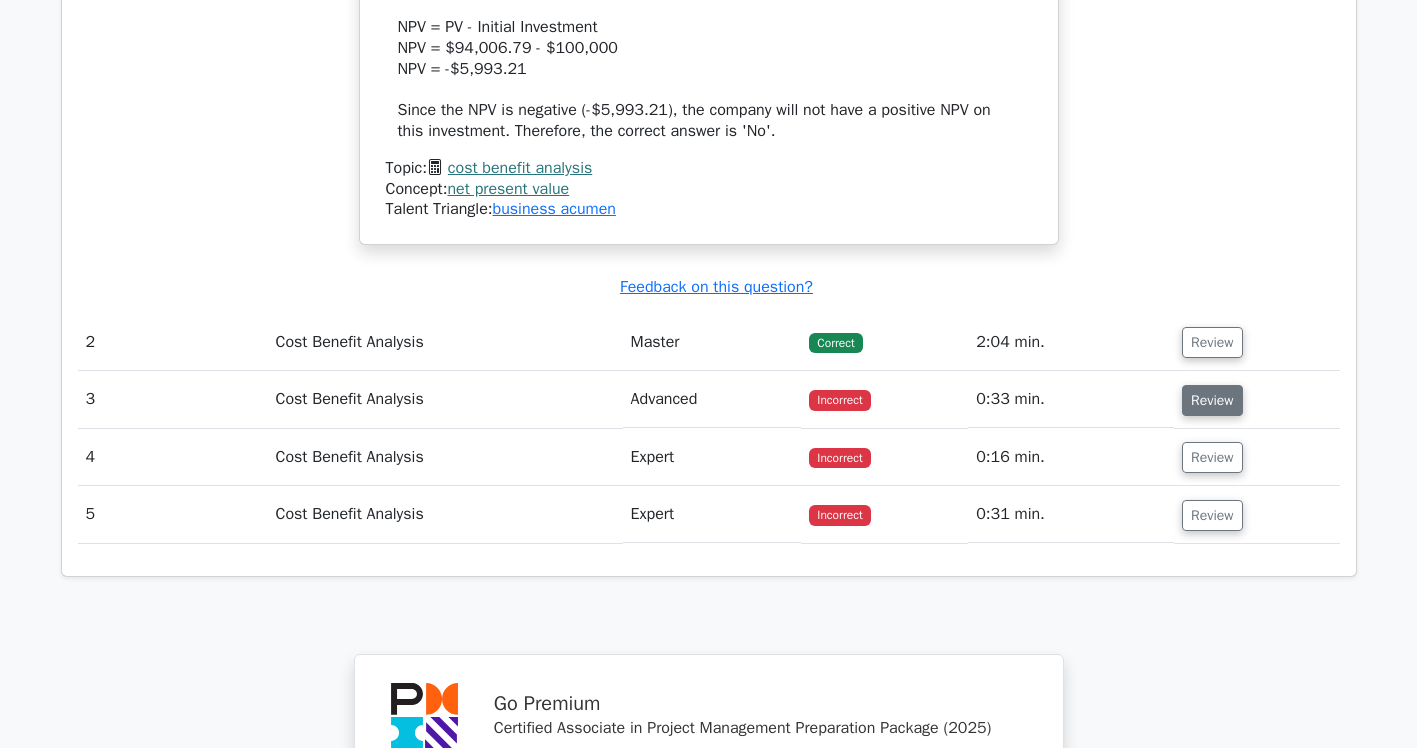 click on "Review" at bounding box center [1212, 400] 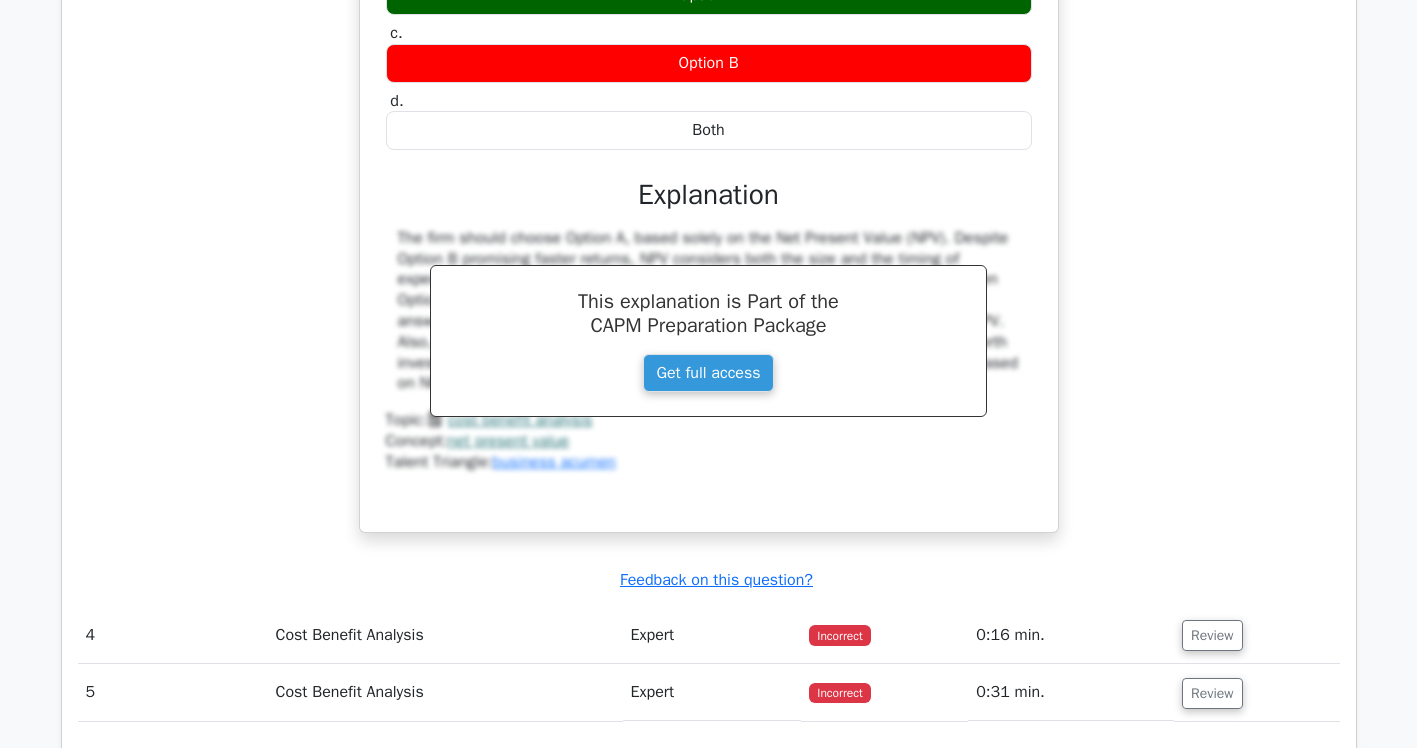 scroll, scrollTop: 3400, scrollLeft: 0, axis: vertical 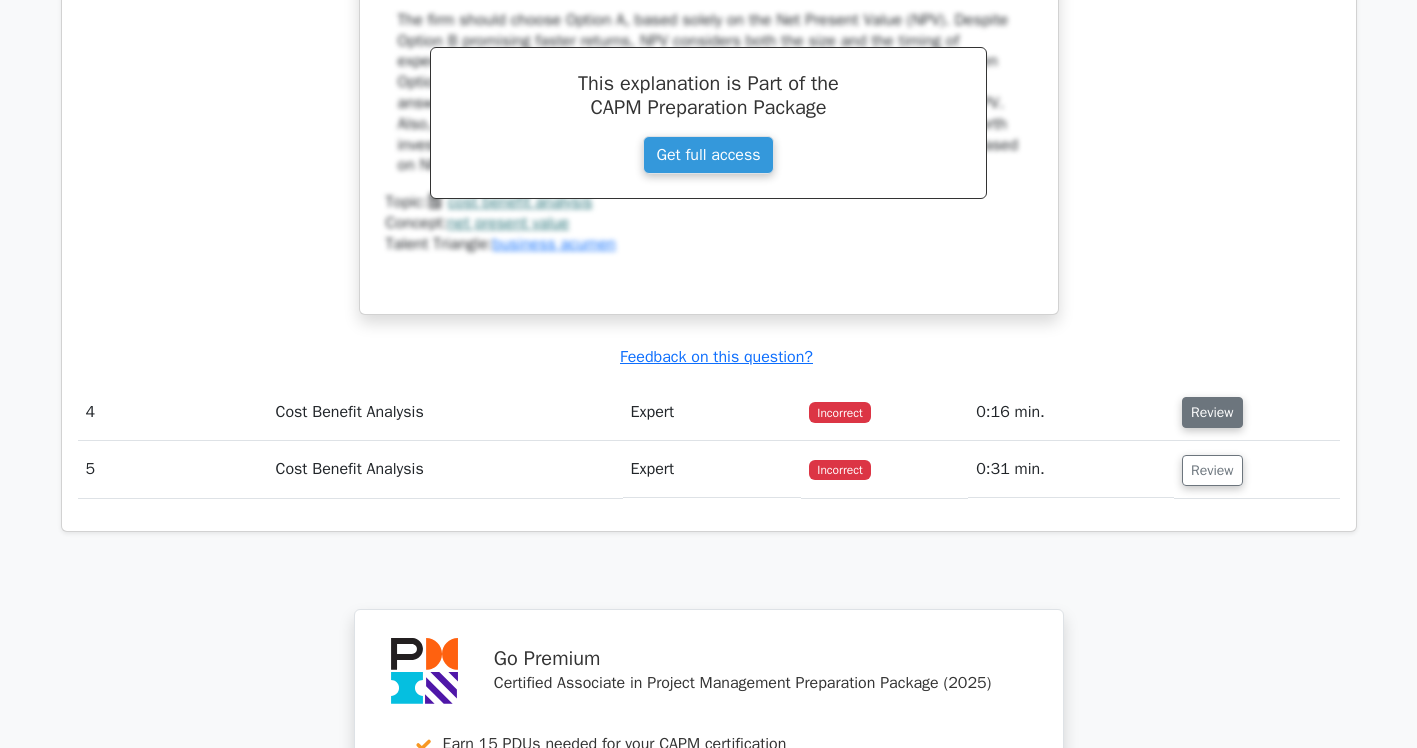 click on "Review" at bounding box center (1212, 412) 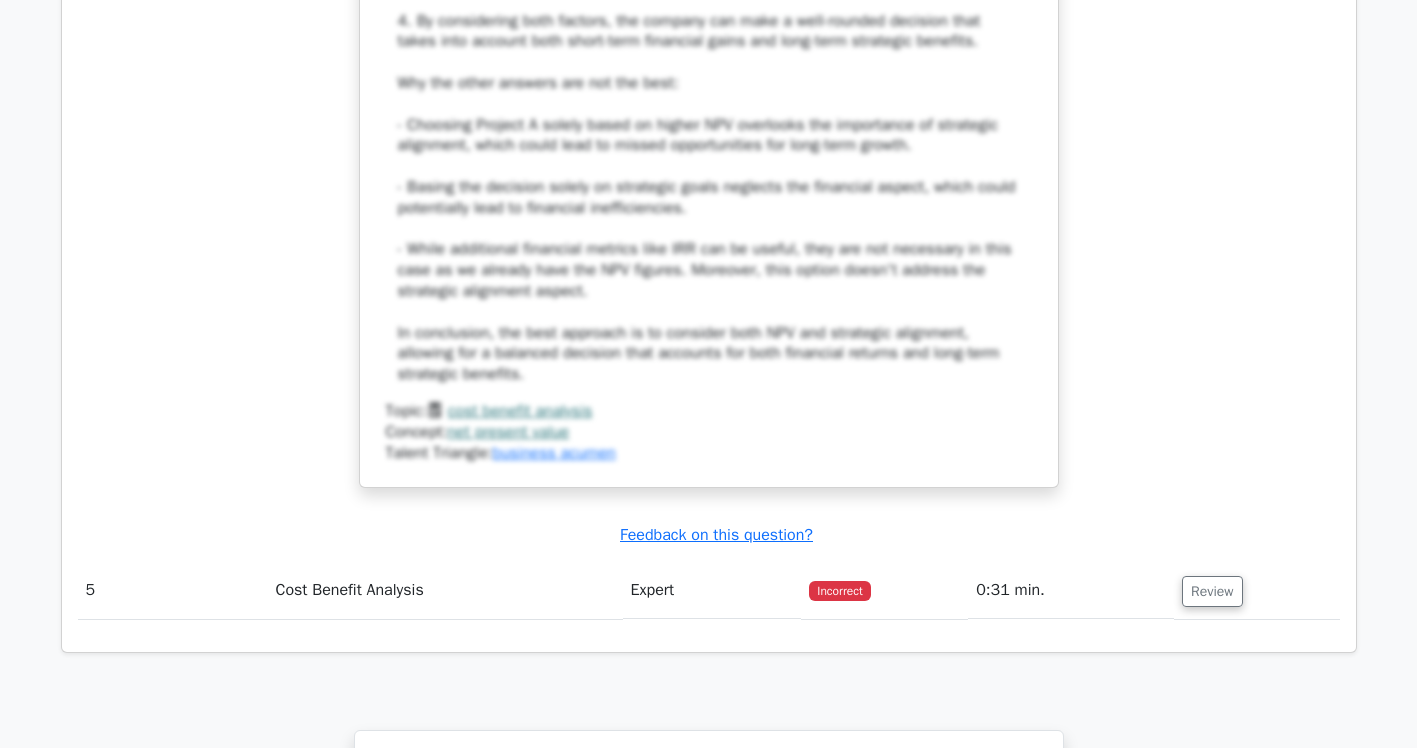 scroll, scrollTop: 4600, scrollLeft: 0, axis: vertical 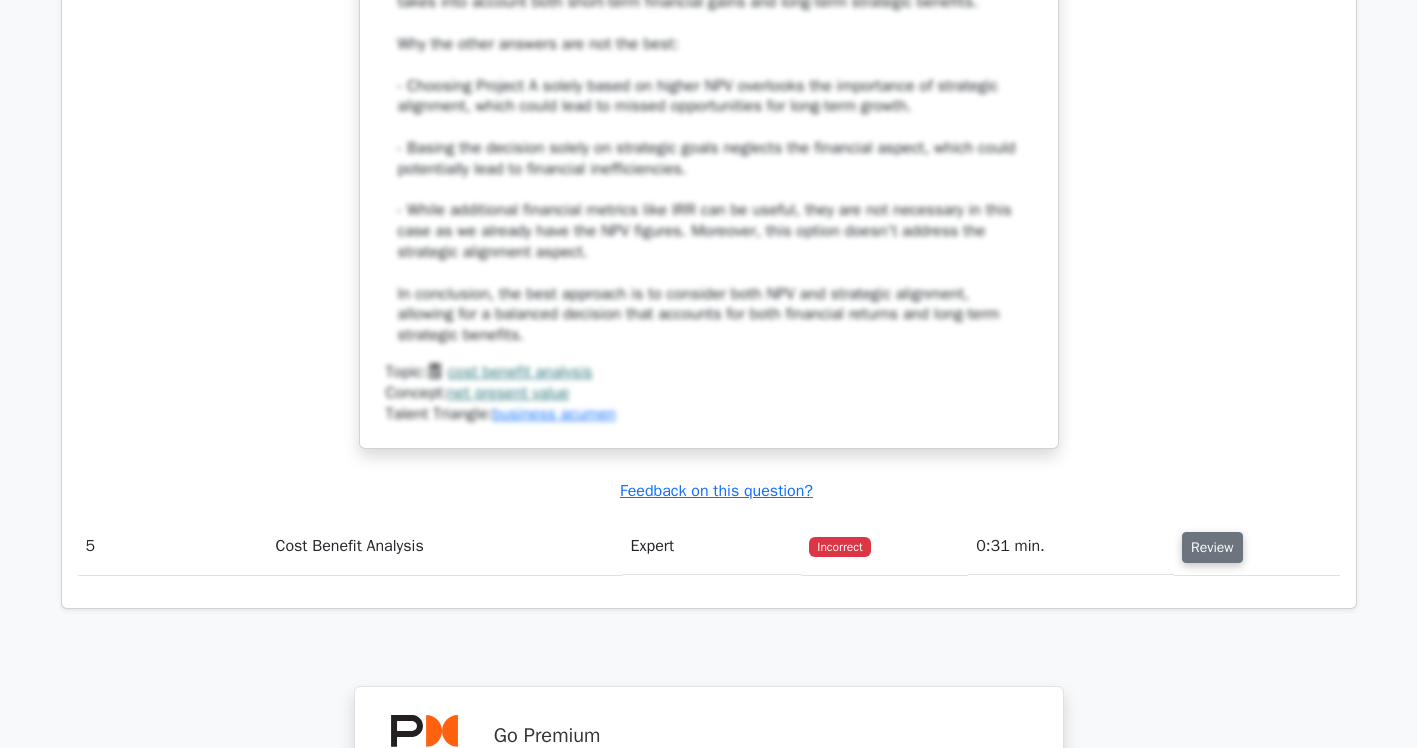 click on "Review" at bounding box center [1212, 547] 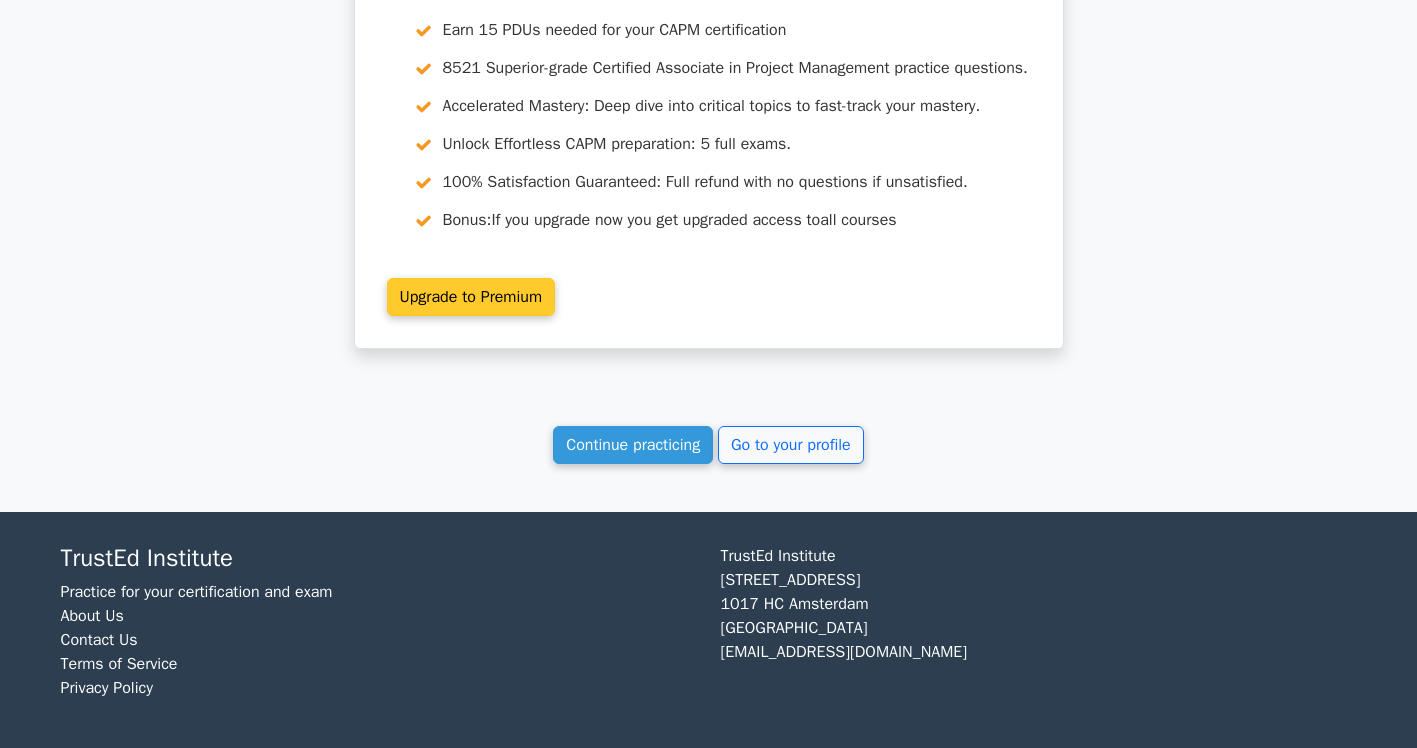 scroll, scrollTop: 6568, scrollLeft: 0, axis: vertical 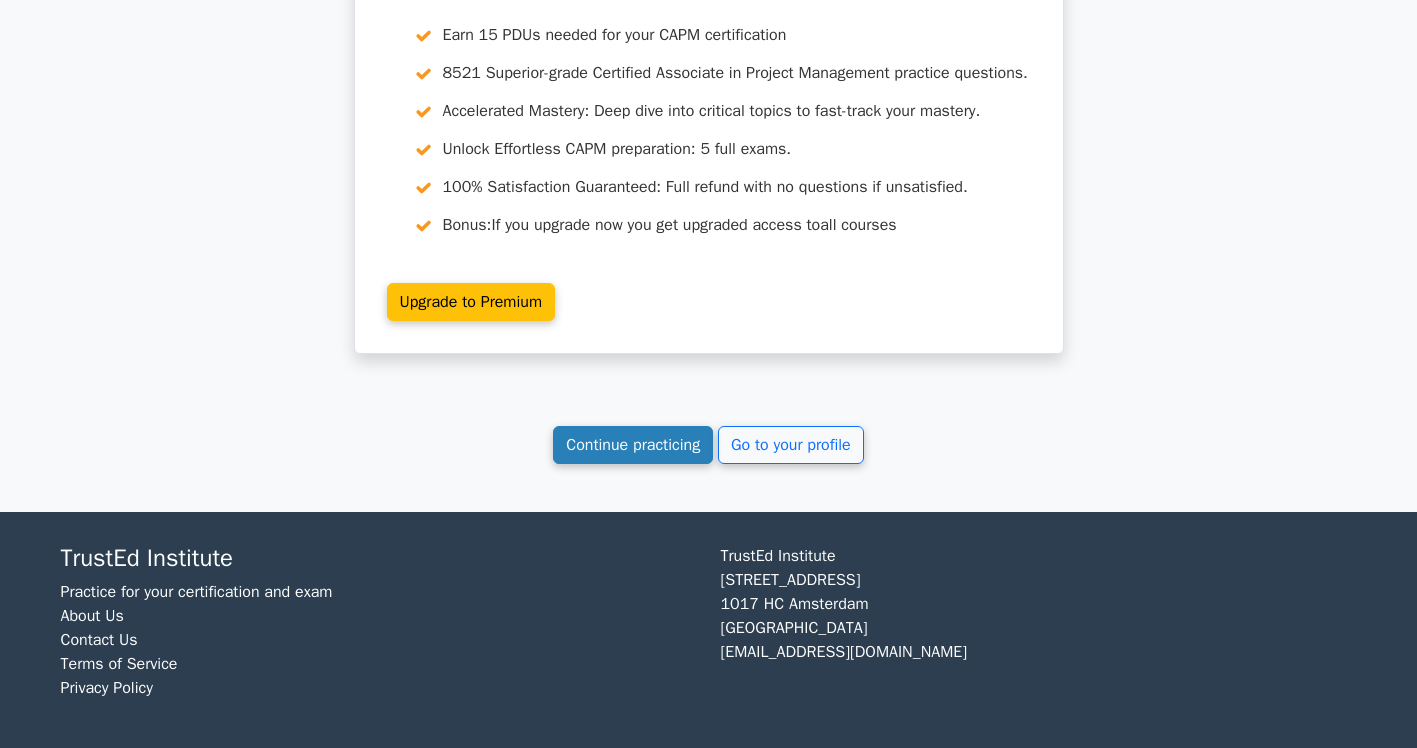 click on "Continue practicing" at bounding box center (633, 445) 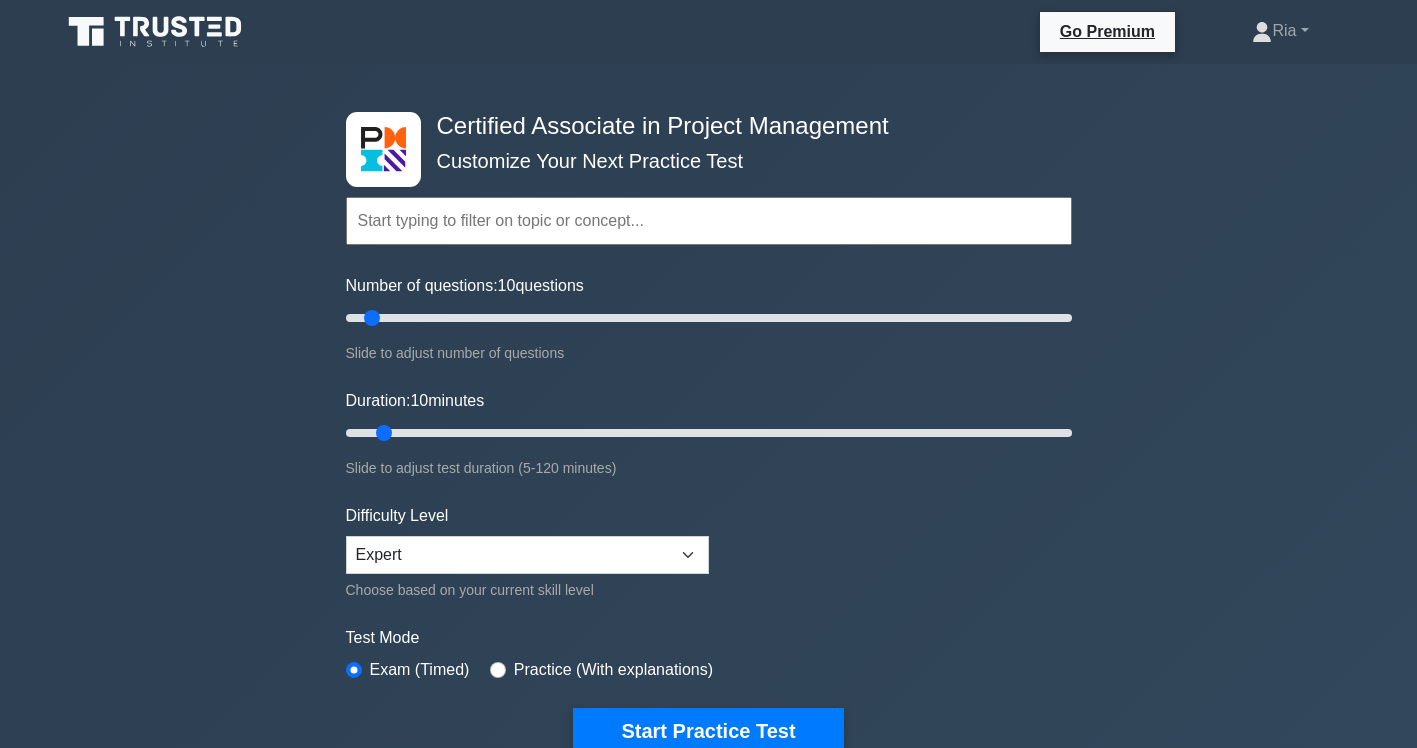 scroll, scrollTop: 0, scrollLeft: 0, axis: both 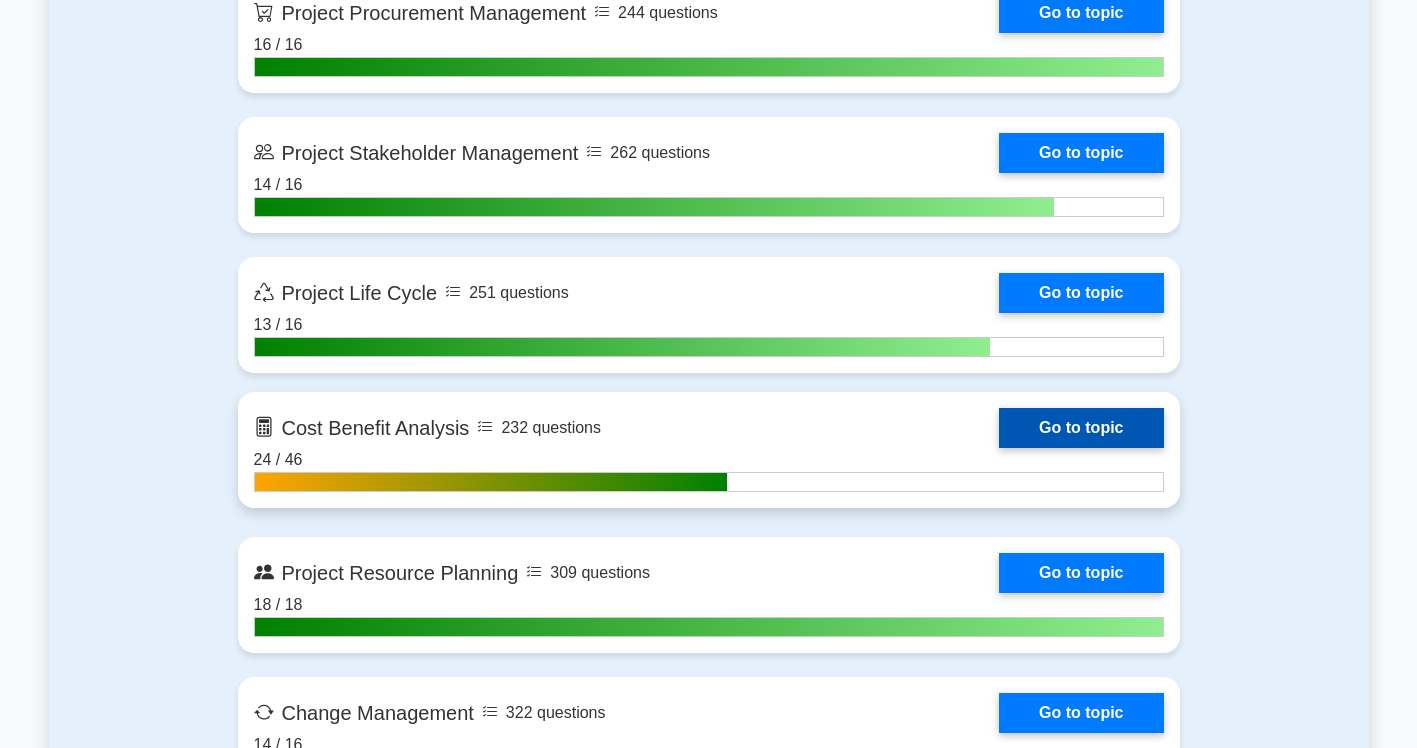 click on "Go to topic" at bounding box center [1081, 428] 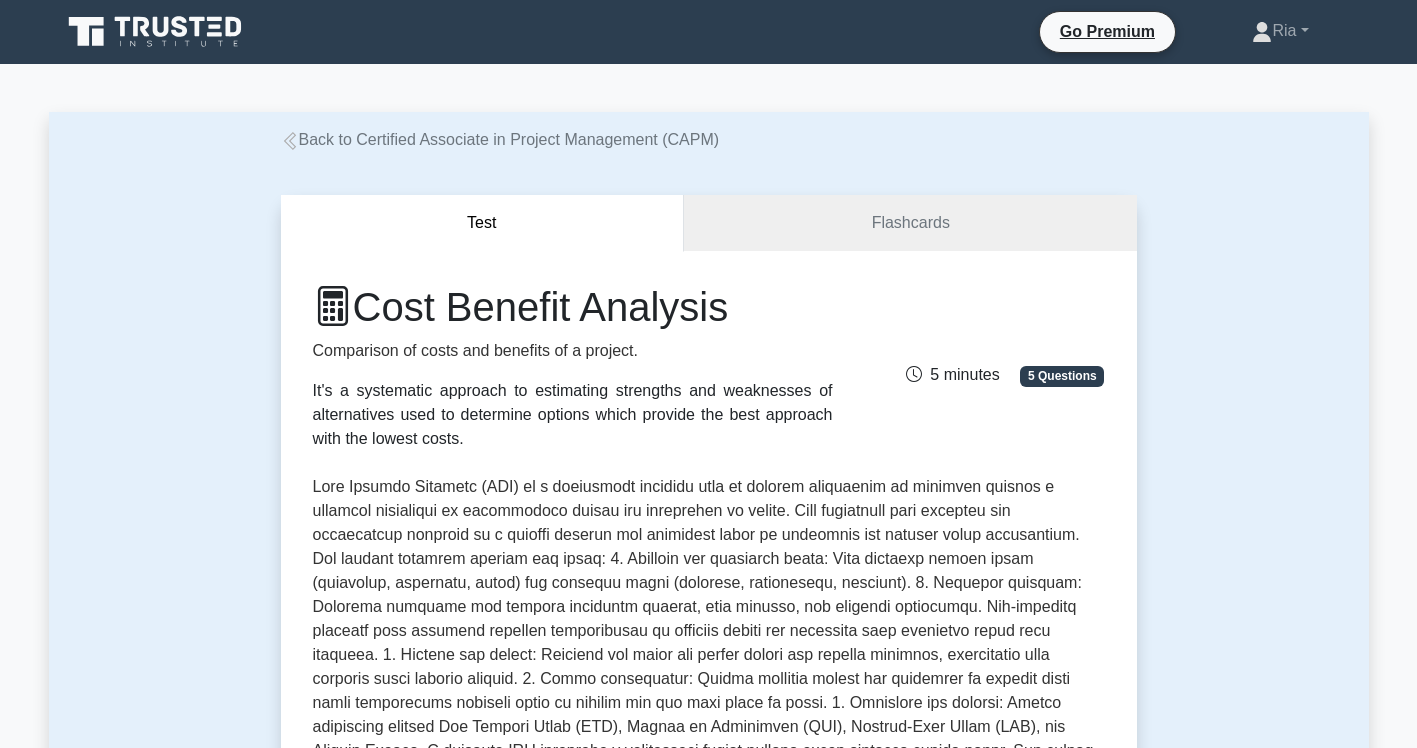 scroll, scrollTop: 0, scrollLeft: 0, axis: both 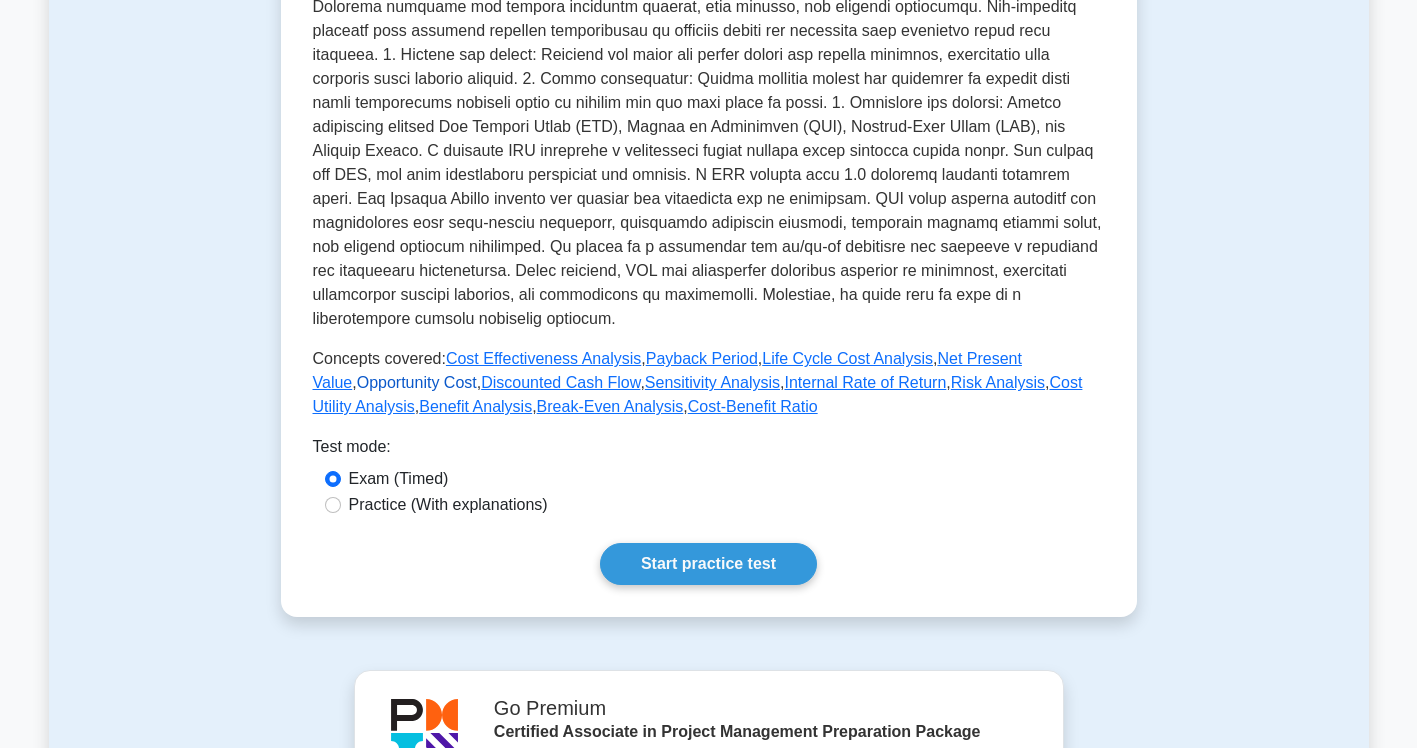 click on "Opportunity Cost" at bounding box center [417, 382] 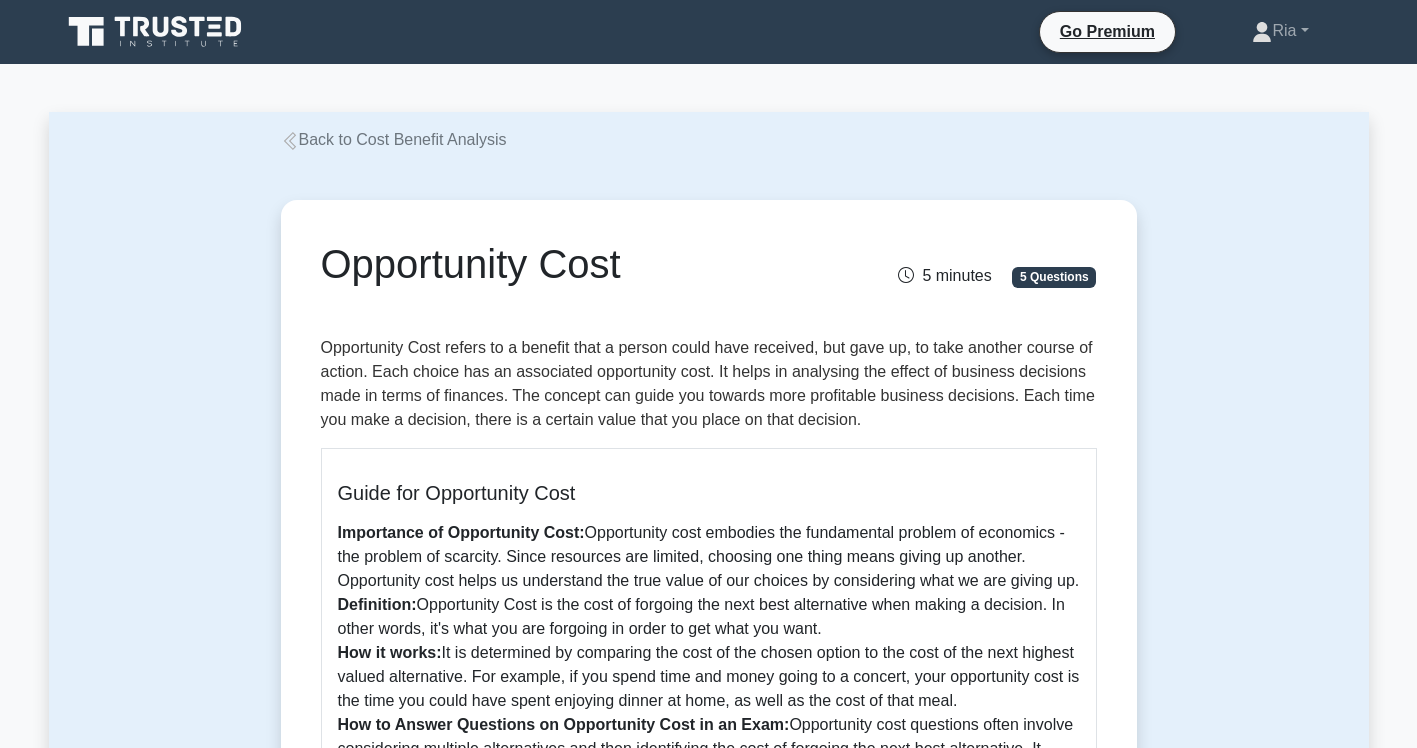 scroll, scrollTop: 0, scrollLeft: 0, axis: both 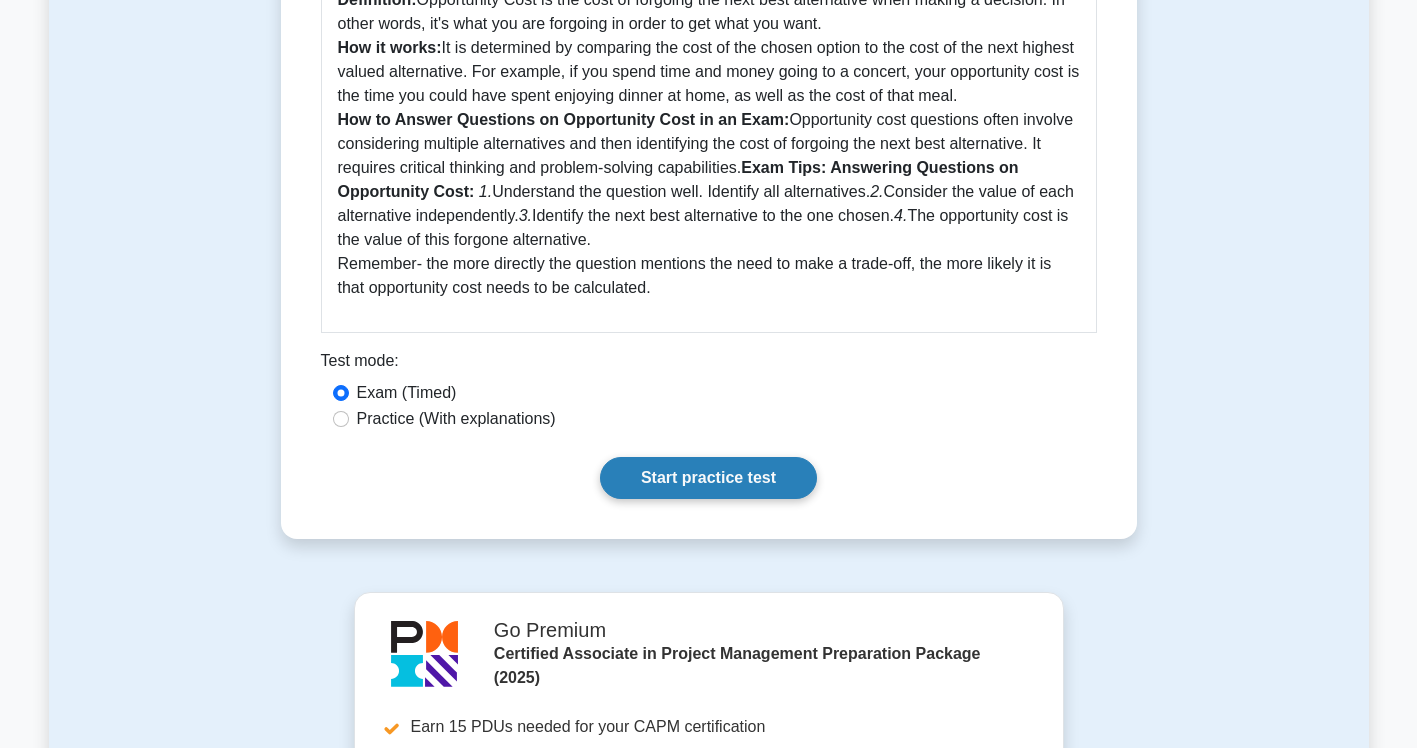 click on "Start practice test" at bounding box center (708, 478) 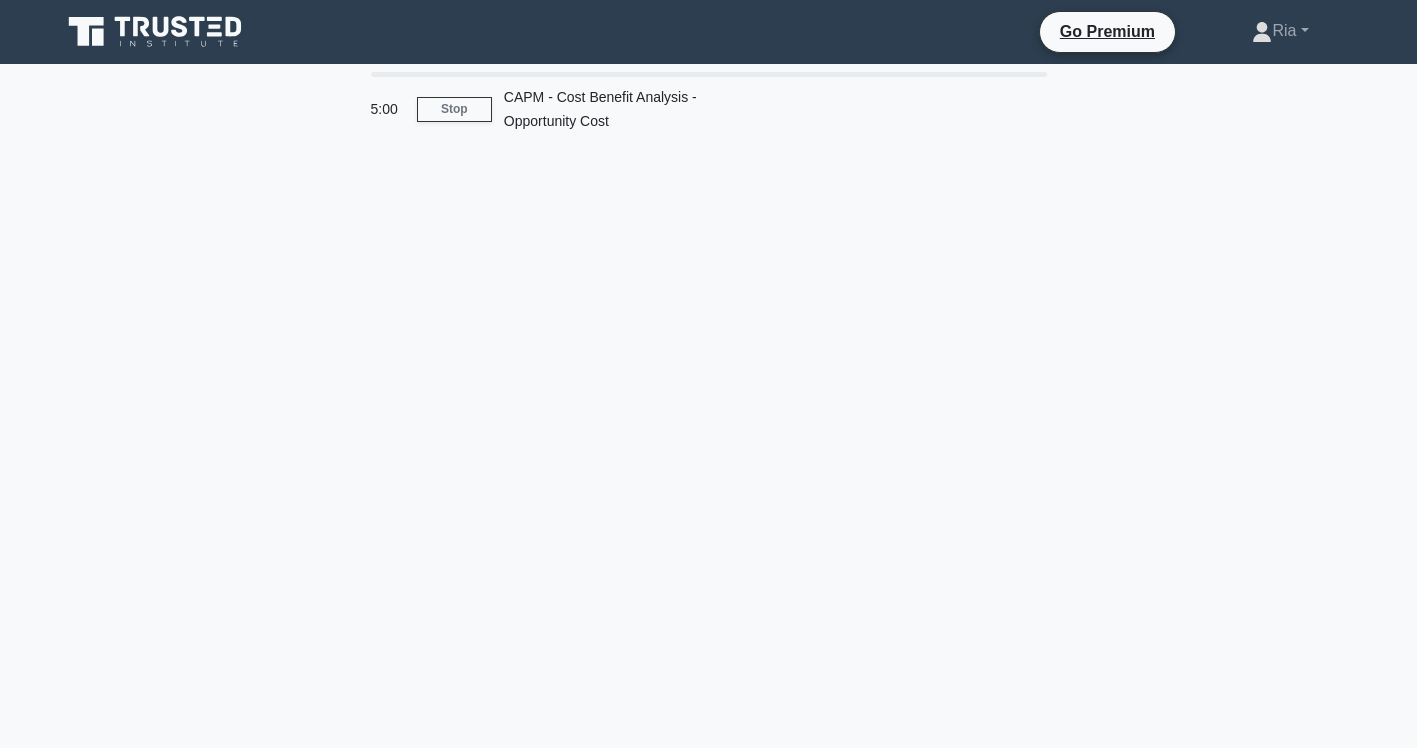 scroll, scrollTop: 0, scrollLeft: 0, axis: both 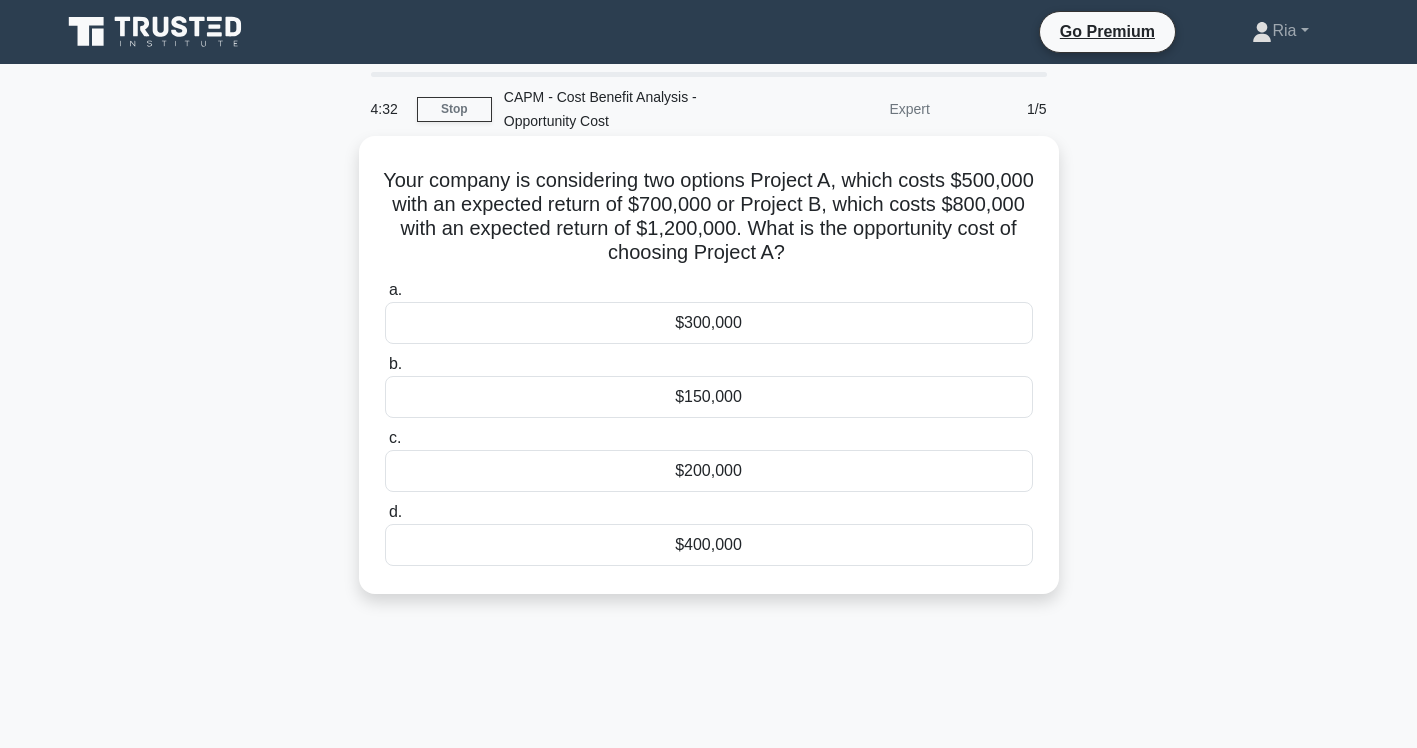 click on "$400,000" at bounding box center (709, 545) 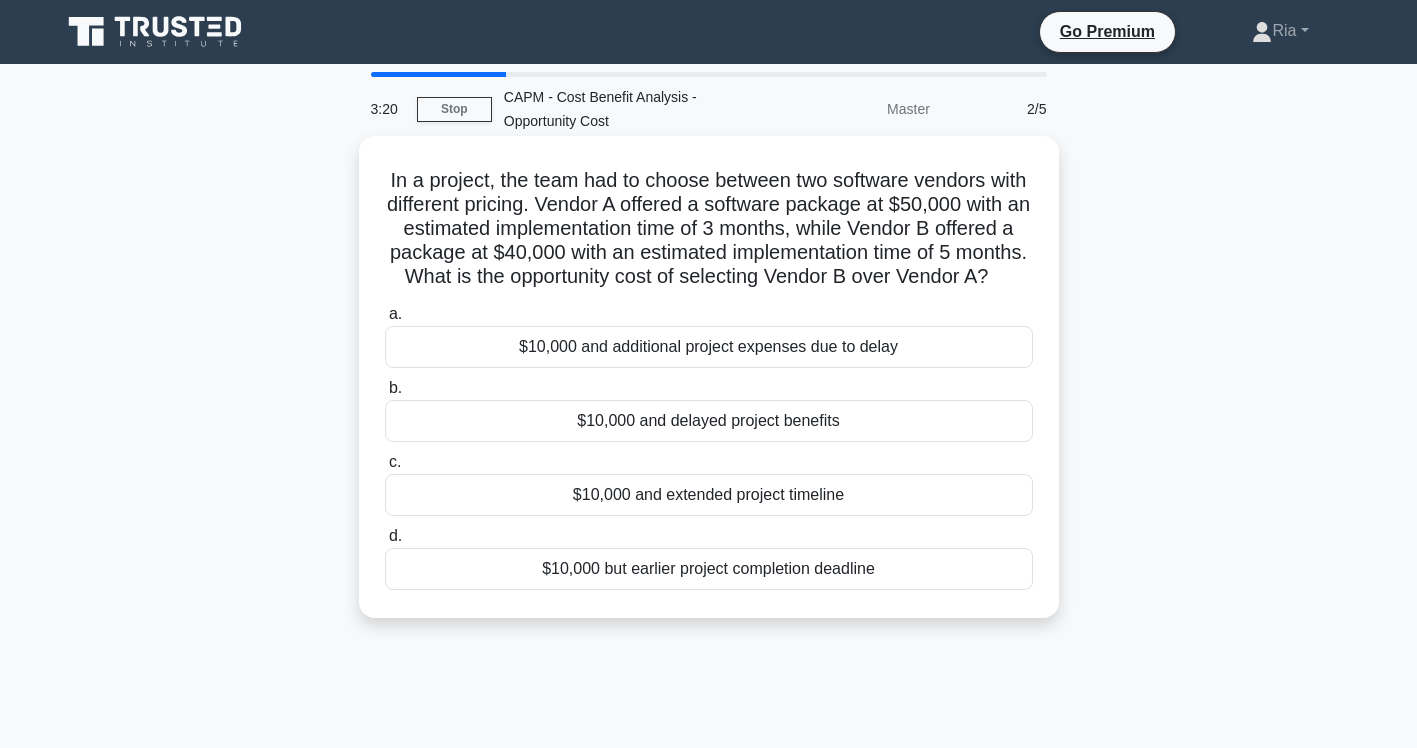 click on "$10,000 and extended project timeline" at bounding box center (709, 495) 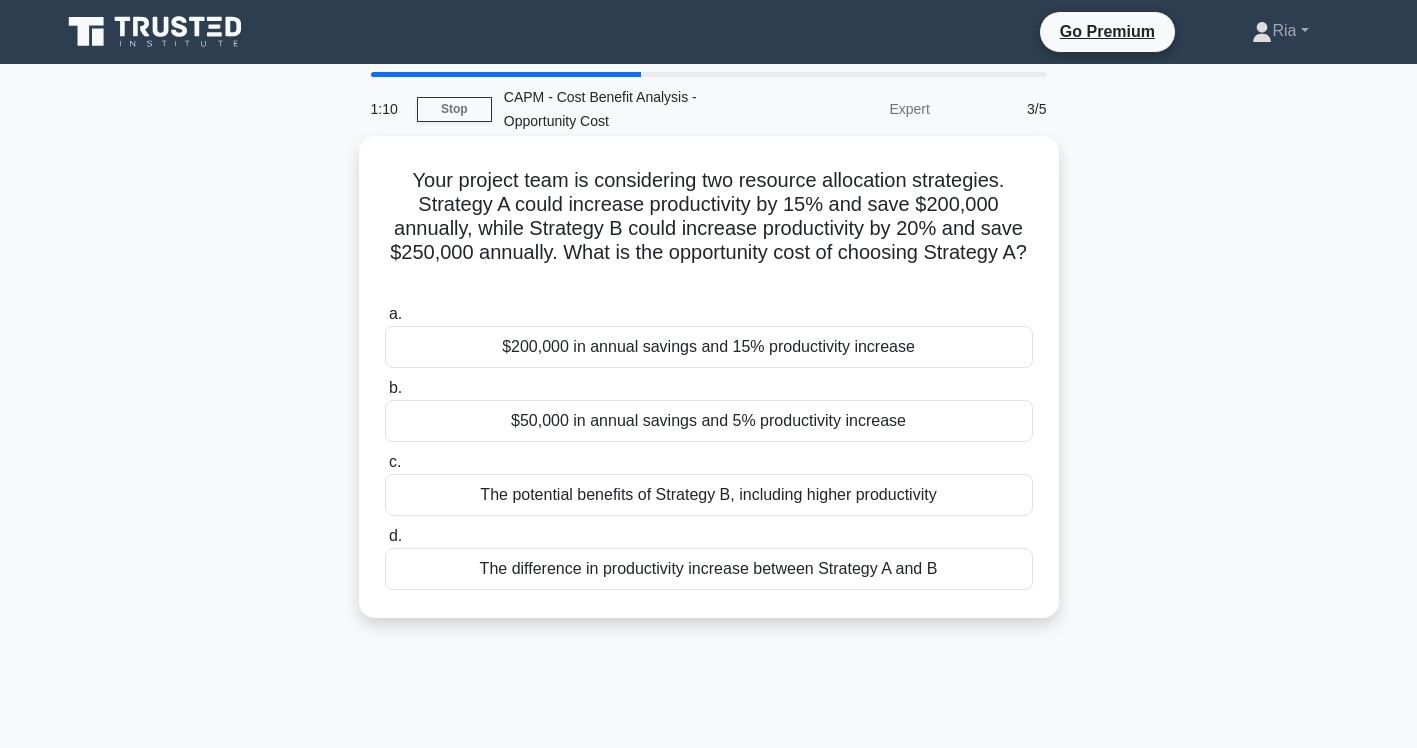 click on "$50,000 in annual savings and 5% productivity increase" at bounding box center [709, 421] 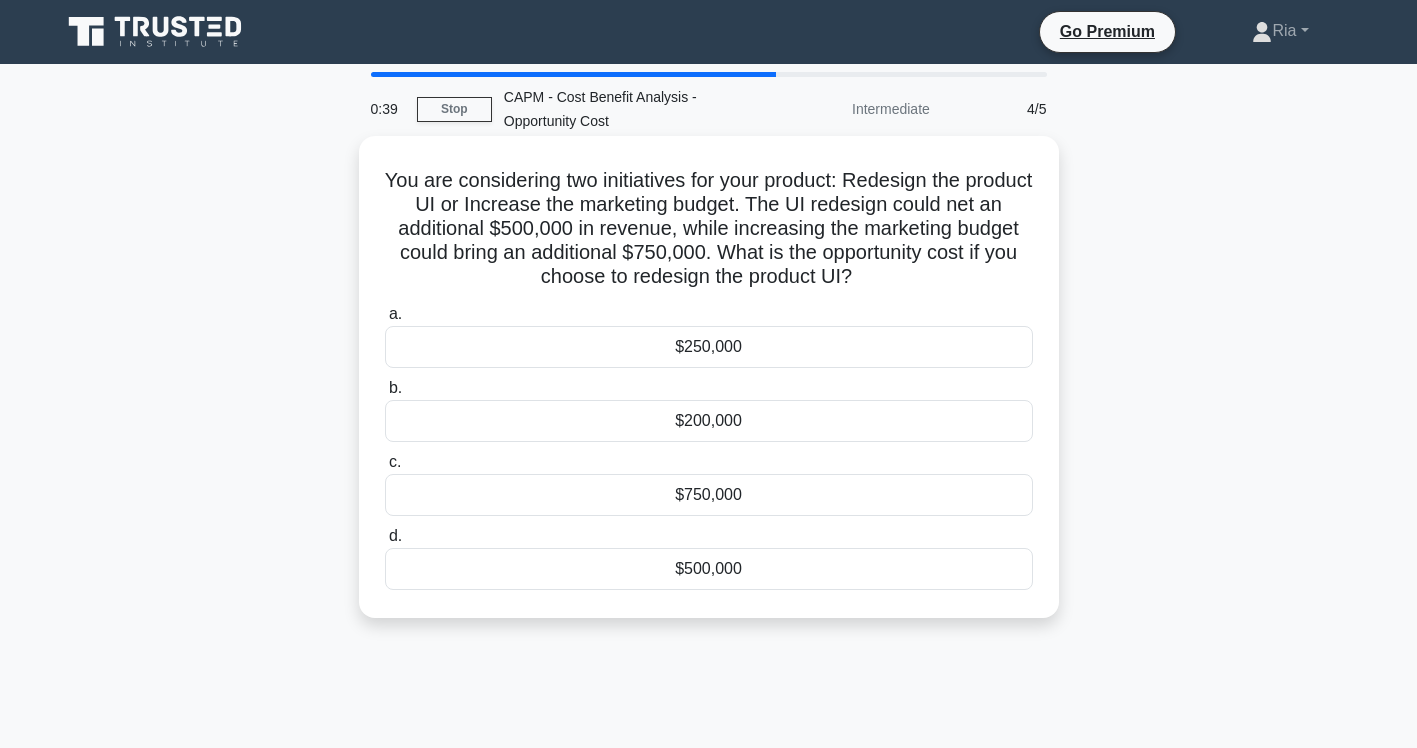 click on "$250,000" at bounding box center (709, 347) 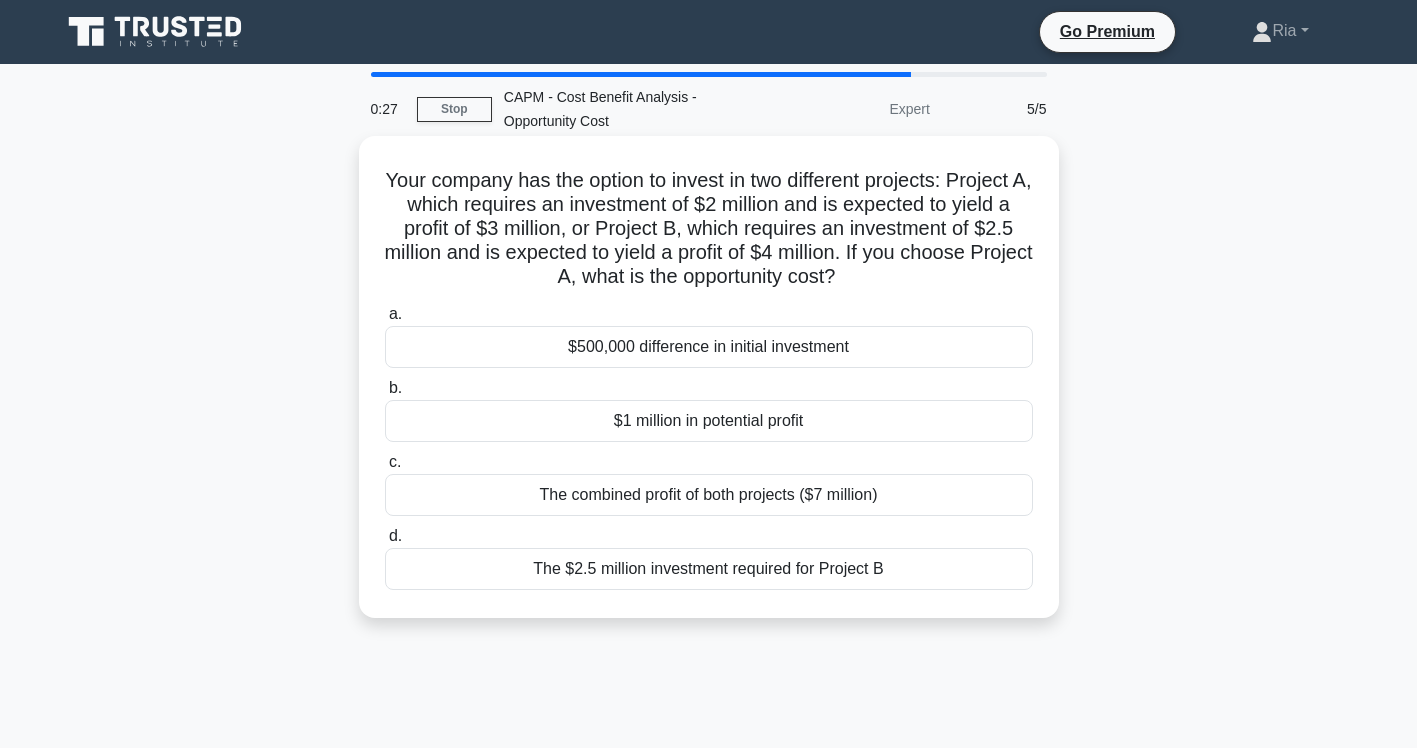 click on "$1 million in potential profit" at bounding box center (709, 421) 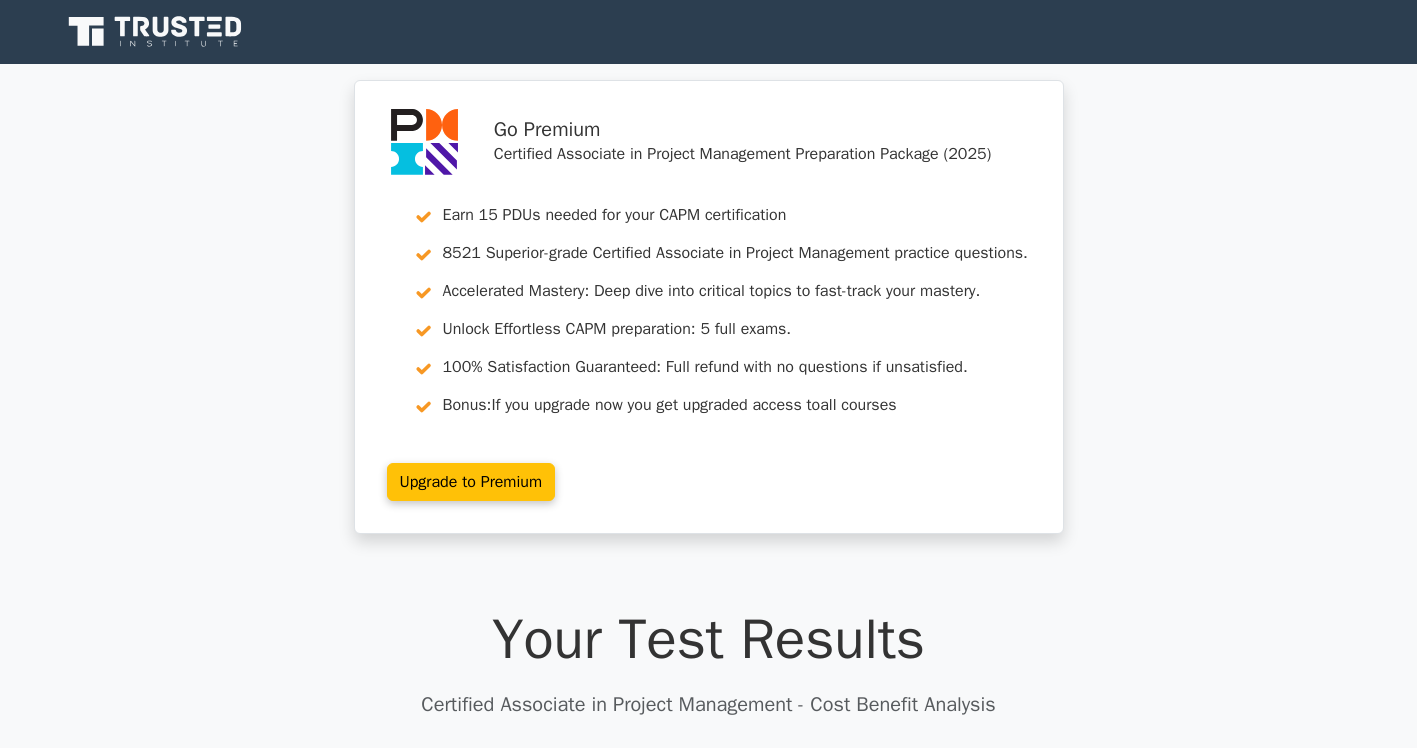 scroll, scrollTop: 0, scrollLeft: 0, axis: both 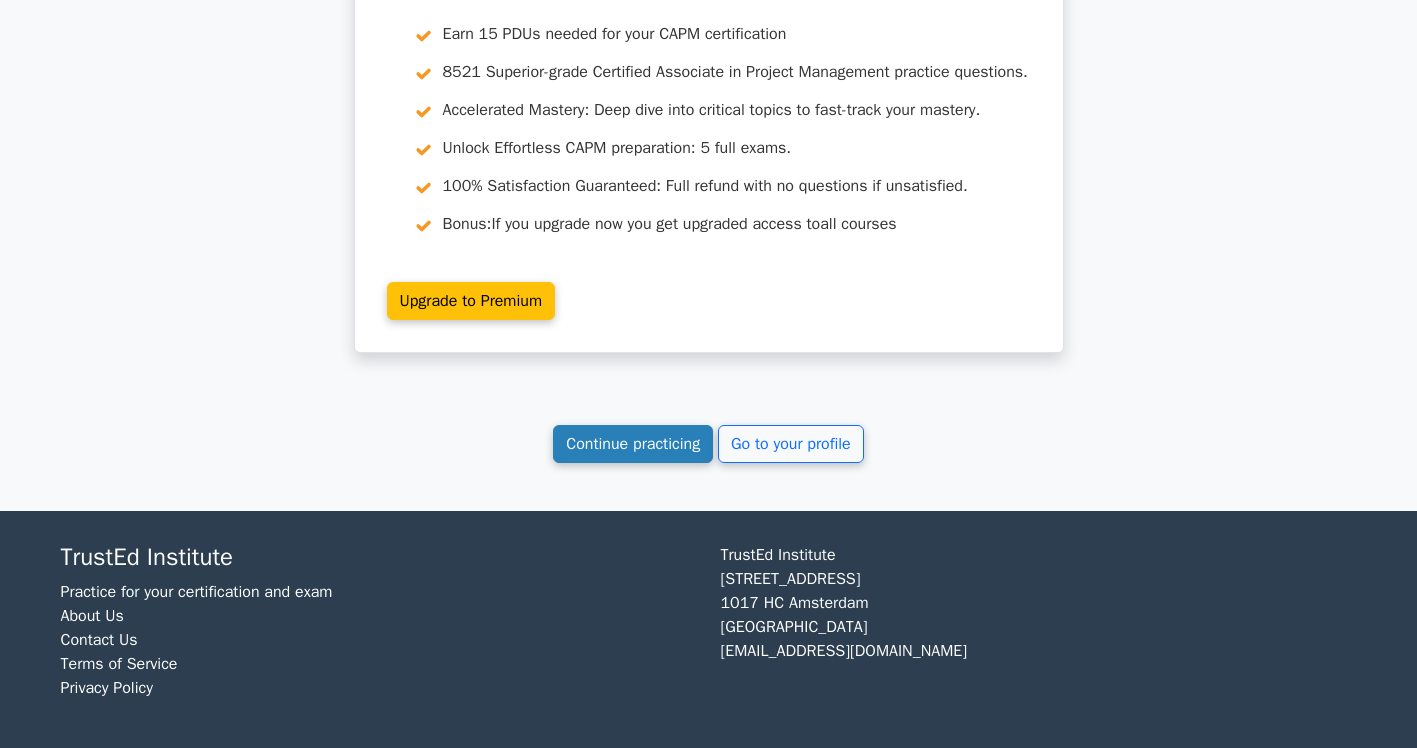 click on "Continue practicing" at bounding box center [633, 444] 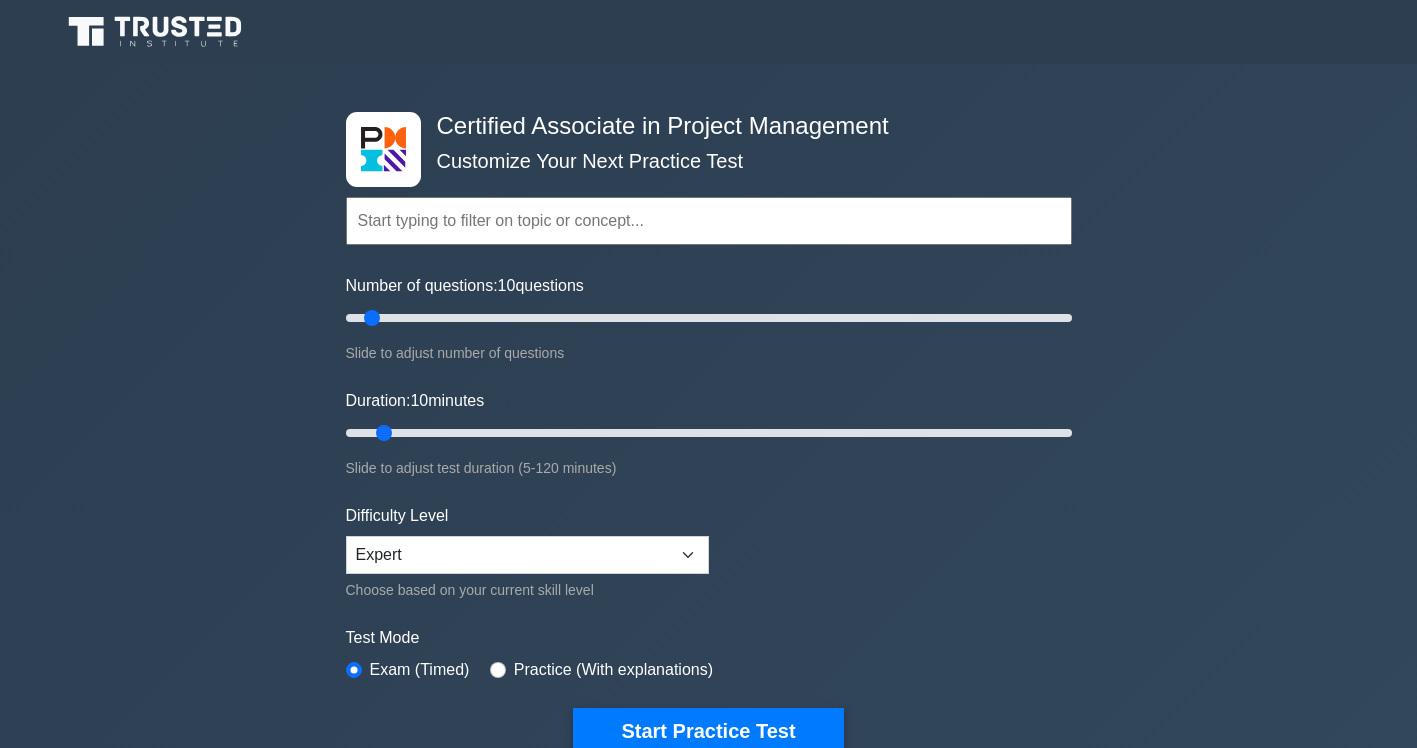 scroll, scrollTop: 0, scrollLeft: 0, axis: both 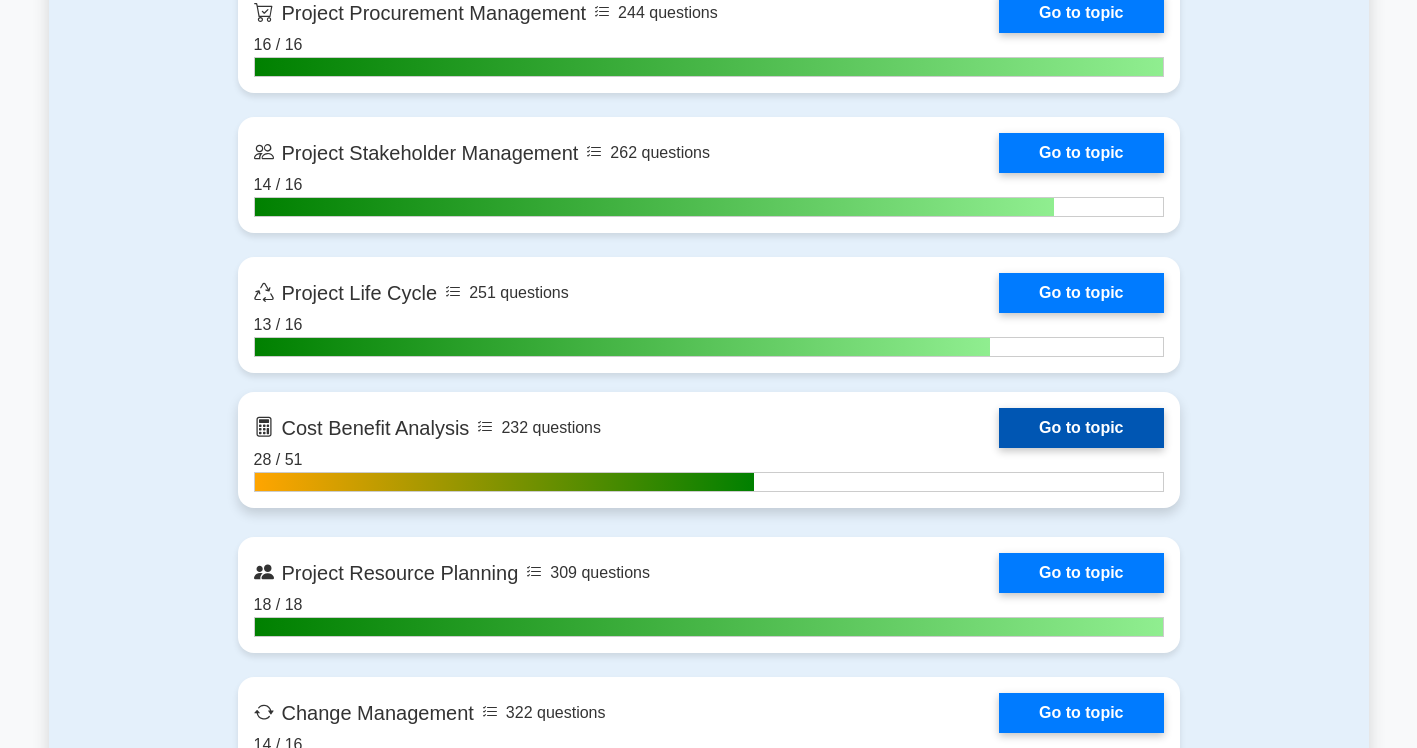 click on "Go to topic" at bounding box center (1081, 428) 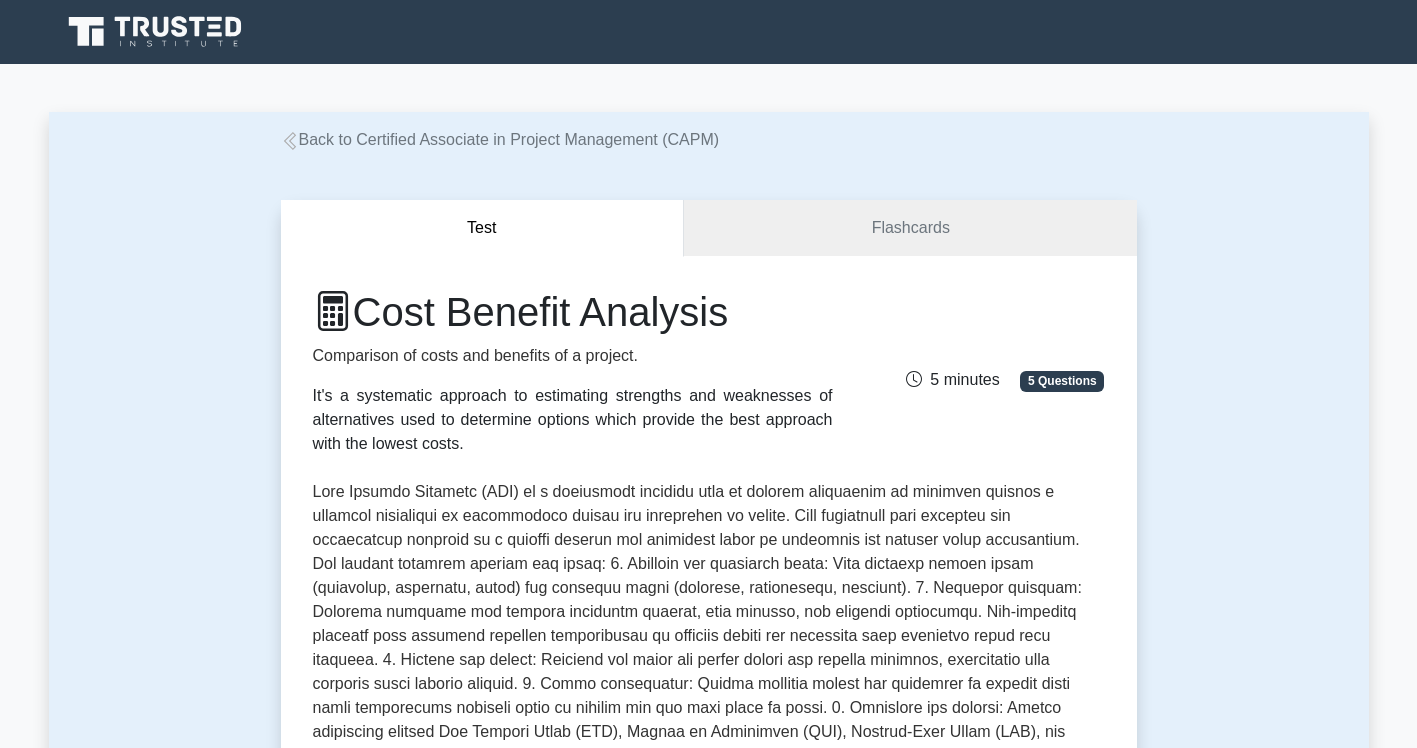 scroll, scrollTop: 0, scrollLeft: 0, axis: both 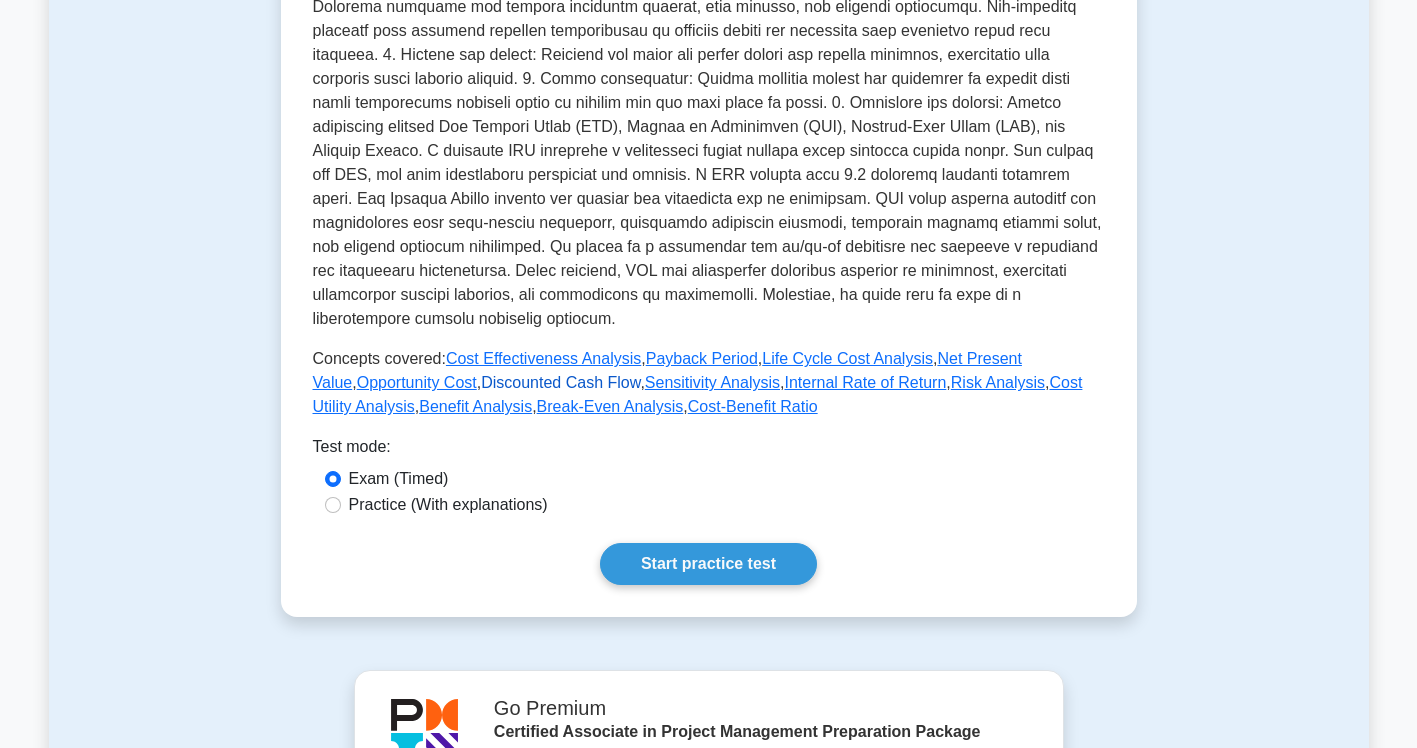 click on "Discounted Cash Flow" at bounding box center [560, 382] 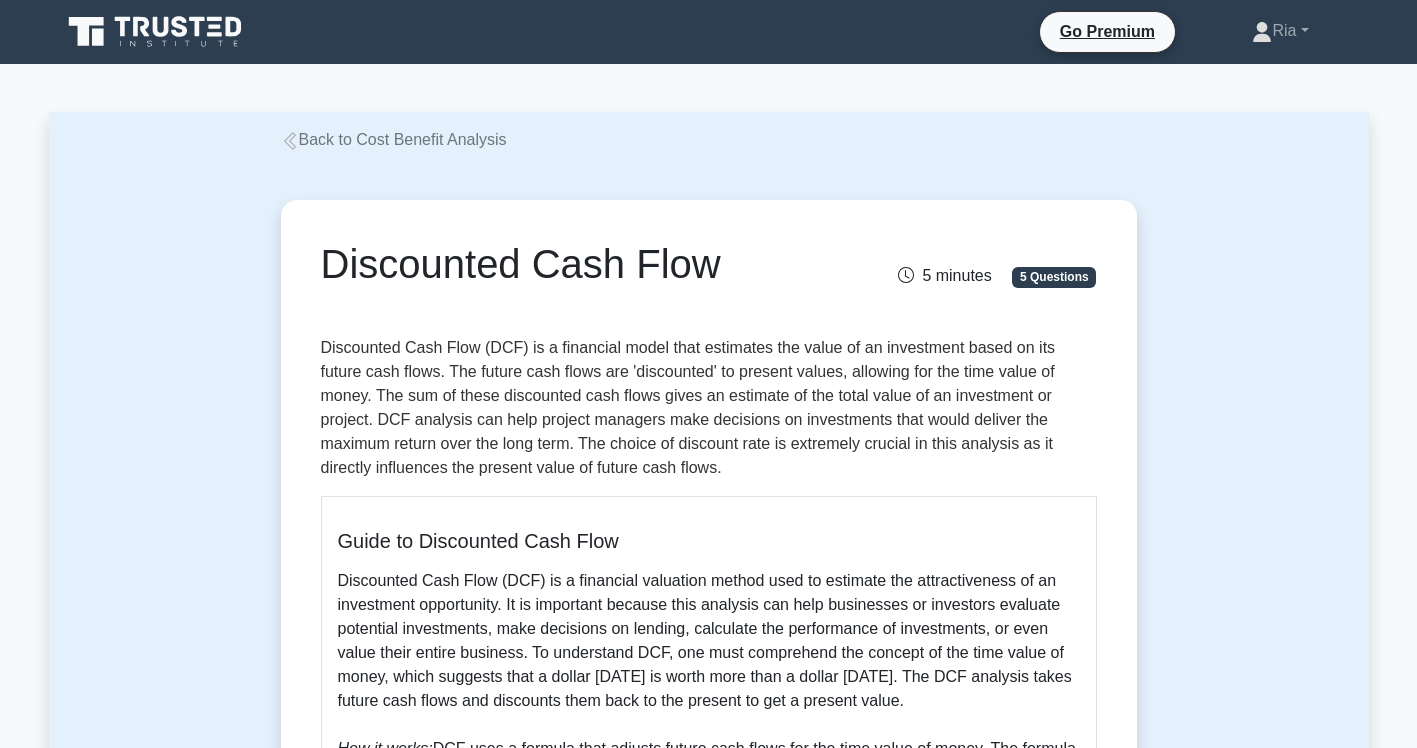 scroll, scrollTop: 0, scrollLeft: 0, axis: both 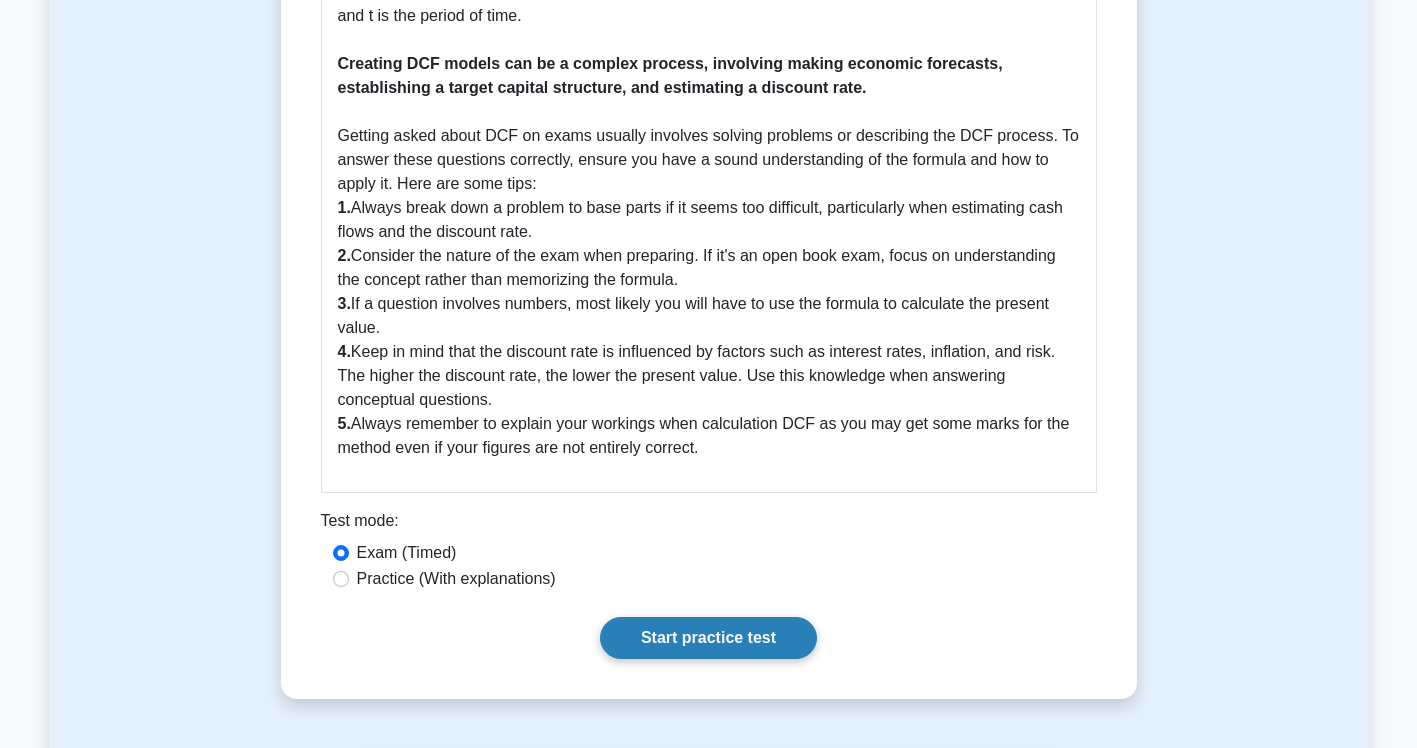 click on "Start practice test" at bounding box center [708, 638] 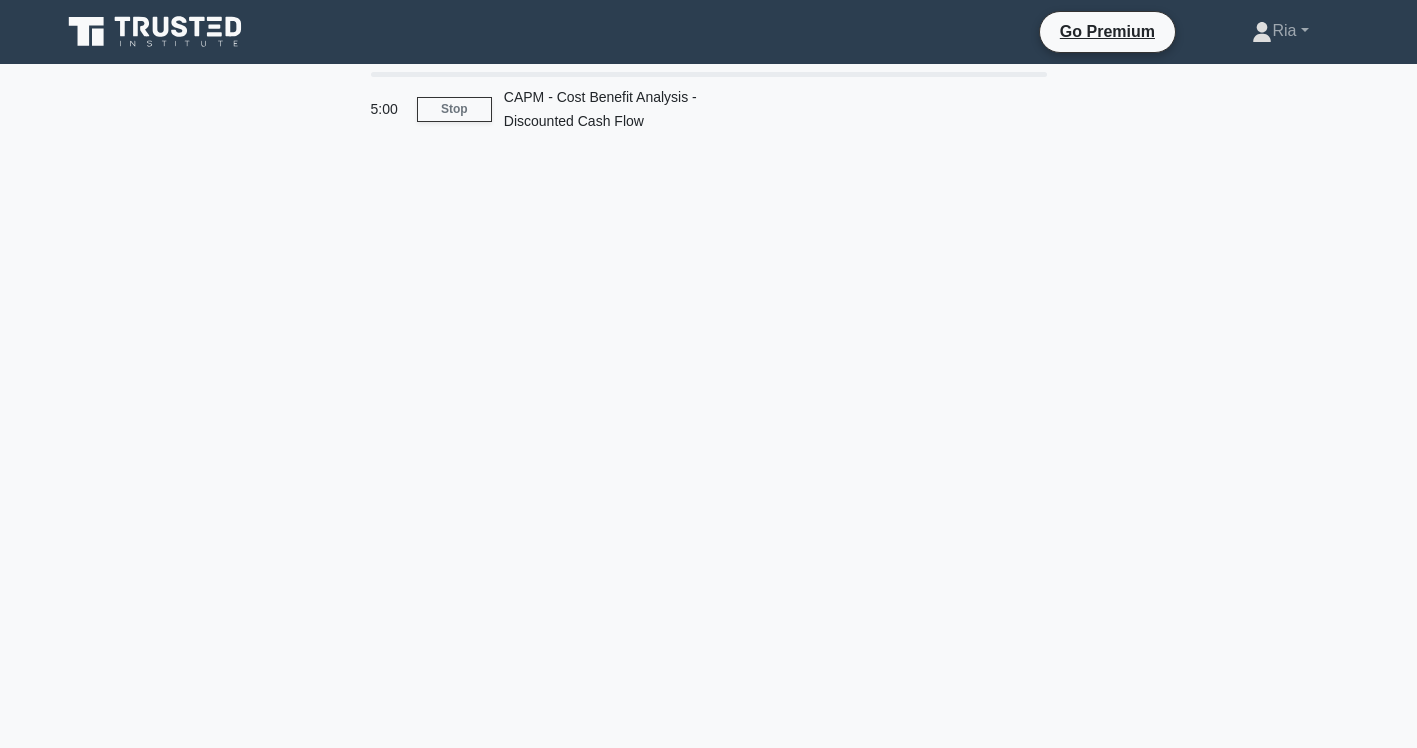 scroll, scrollTop: 0, scrollLeft: 0, axis: both 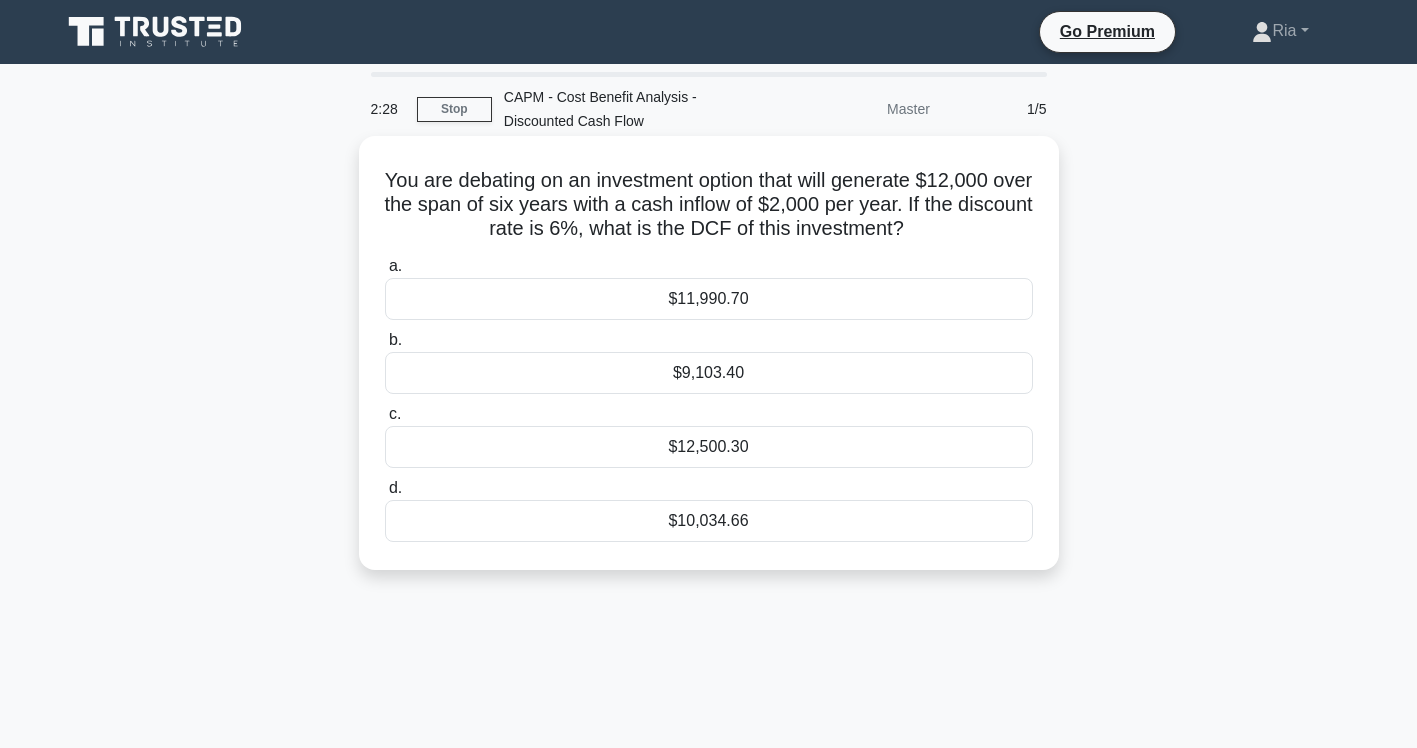 click on "$9,103.40" at bounding box center [709, 373] 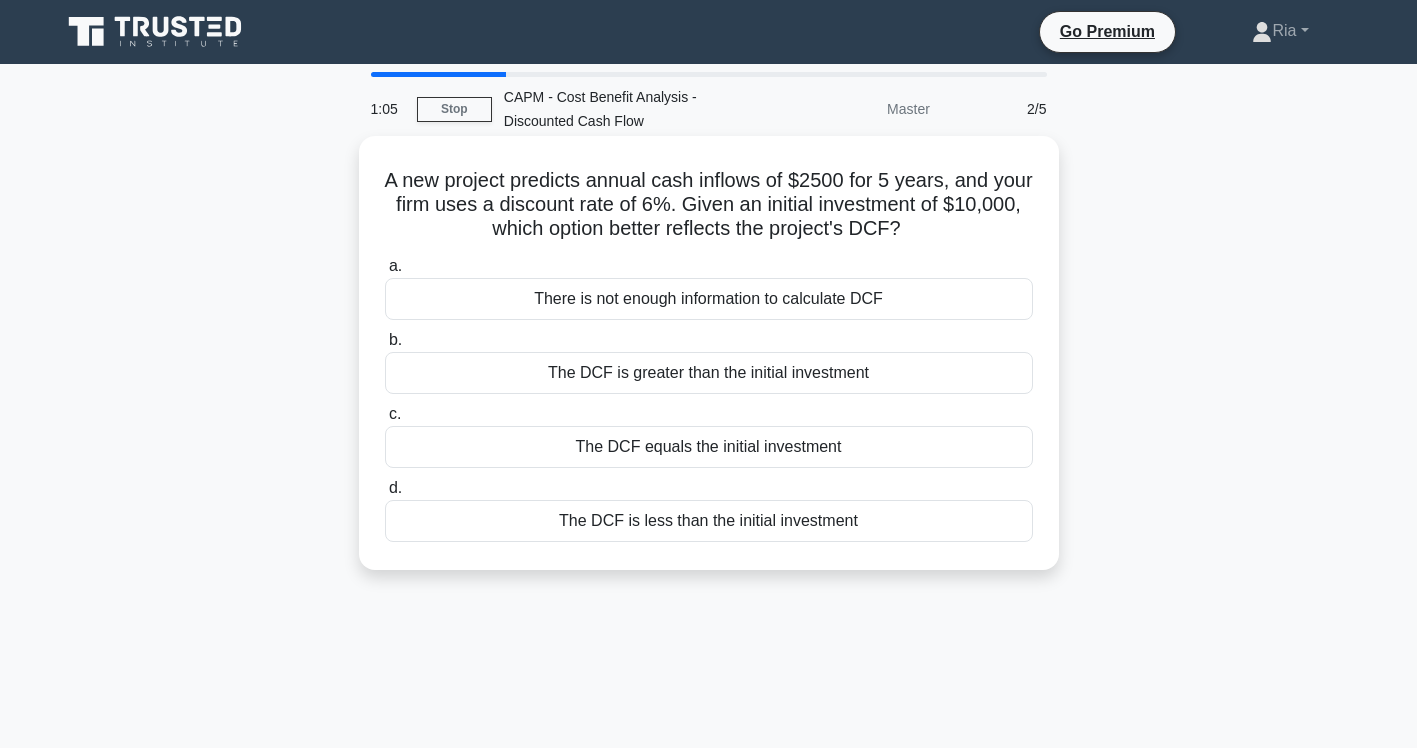click on "There is not enough information to calculate DCF" at bounding box center (709, 299) 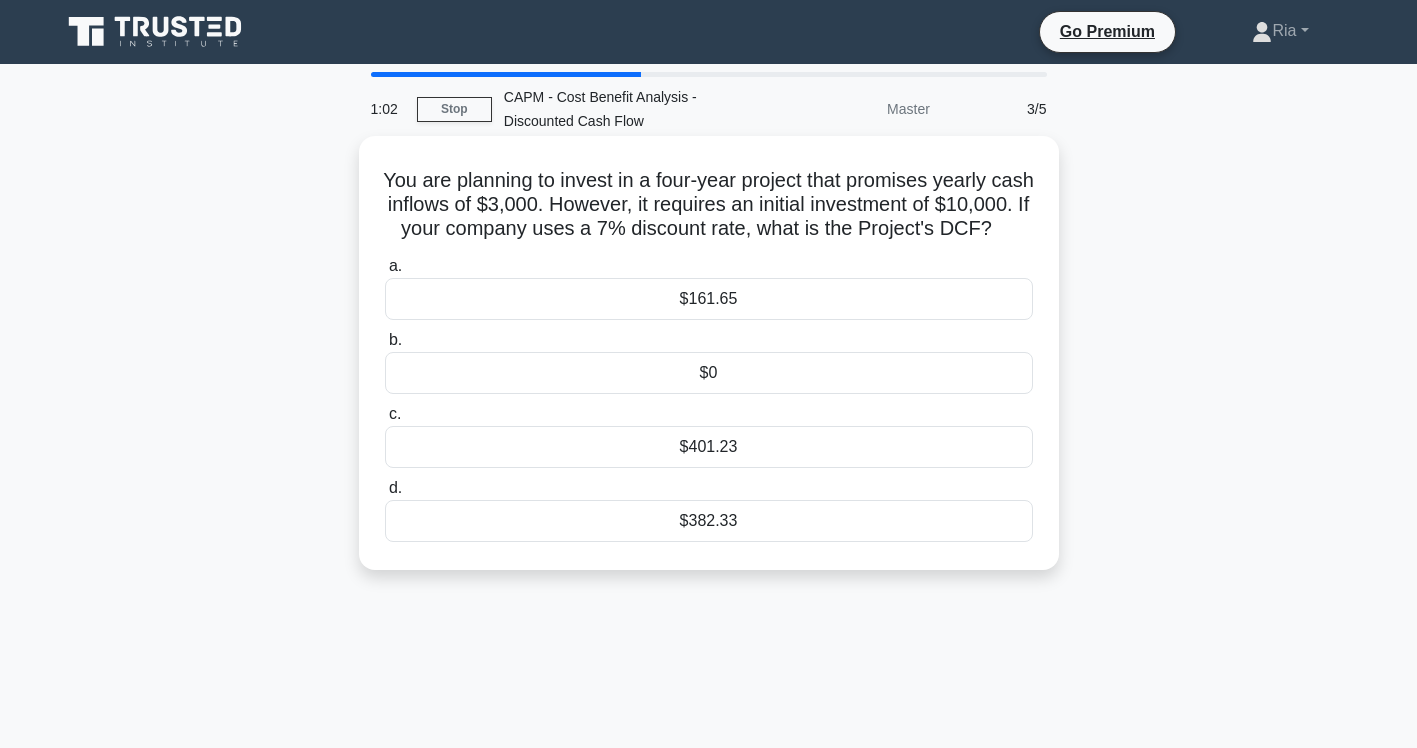 click on "$161.65" at bounding box center [709, 299] 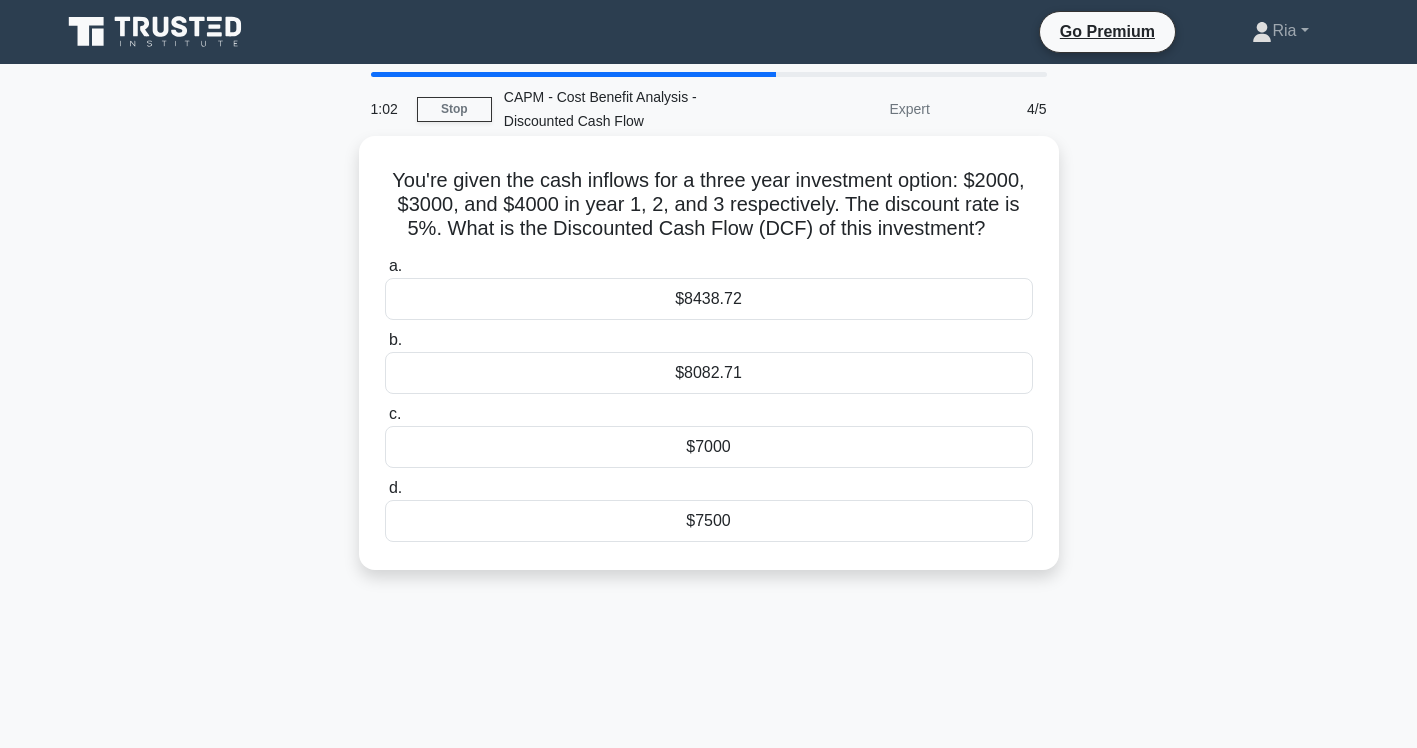 click on "$8438.72" at bounding box center [709, 299] 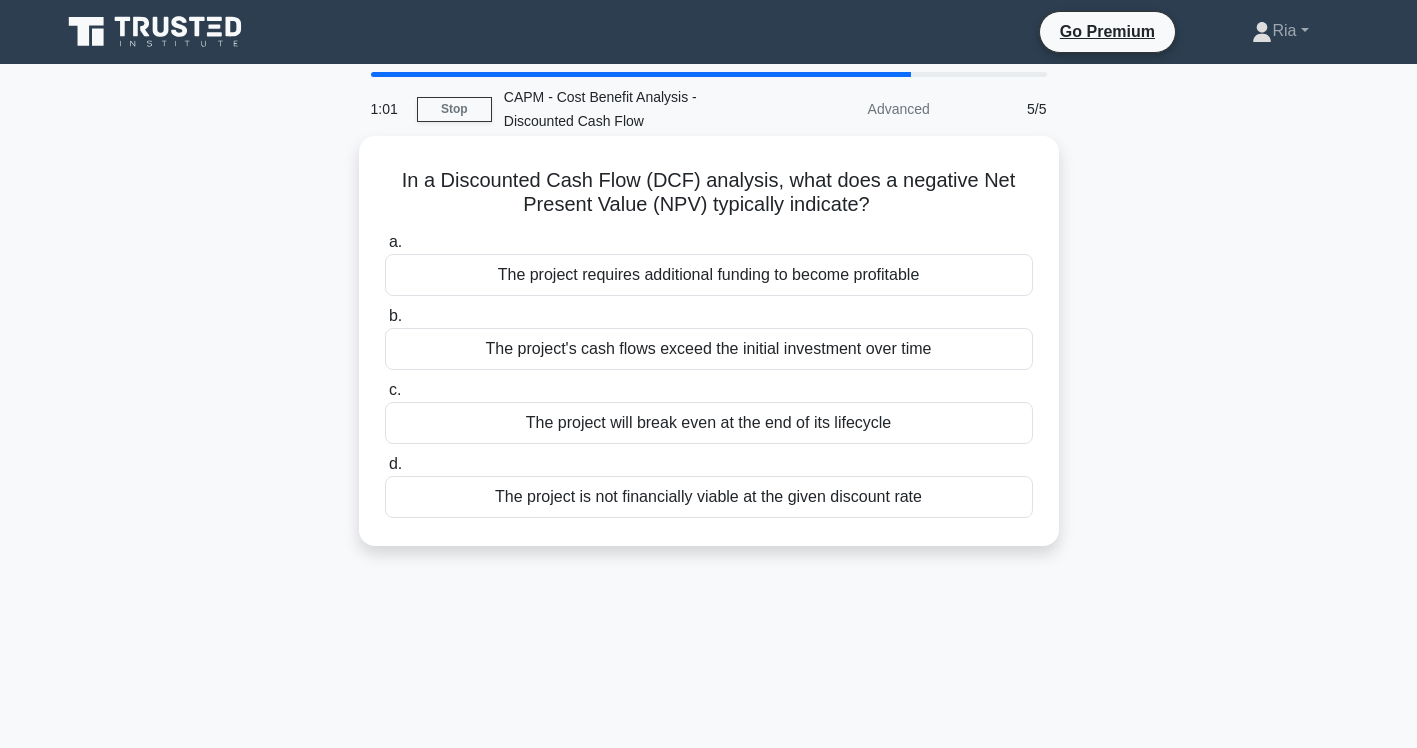 click on "The project requires additional funding to become profitable" at bounding box center [709, 275] 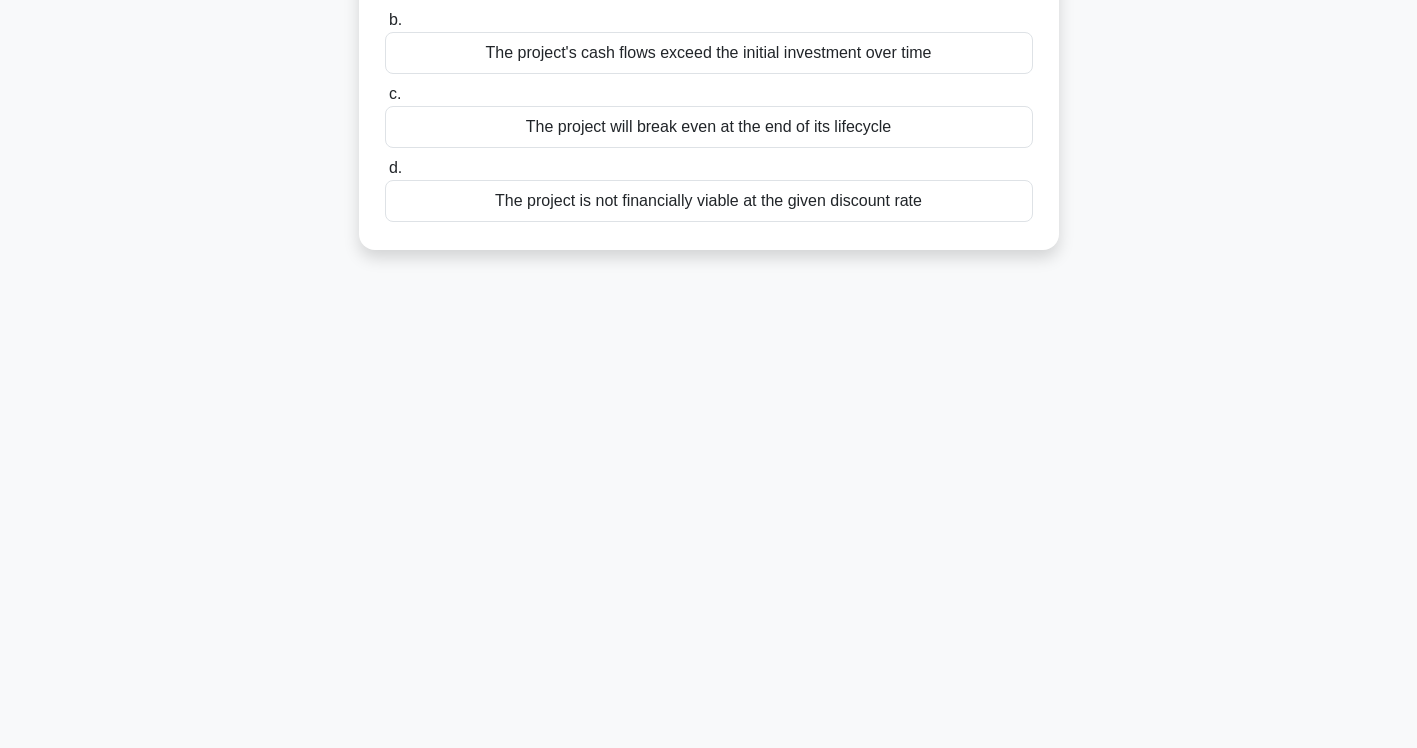 scroll, scrollTop: 332, scrollLeft: 0, axis: vertical 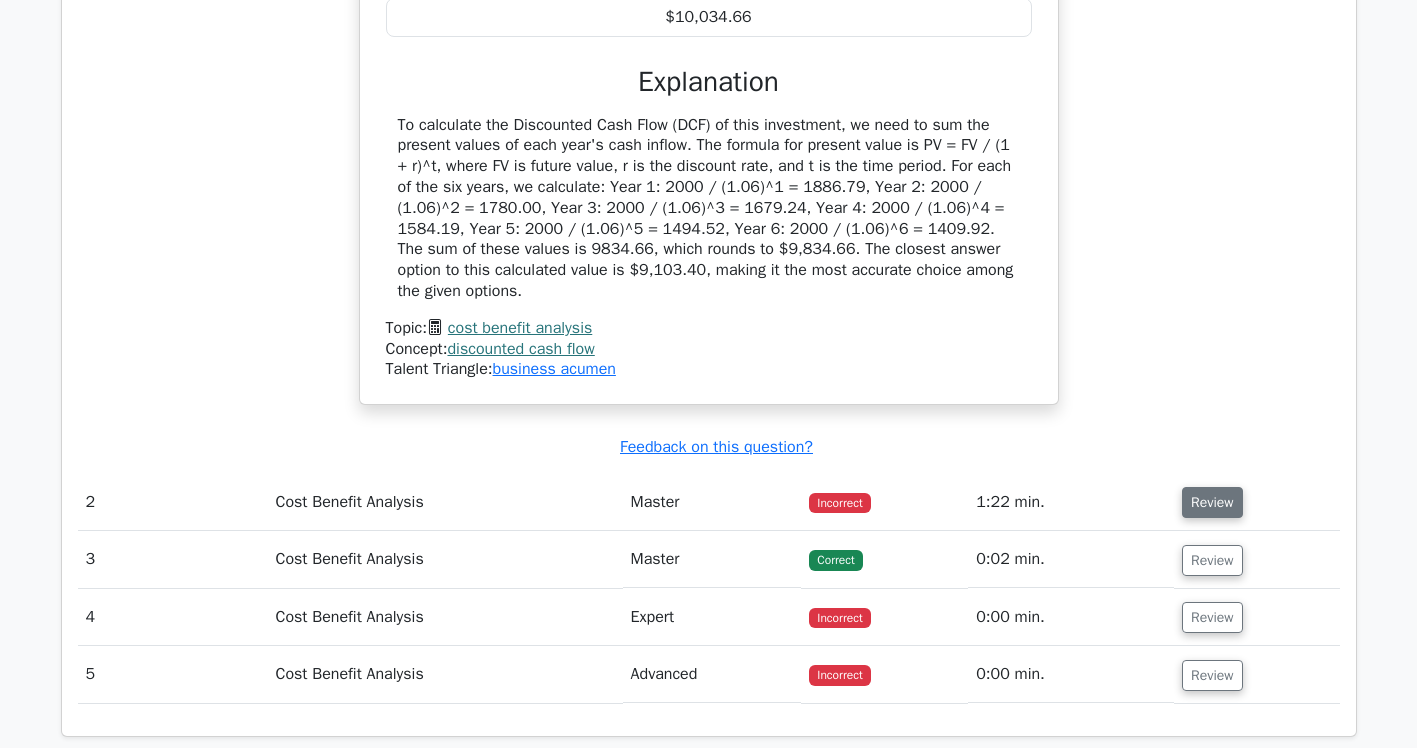 click on "Review" at bounding box center (1212, 502) 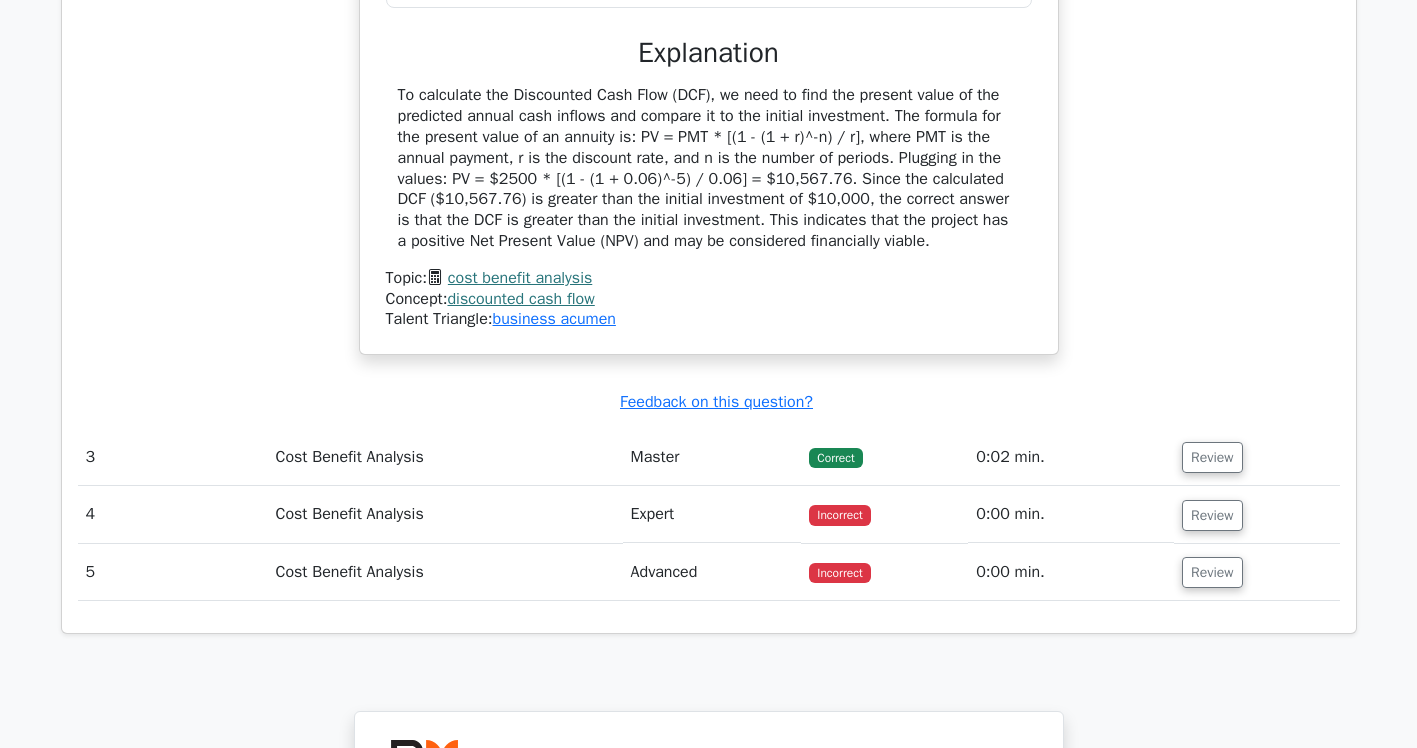 scroll, scrollTop: 2800, scrollLeft: 0, axis: vertical 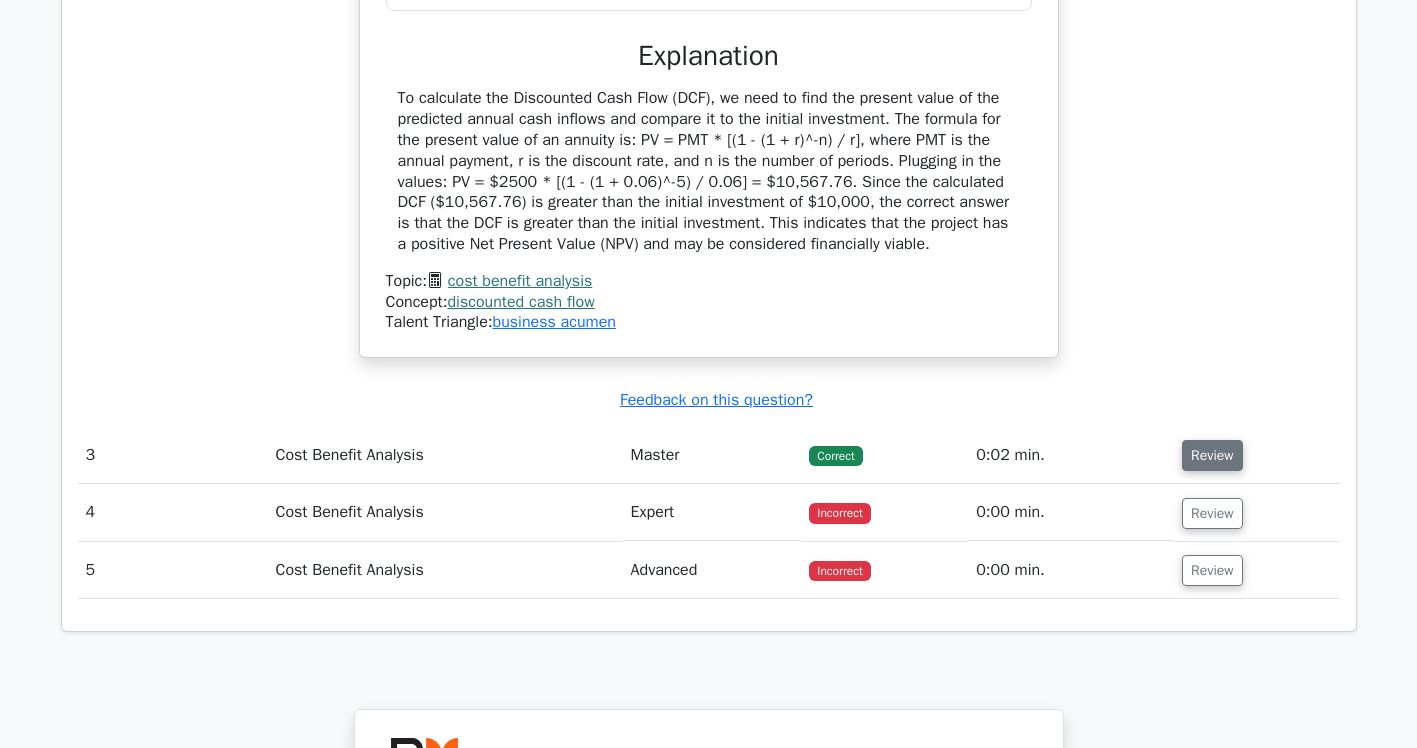 click on "Review" at bounding box center (1212, 455) 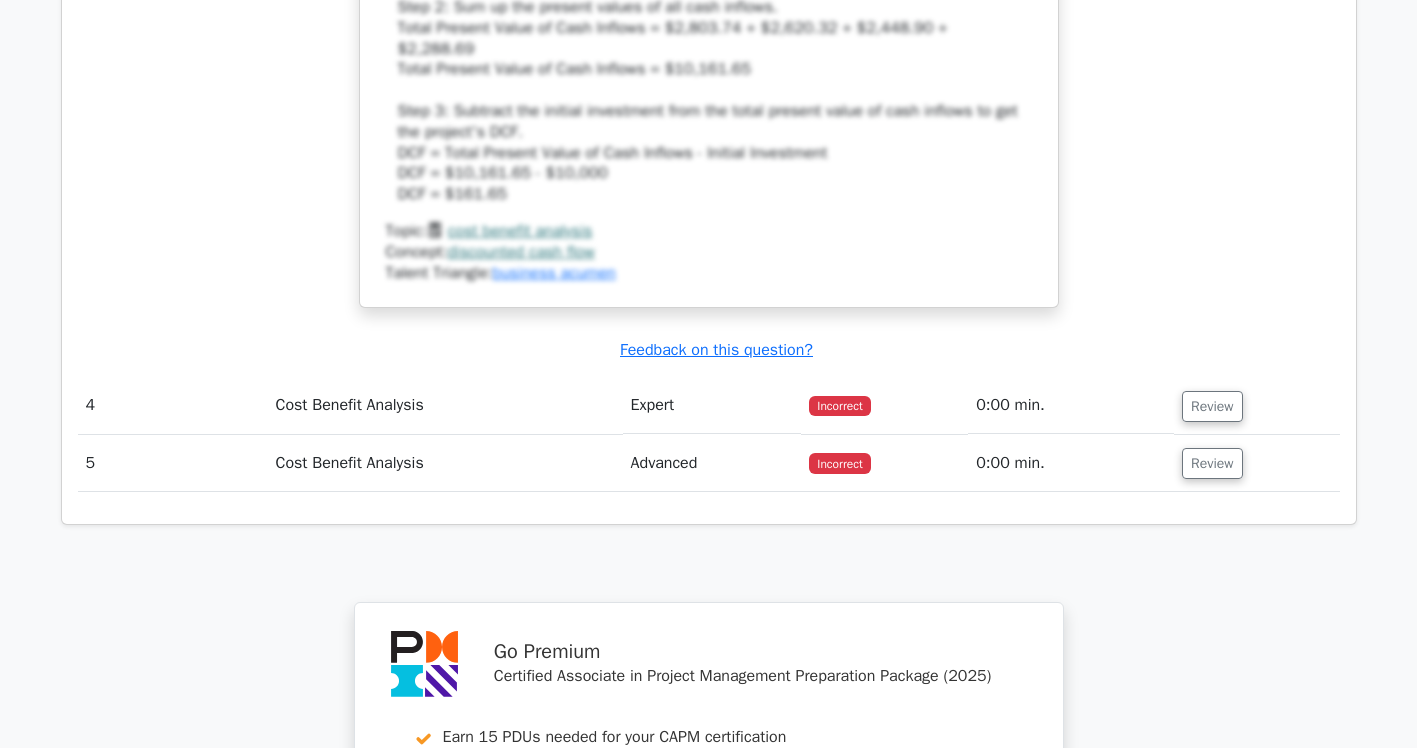 scroll, scrollTop: 4100, scrollLeft: 0, axis: vertical 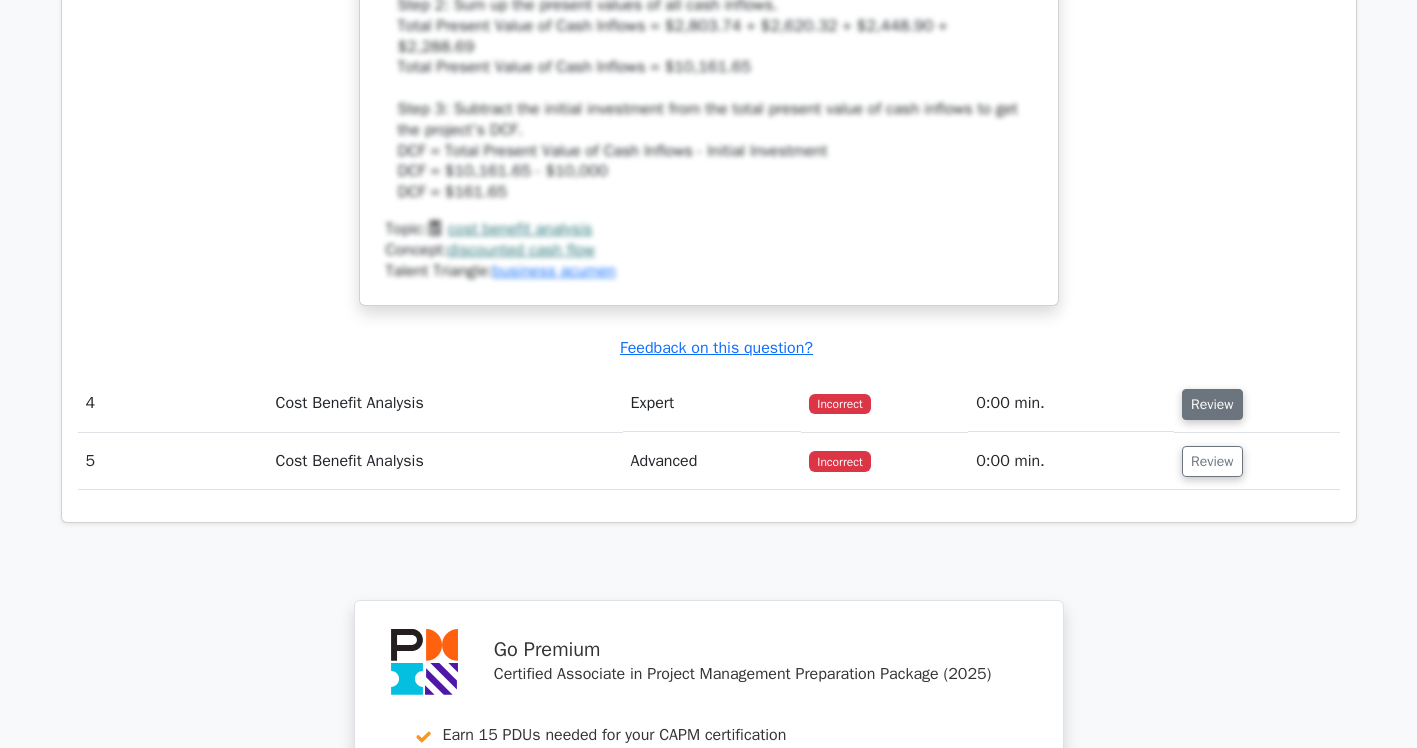 click on "Review" at bounding box center [1212, 404] 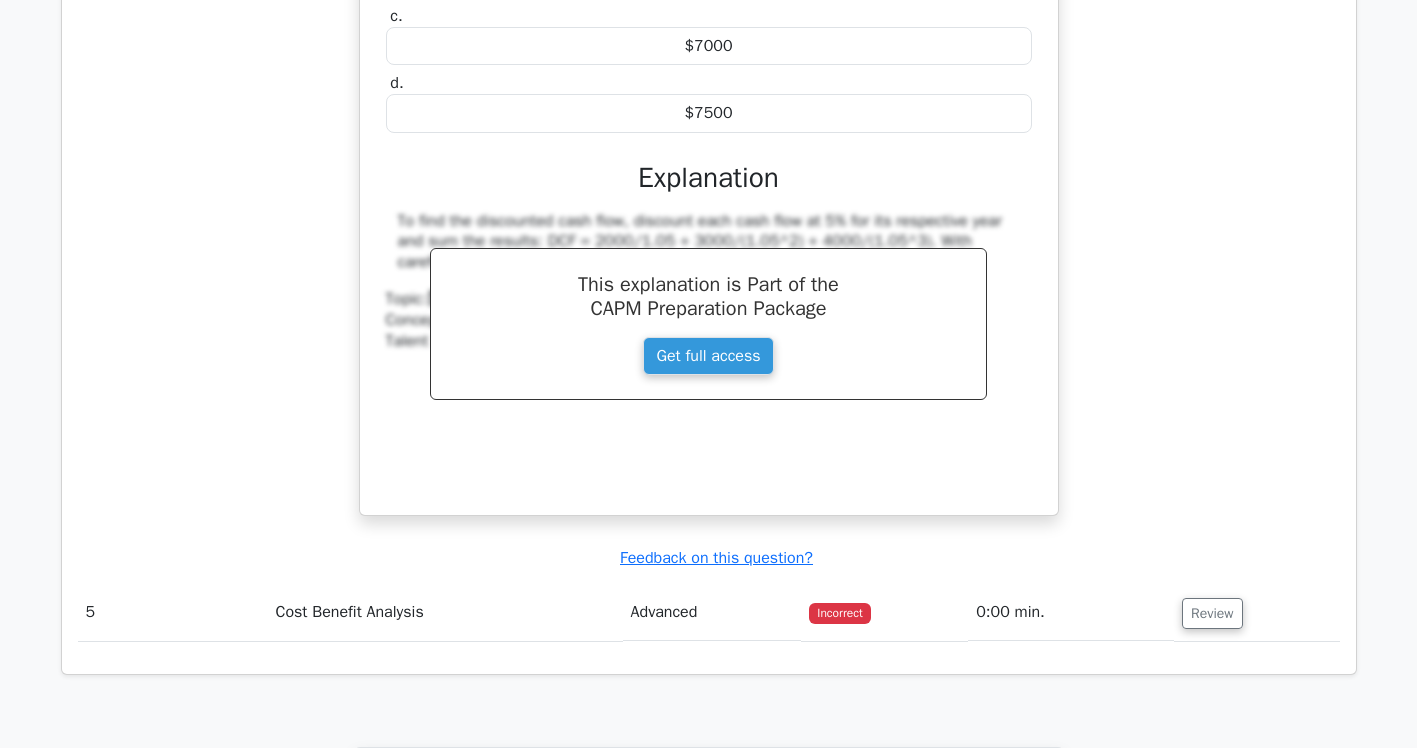 scroll, scrollTop: 5000, scrollLeft: 0, axis: vertical 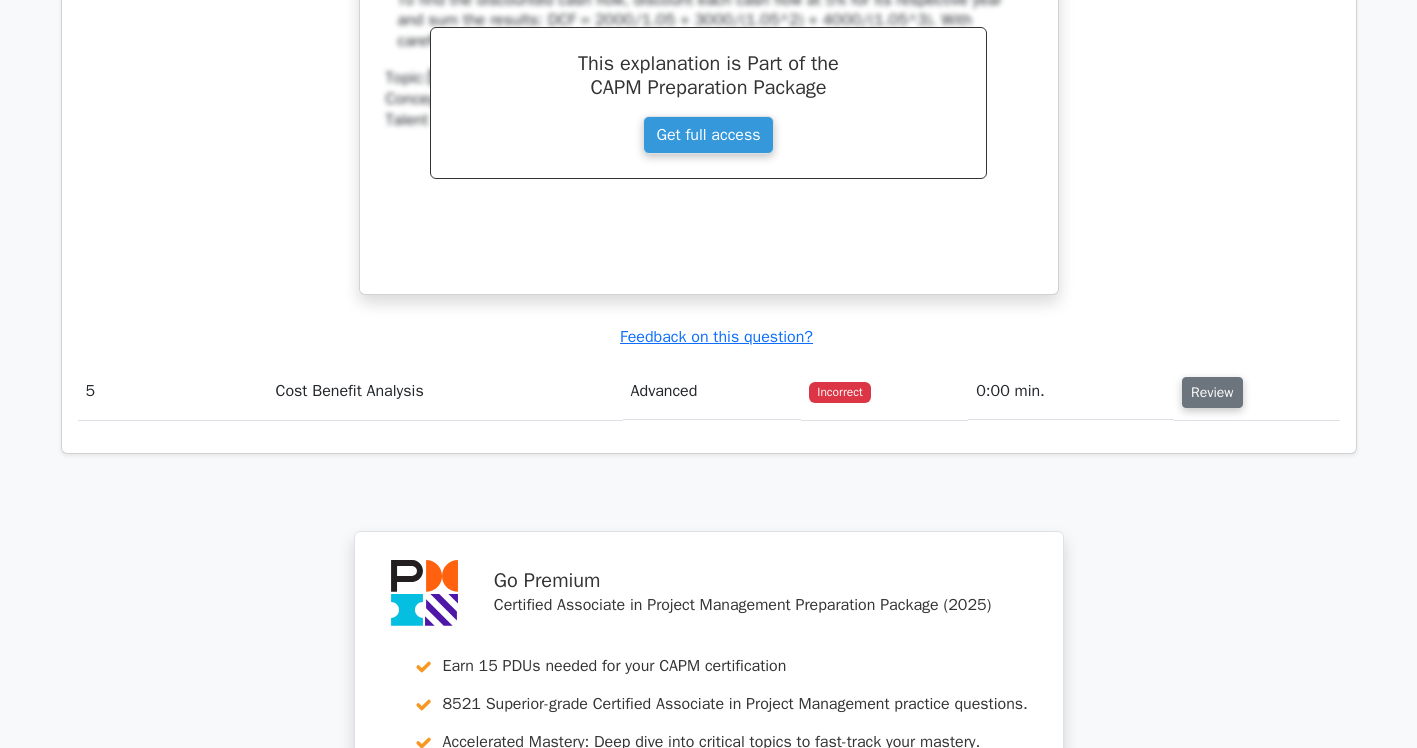 click on "Review" at bounding box center [1212, 392] 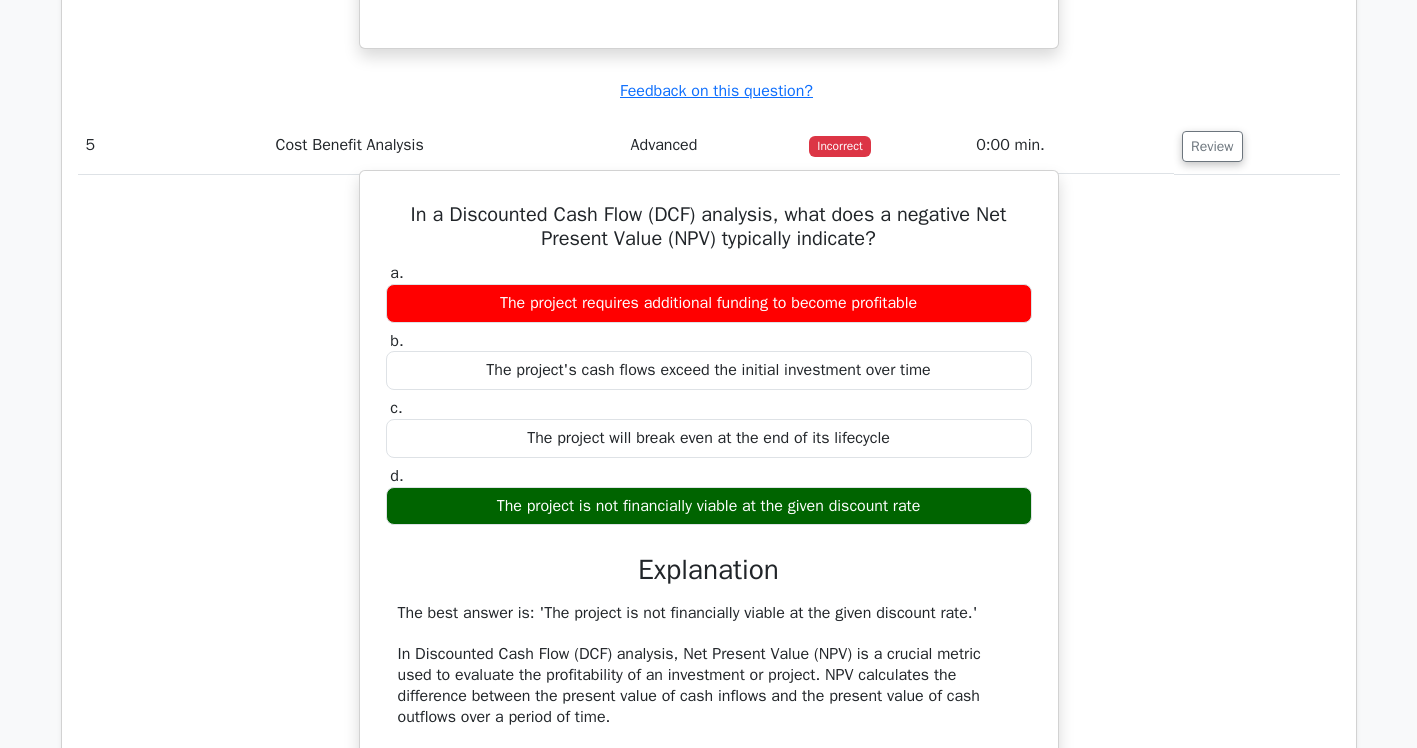 scroll, scrollTop: 5300, scrollLeft: 0, axis: vertical 